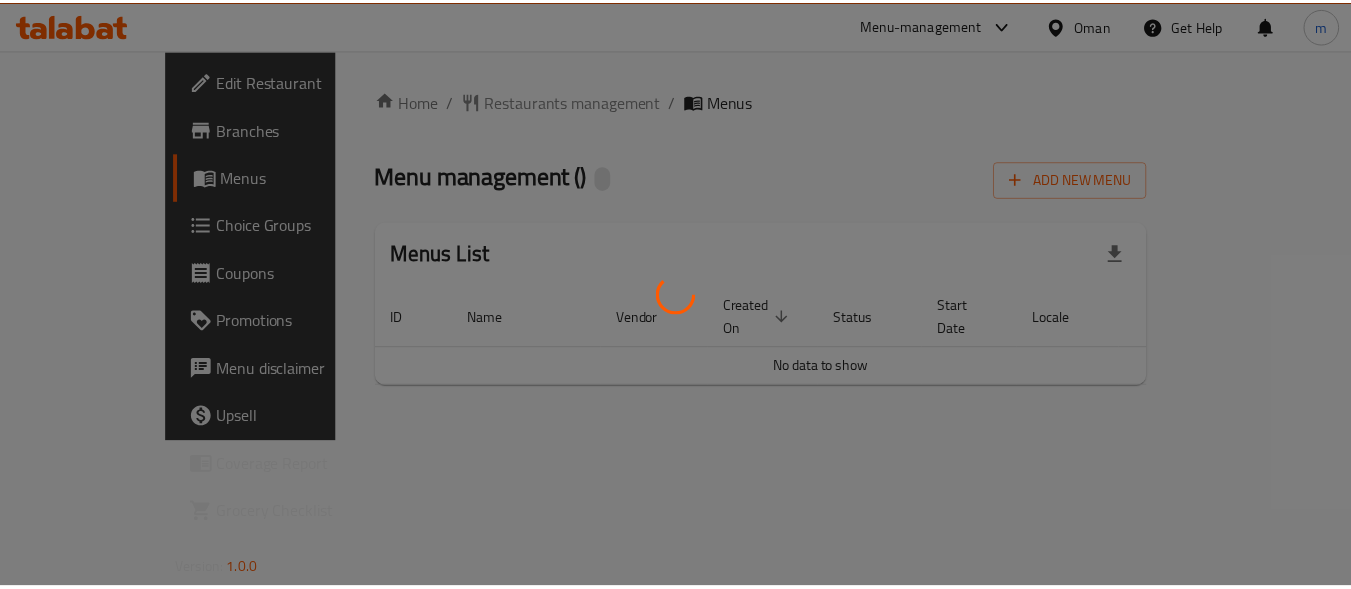 scroll, scrollTop: 0, scrollLeft: 0, axis: both 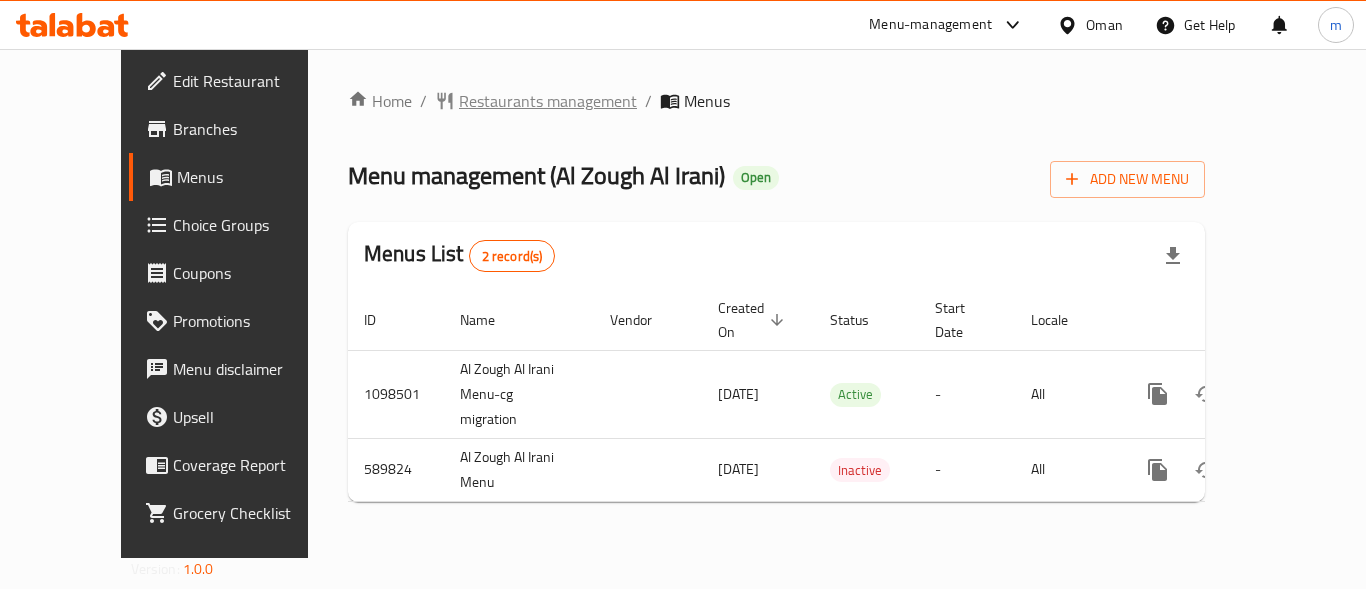 click on "Restaurants management" at bounding box center [548, 101] 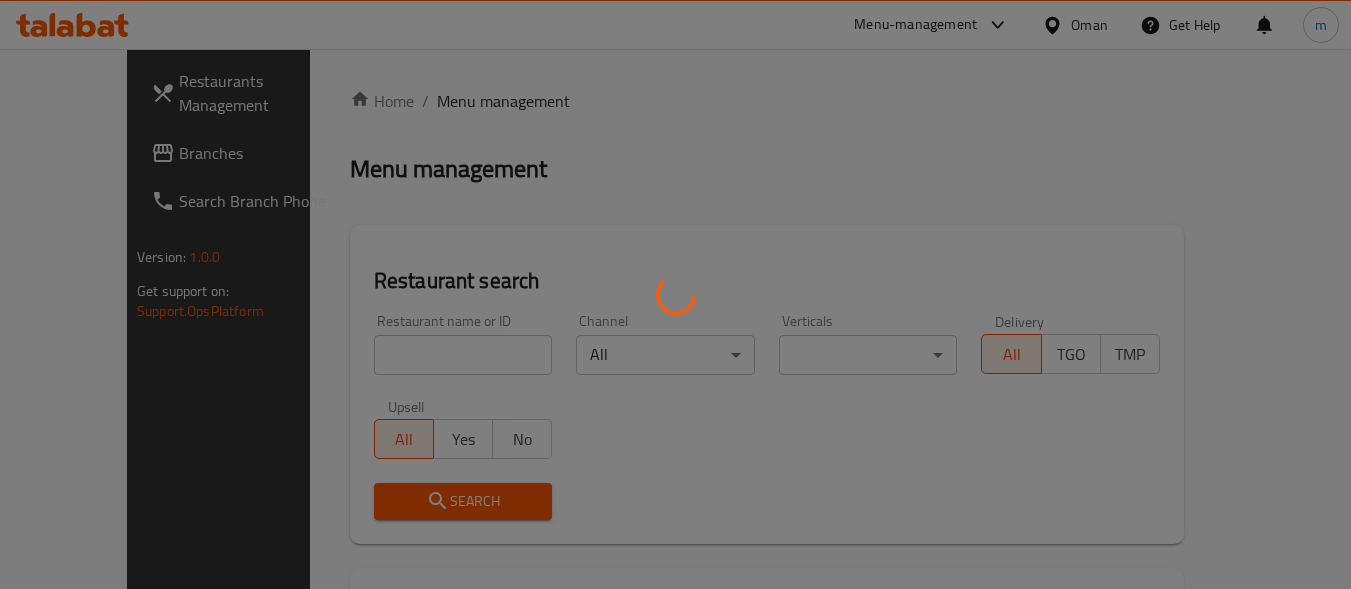 click at bounding box center (675, 294) 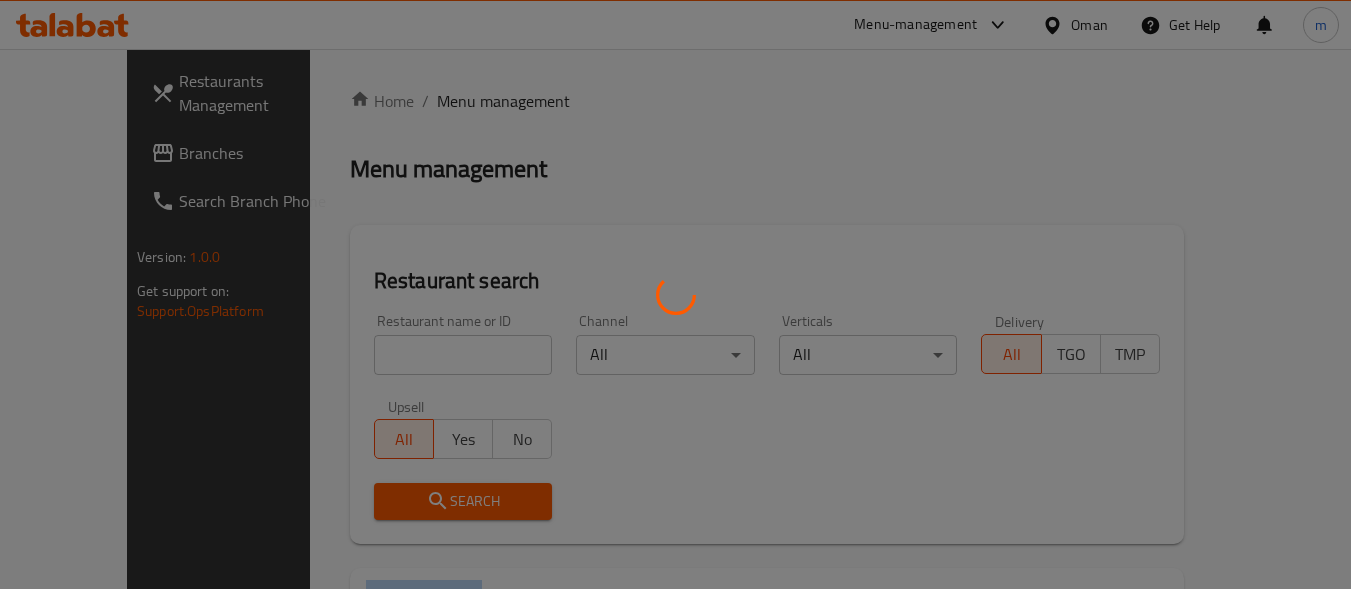 click at bounding box center [675, 294] 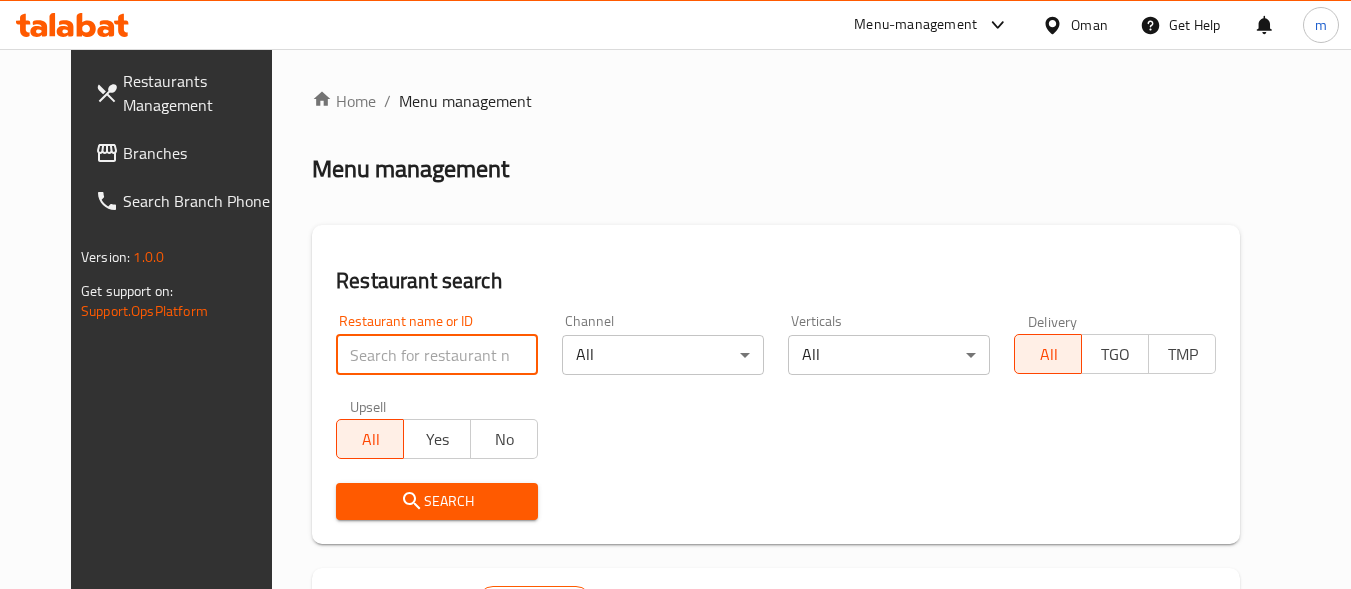 click at bounding box center [437, 355] 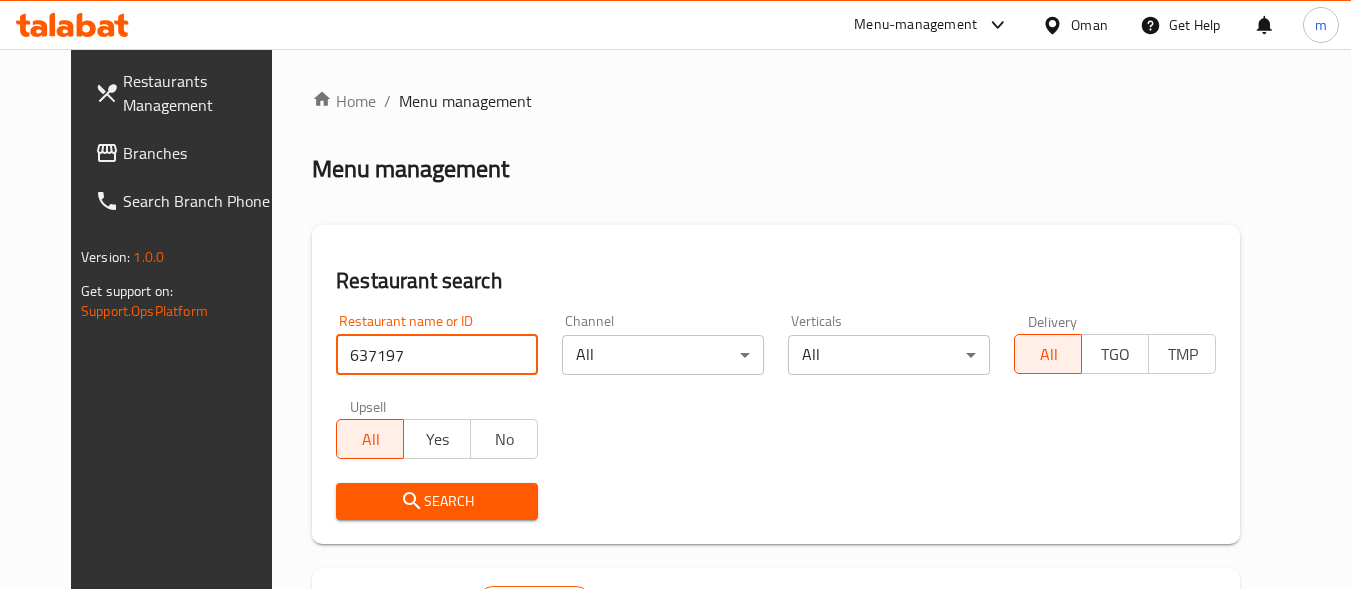 type on "637197" 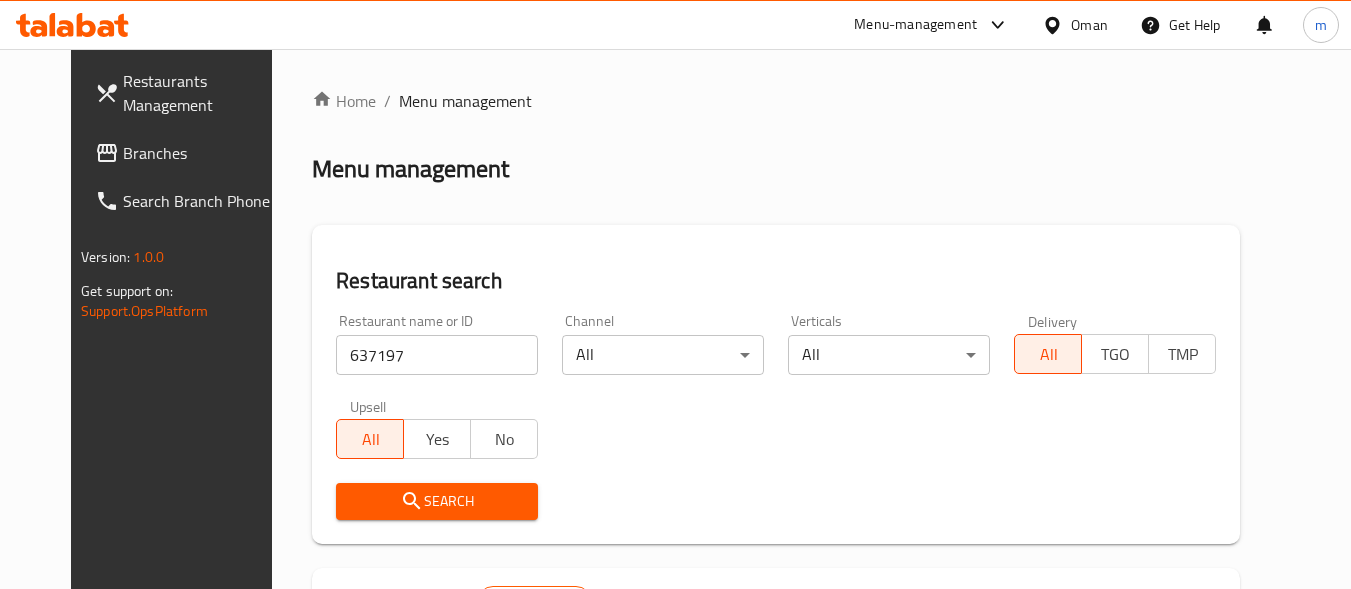 click on "Search" at bounding box center (437, 501) 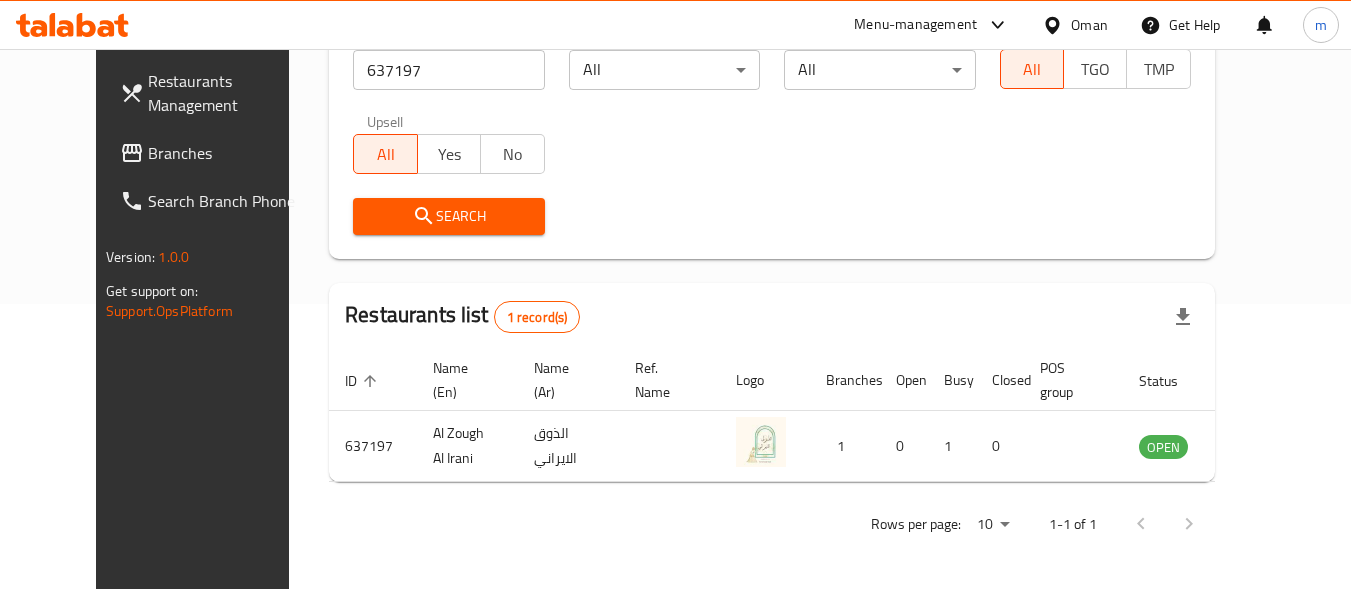 scroll, scrollTop: 286, scrollLeft: 0, axis: vertical 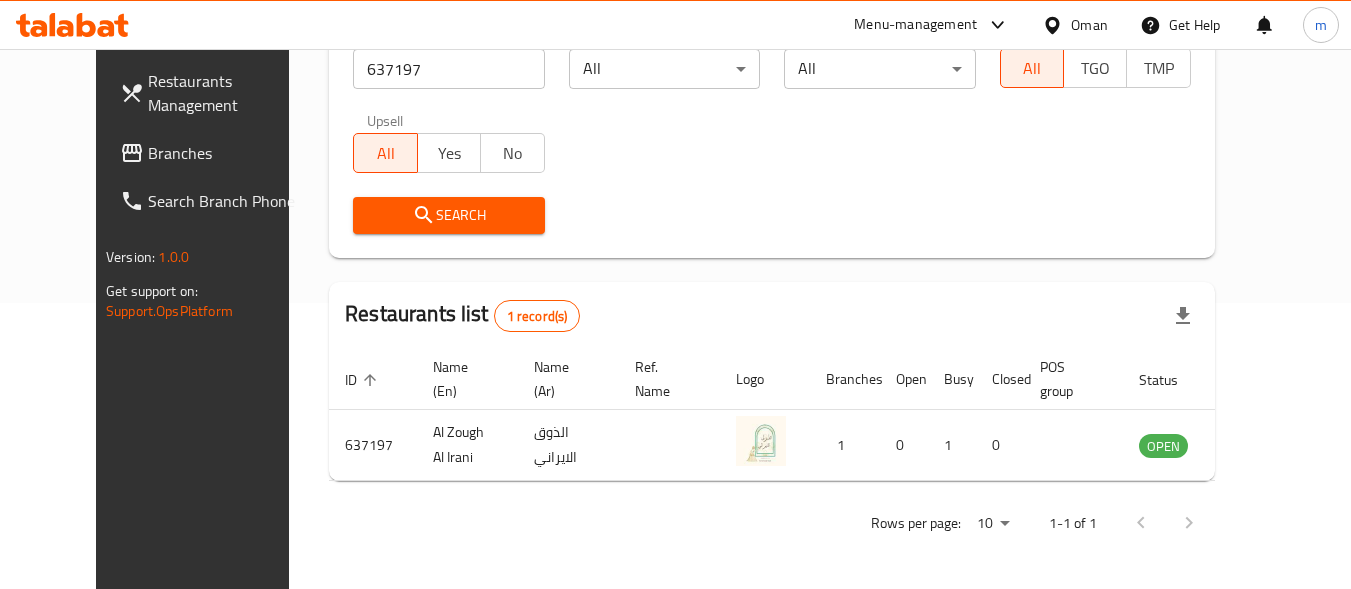 click at bounding box center [1056, 25] 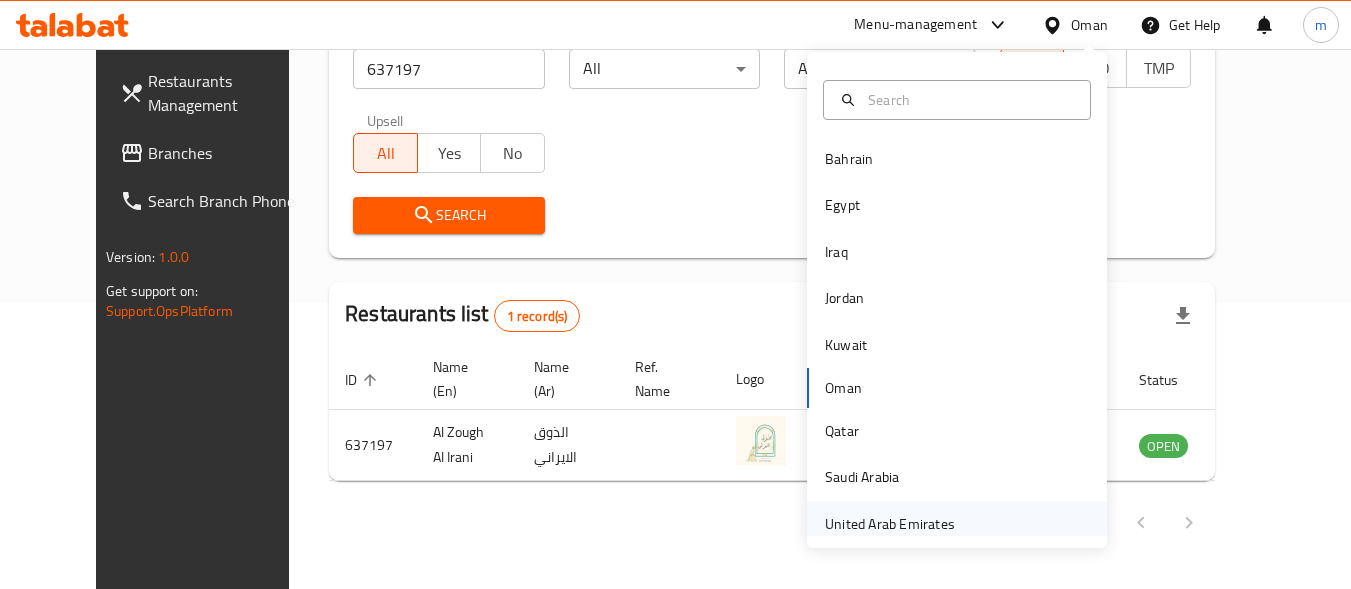 click on "United Arab Emirates" at bounding box center [890, 524] 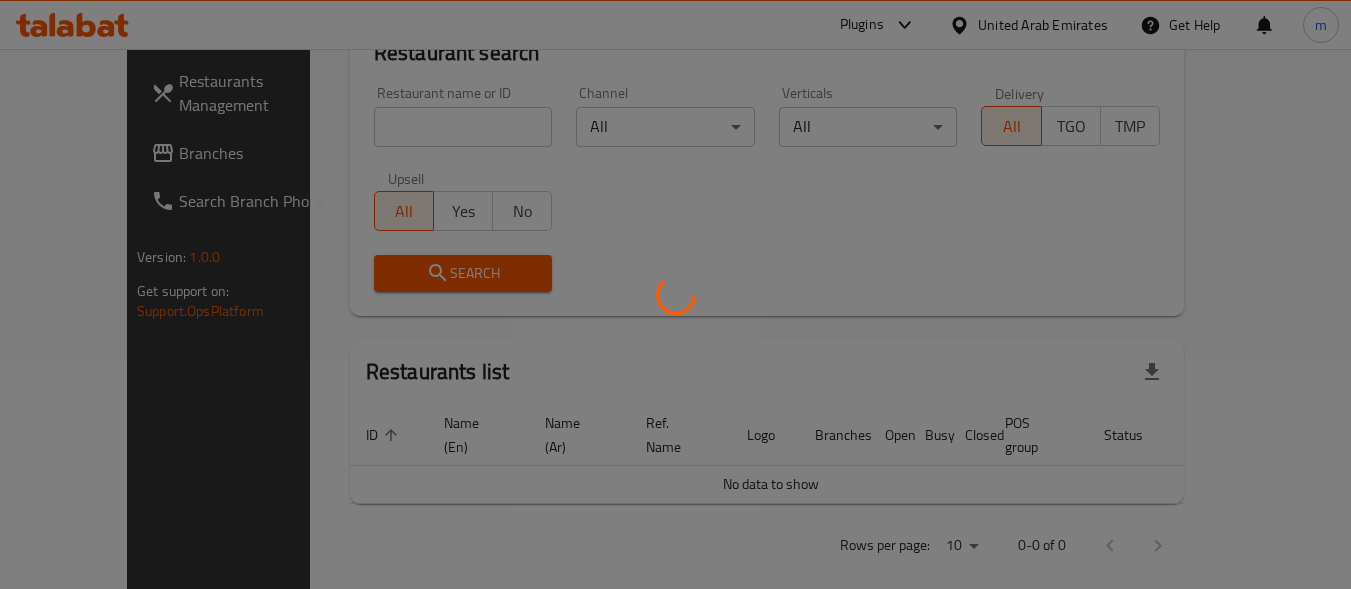scroll, scrollTop: 286, scrollLeft: 0, axis: vertical 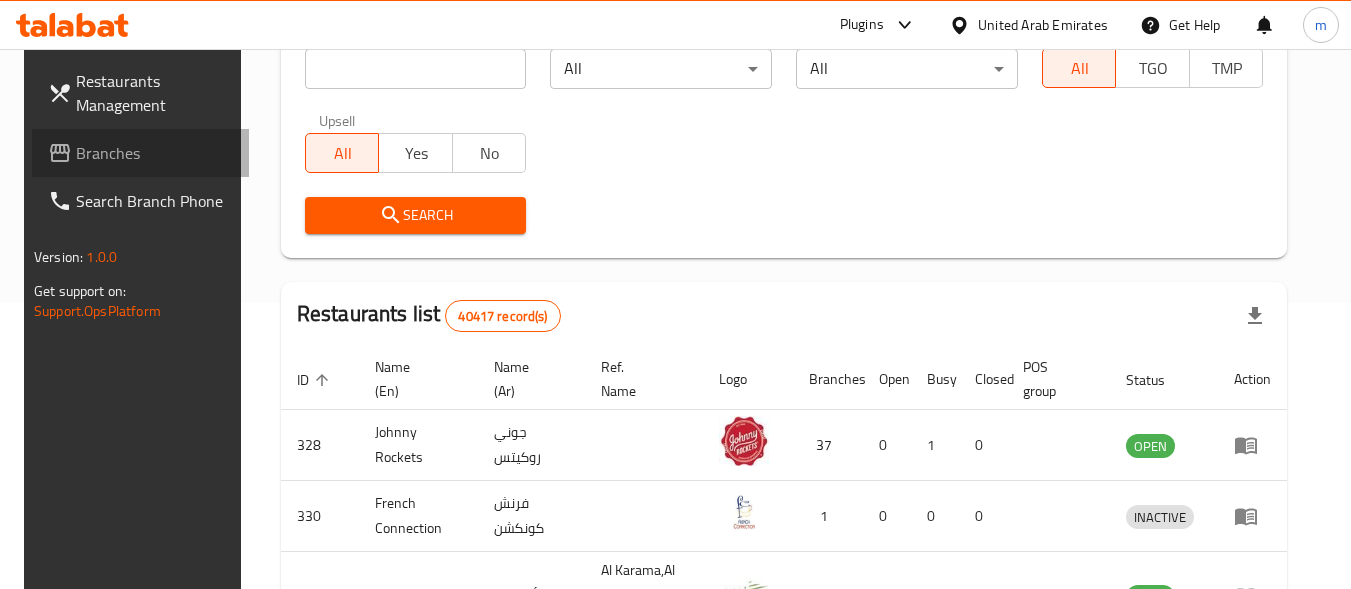 click on "Branches" at bounding box center (155, 153) 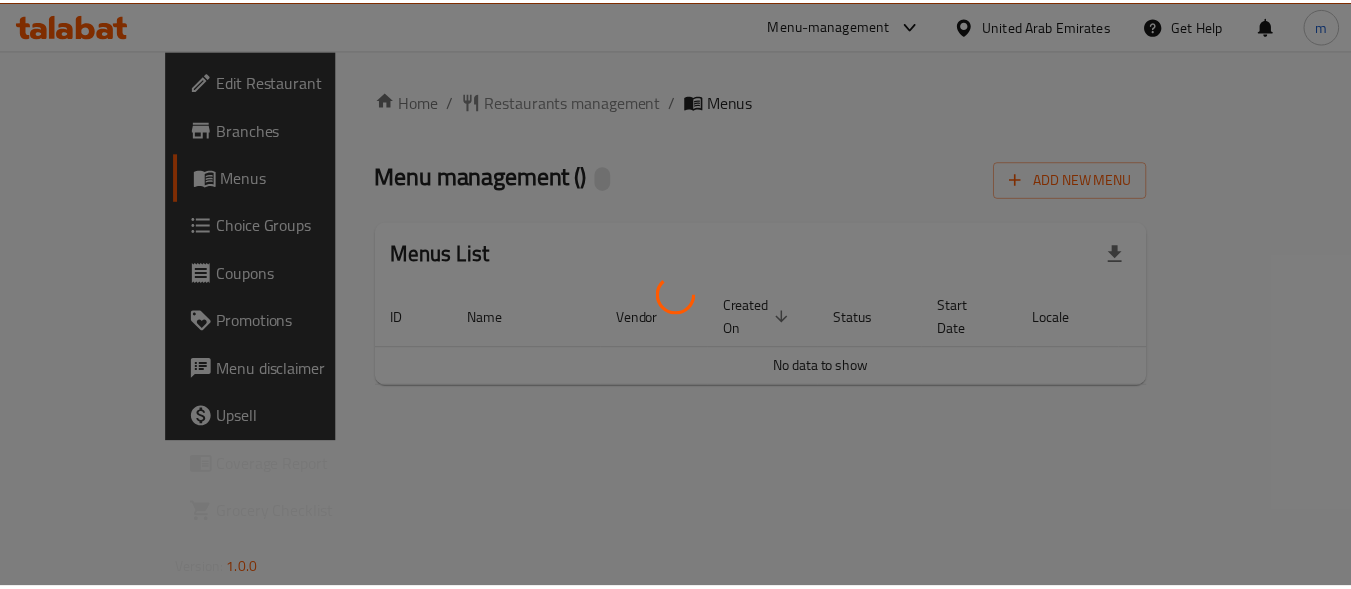 scroll, scrollTop: 0, scrollLeft: 0, axis: both 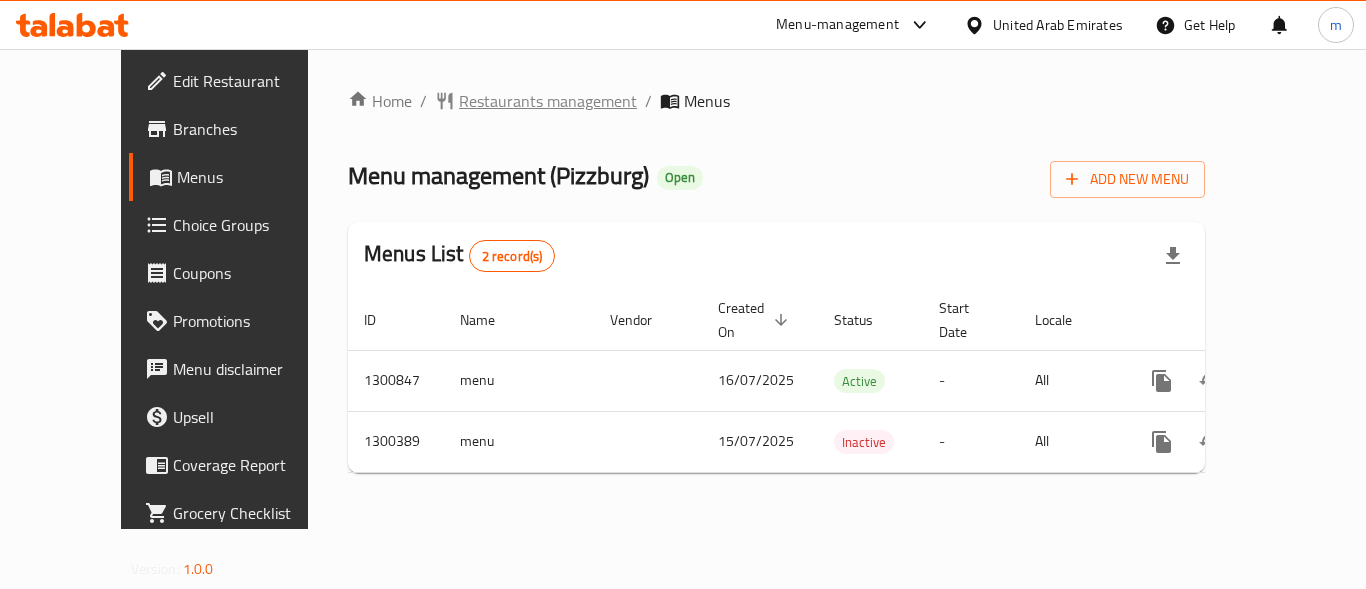 click on "Restaurants management" at bounding box center [548, 101] 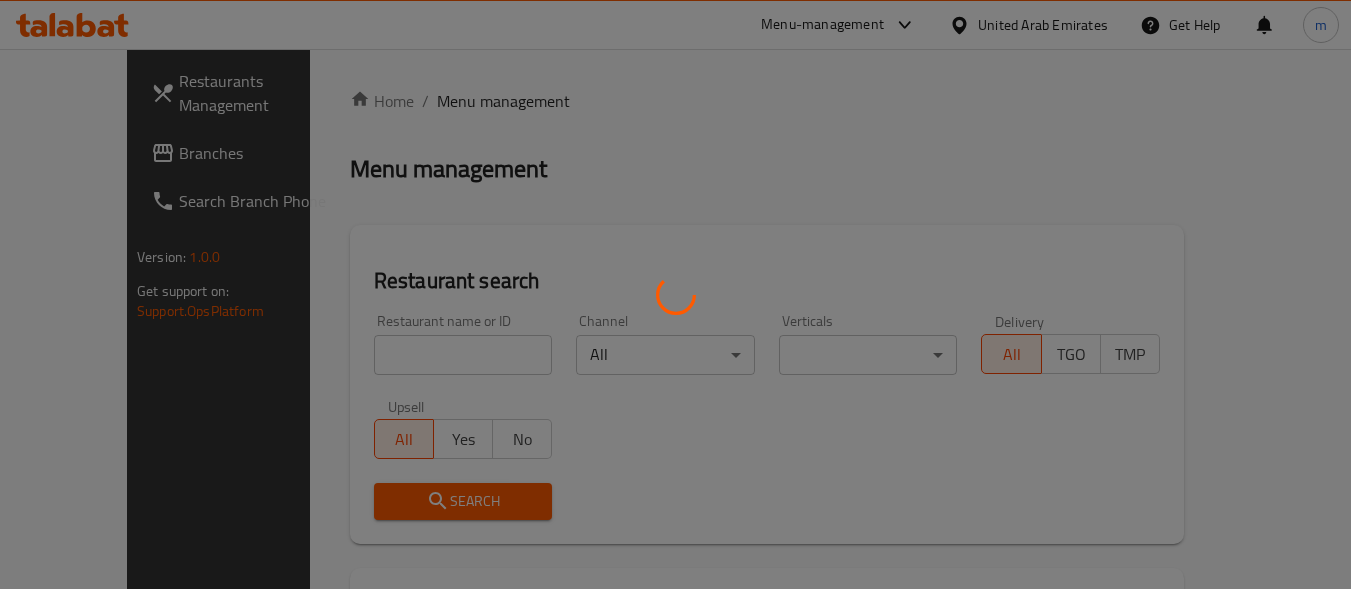 click at bounding box center (675, 294) 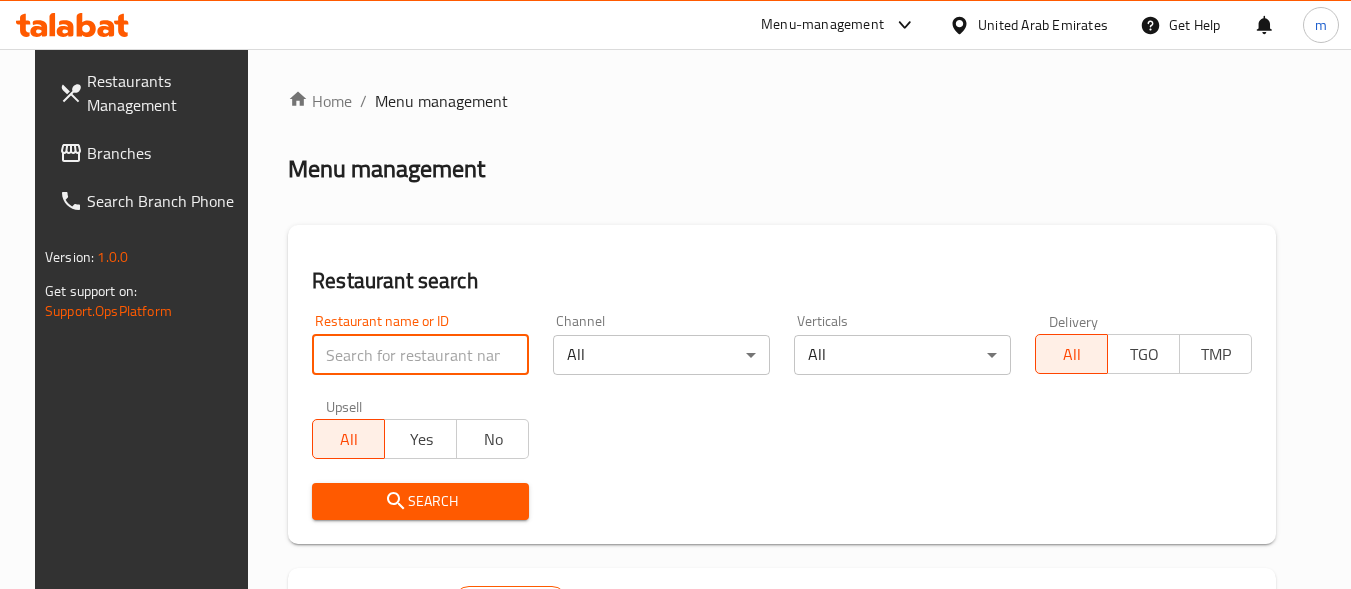 click at bounding box center [420, 355] 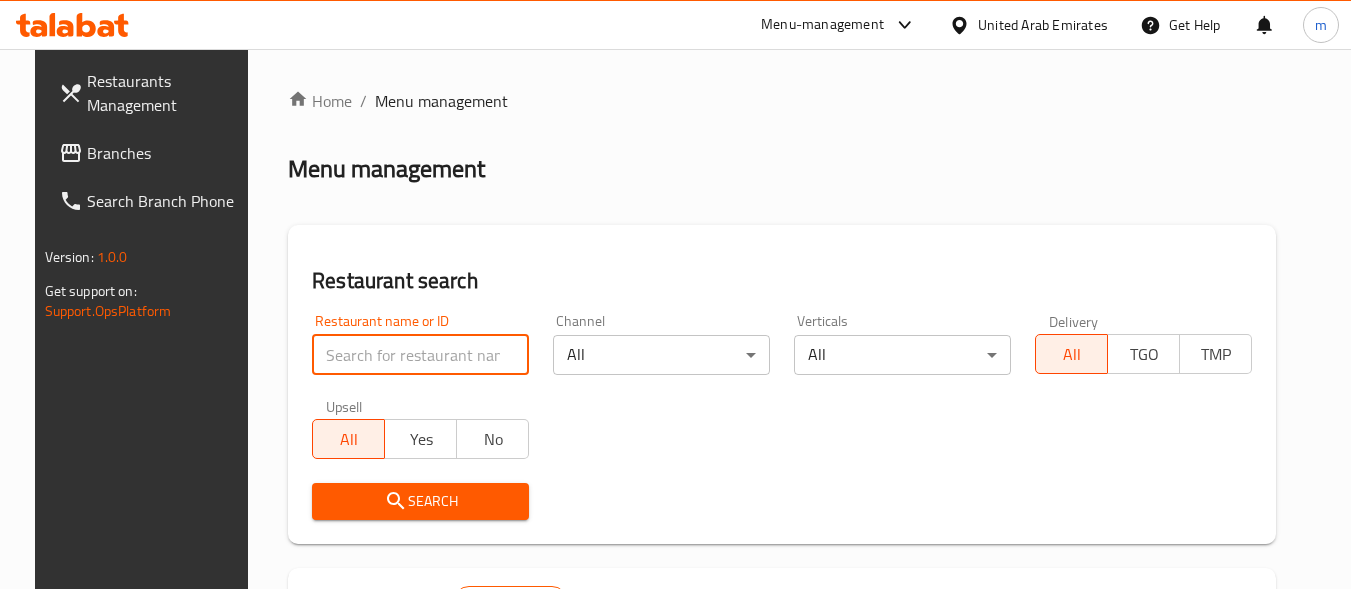 paste on "701729" 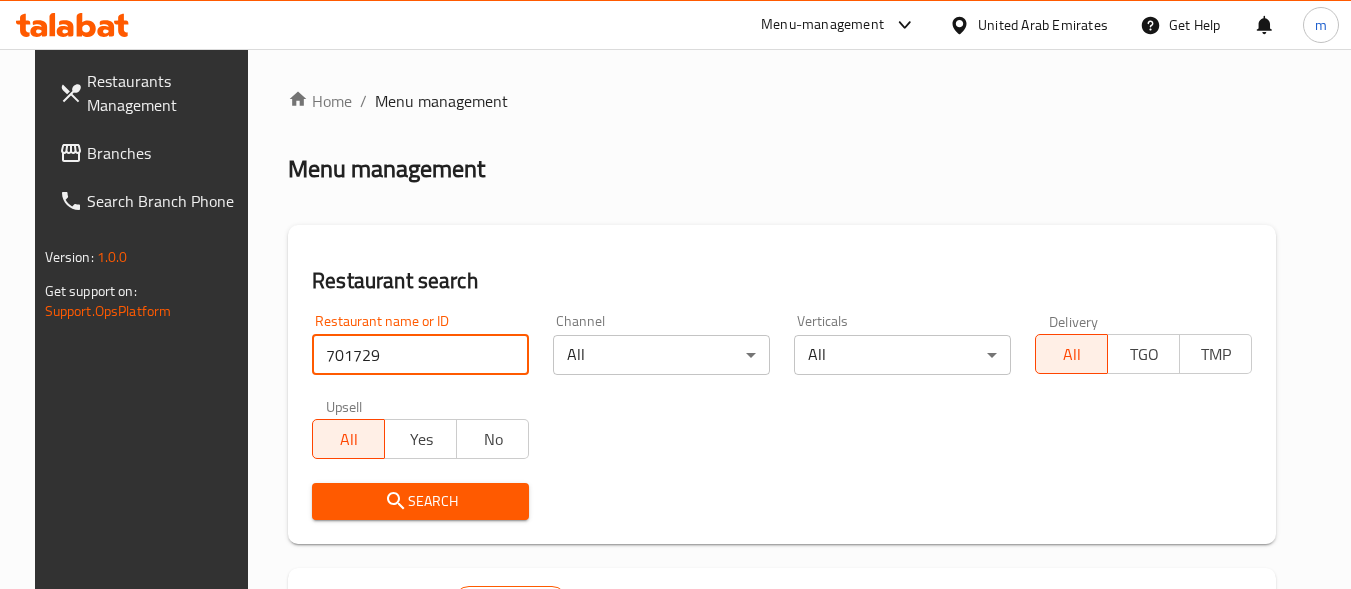 type on "701729" 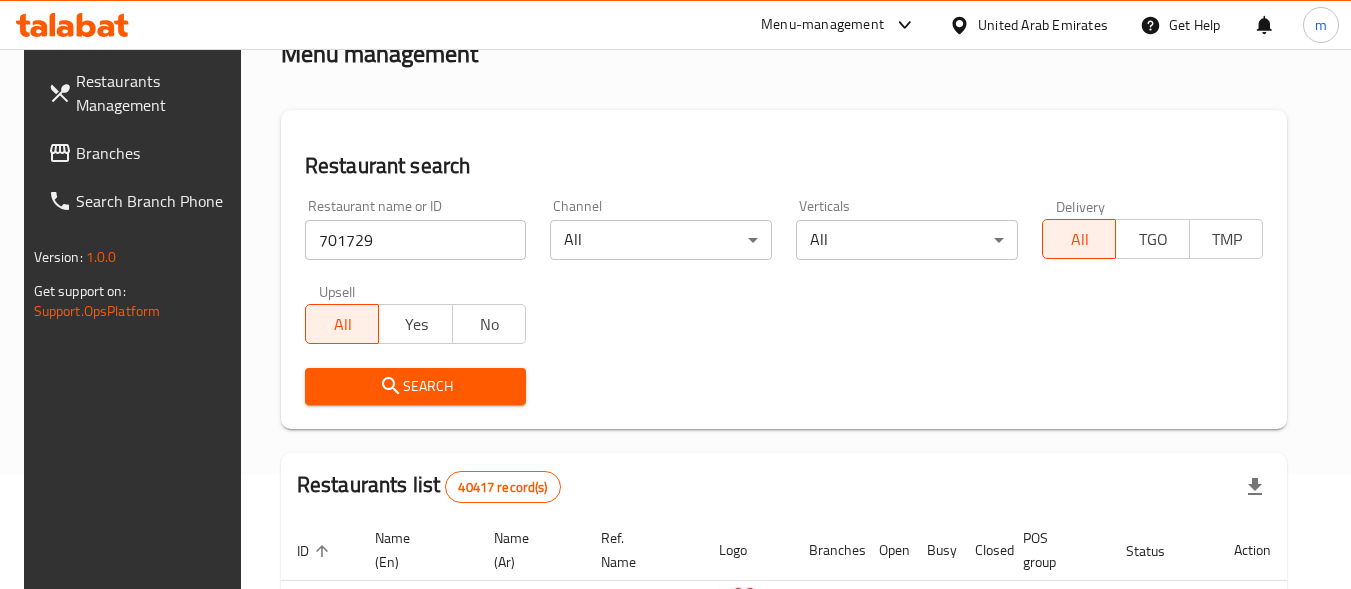 scroll, scrollTop: 300, scrollLeft: 0, axis: vertical 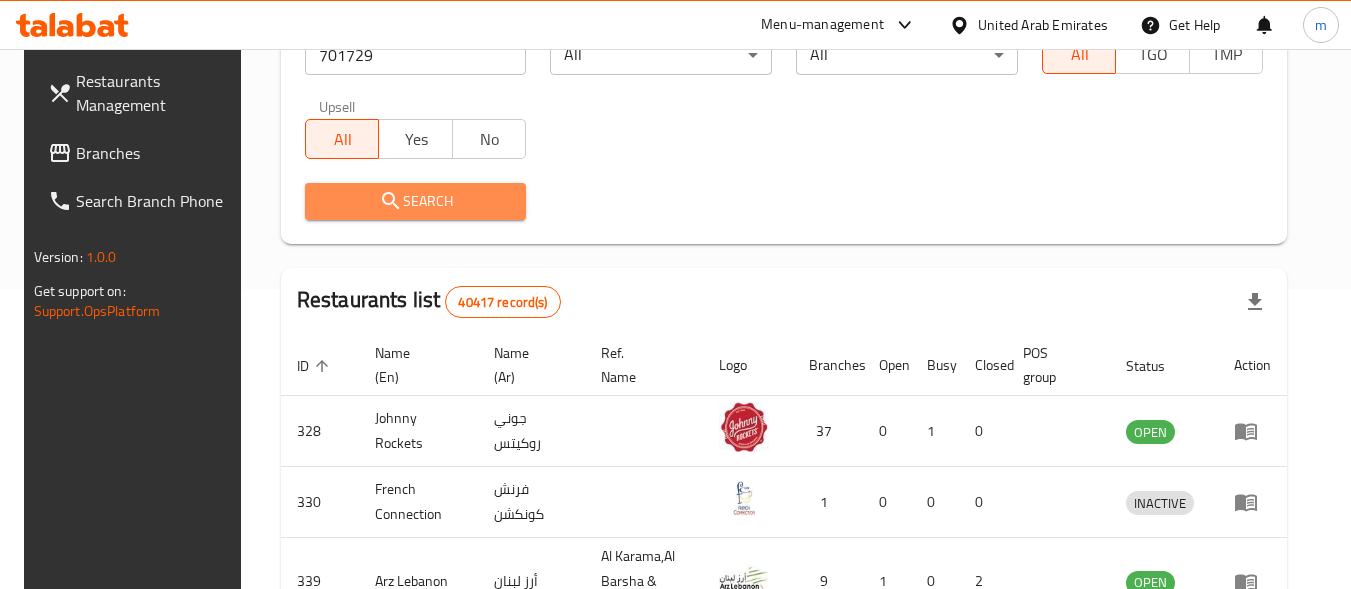 click on "Search" at bounding box center [416, 201] 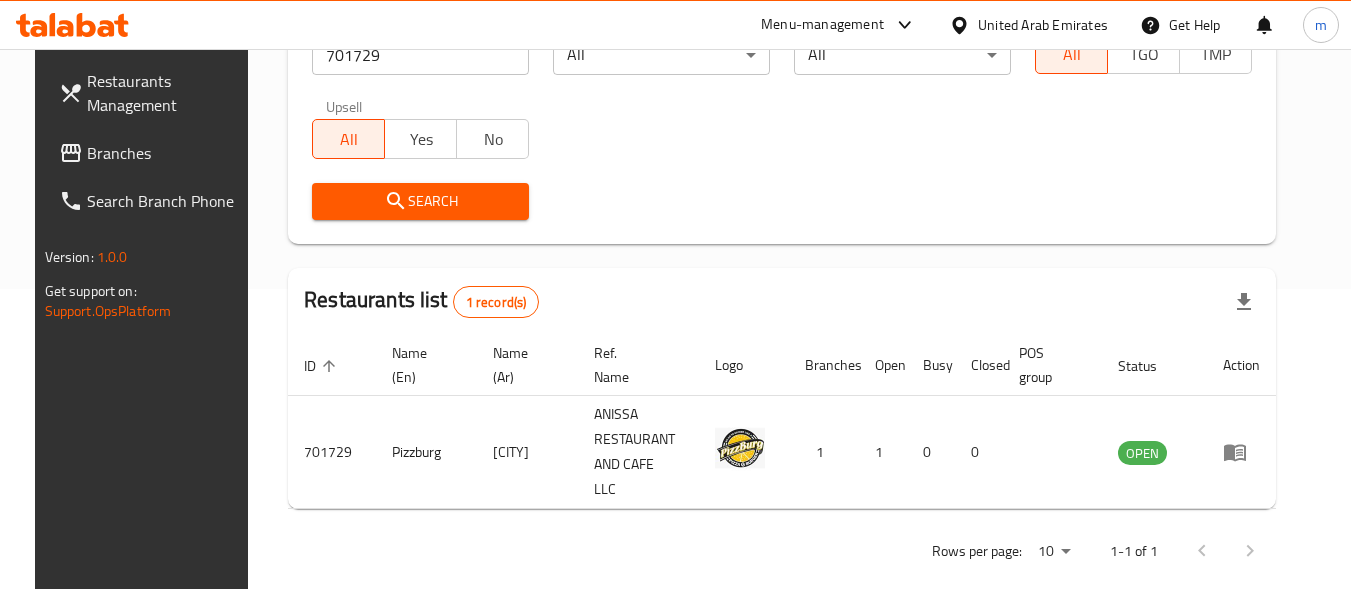 click on "Branches" at bounding box center (152, 153) 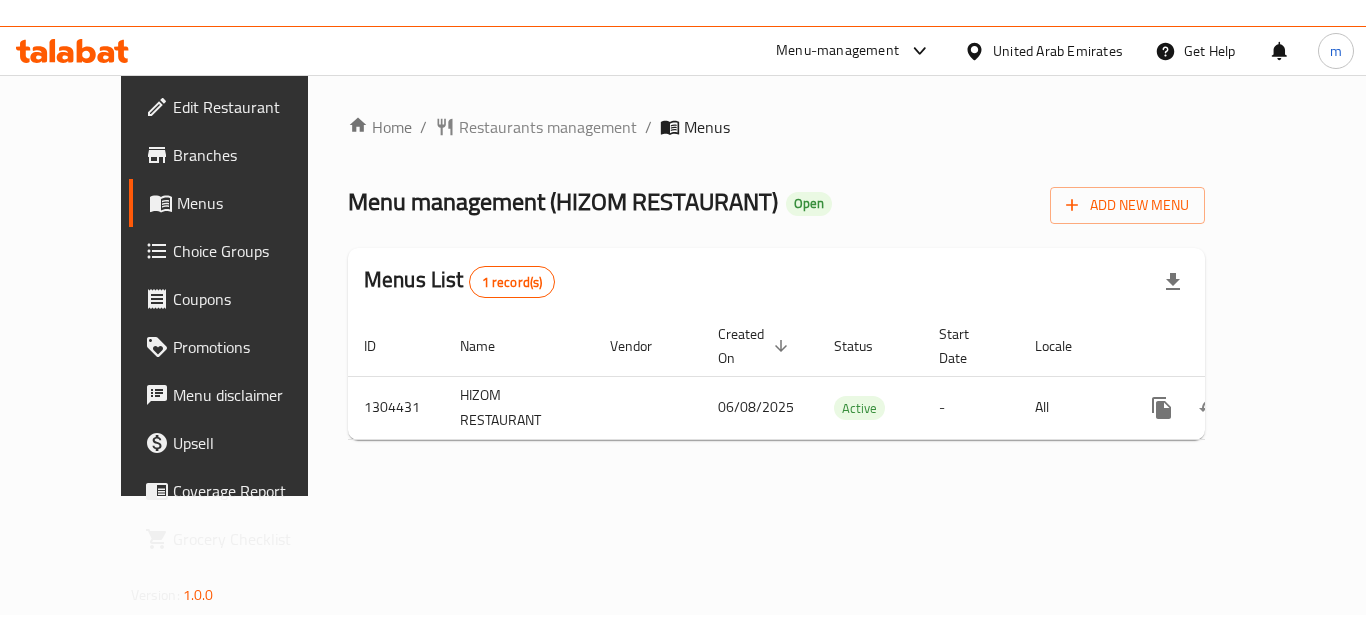 scroll, scrollTop: 0, scrollLeft: 0, axis: both 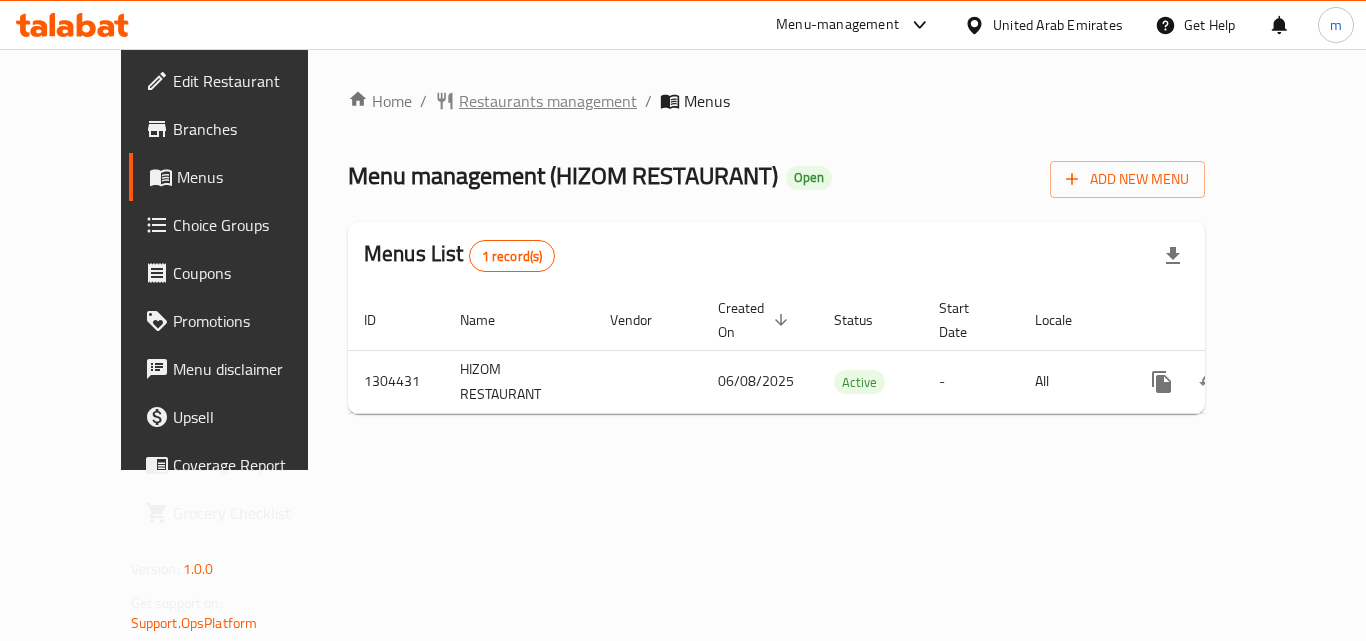 click on "Restaurants management" at bounding box center (548, 101) 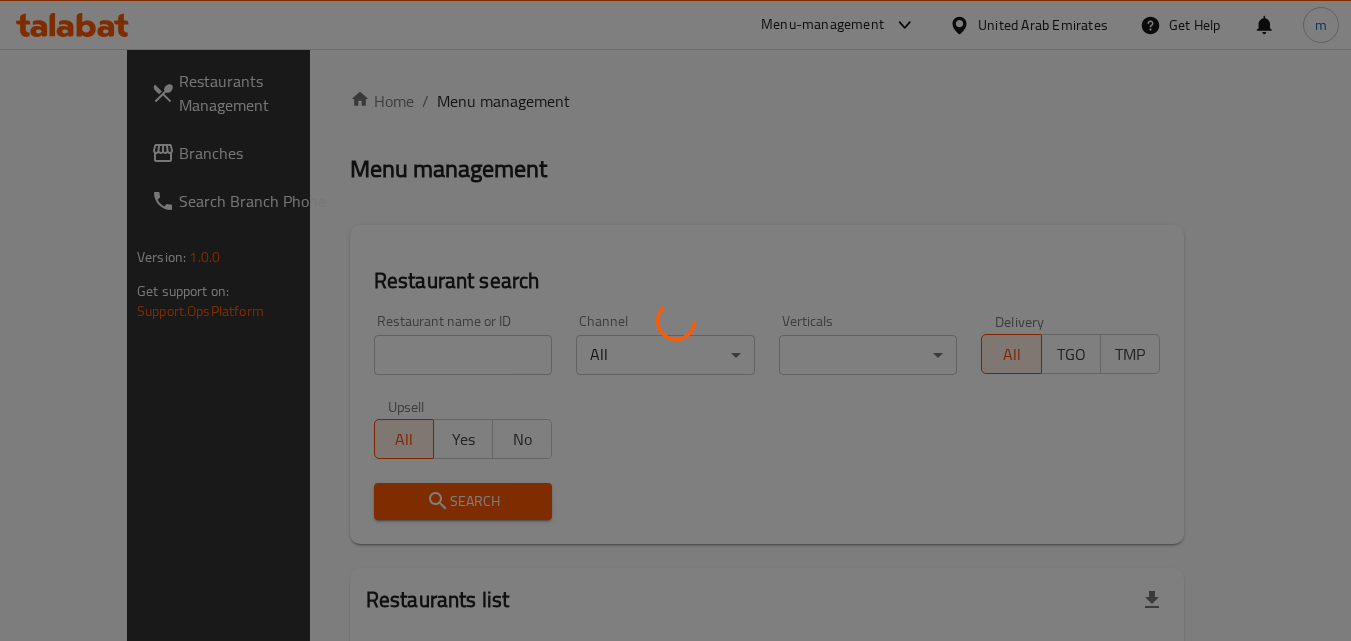 click at bounding box center (675, 320) 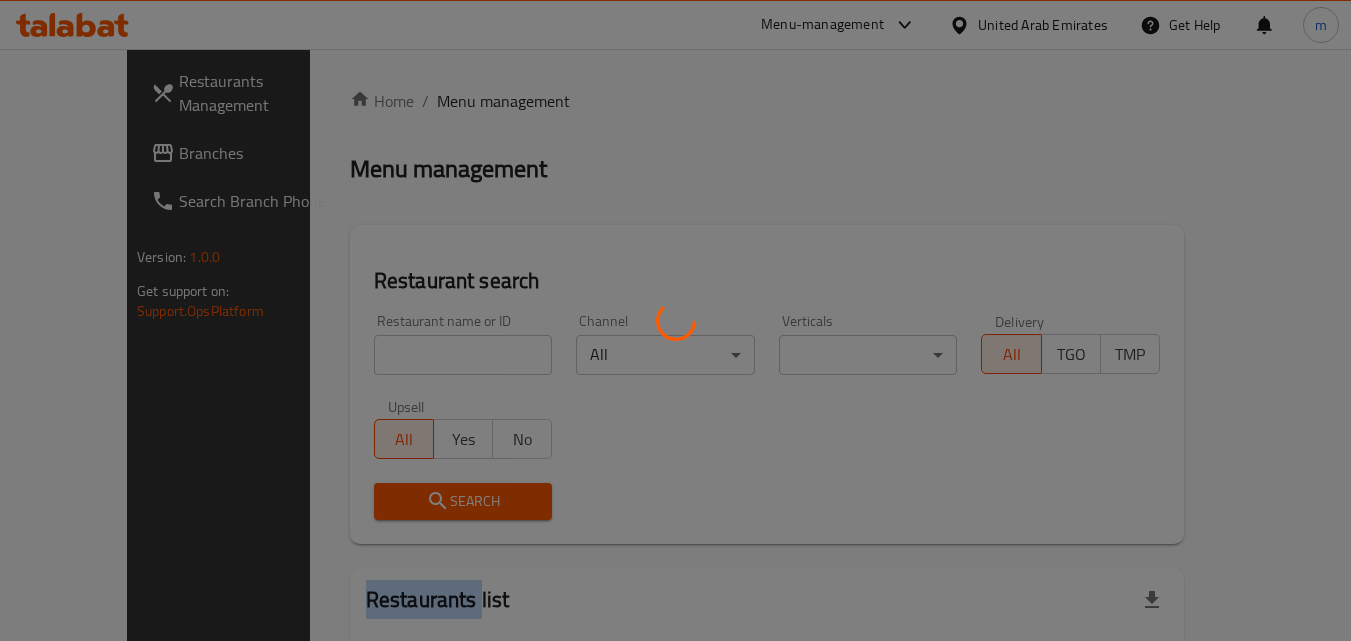 click at bounding box center [675, 320] 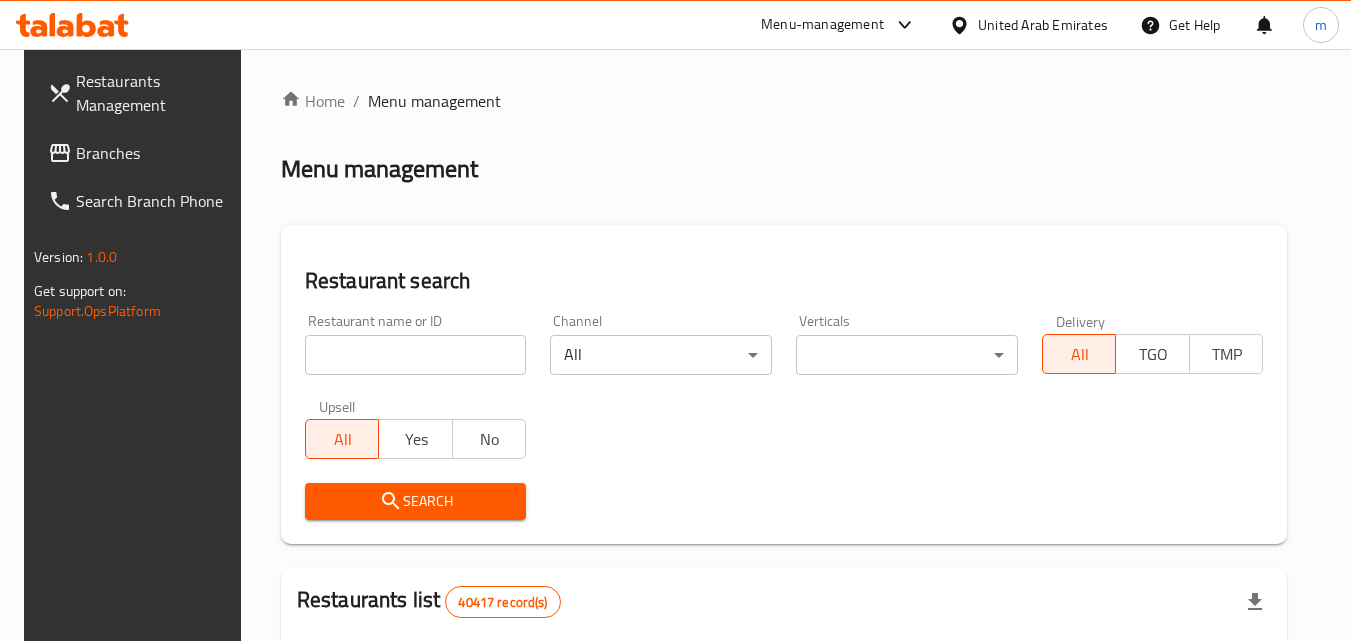 click at bounding box center [416, 355] 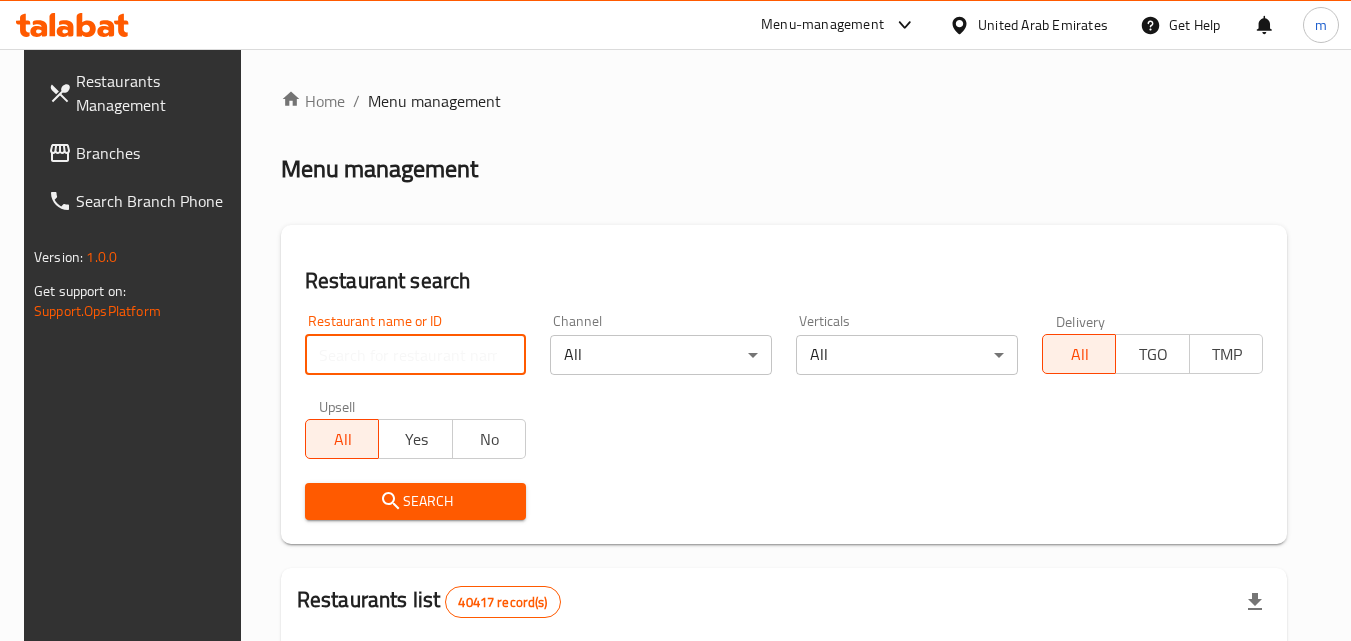 paste on "703223" 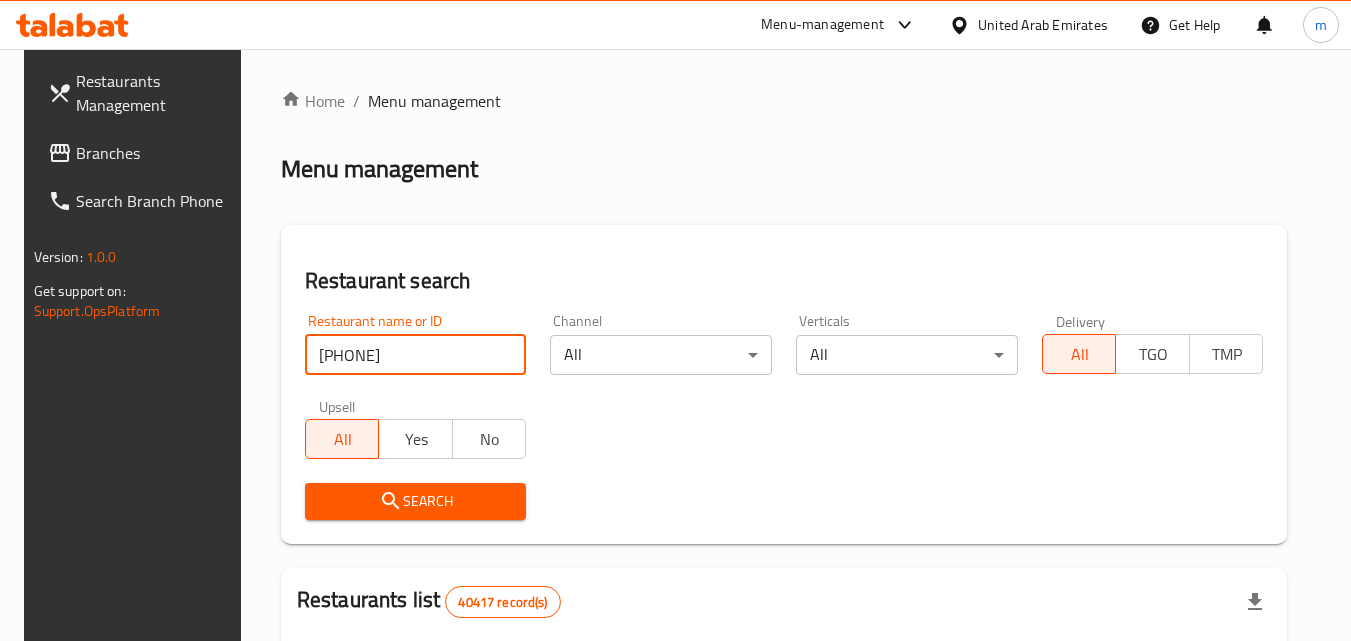 type on "703223" 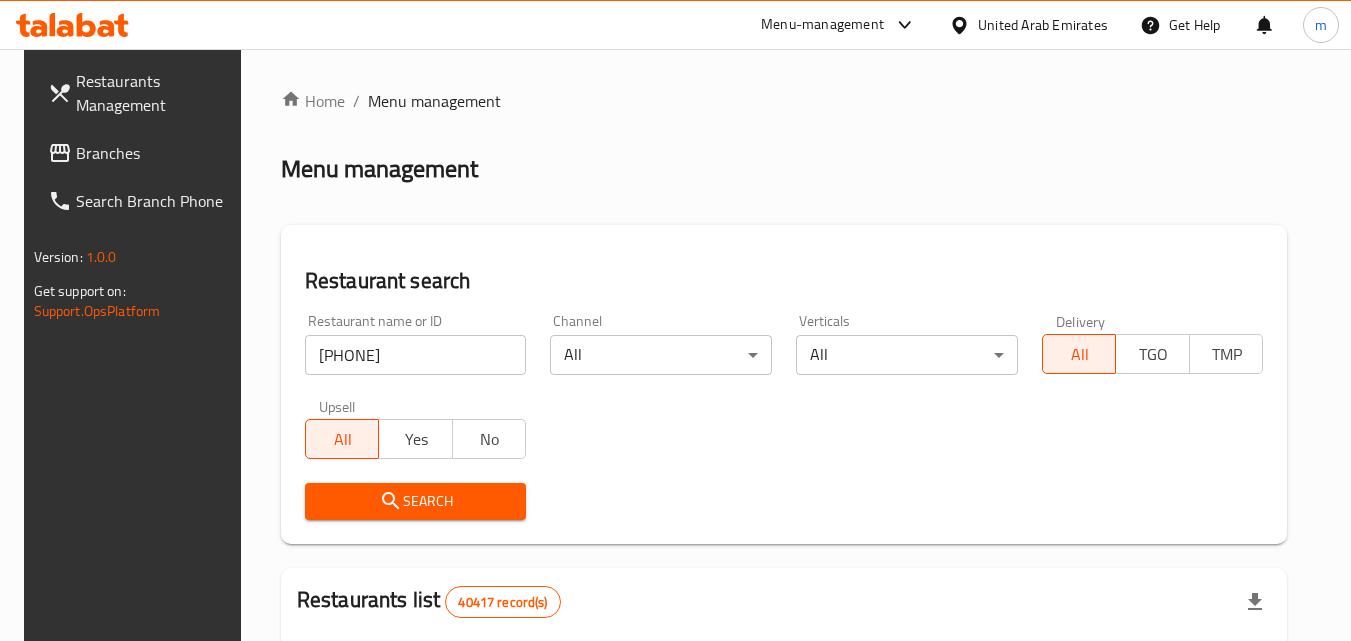 click on "Search" at bounding box center [416, 501] 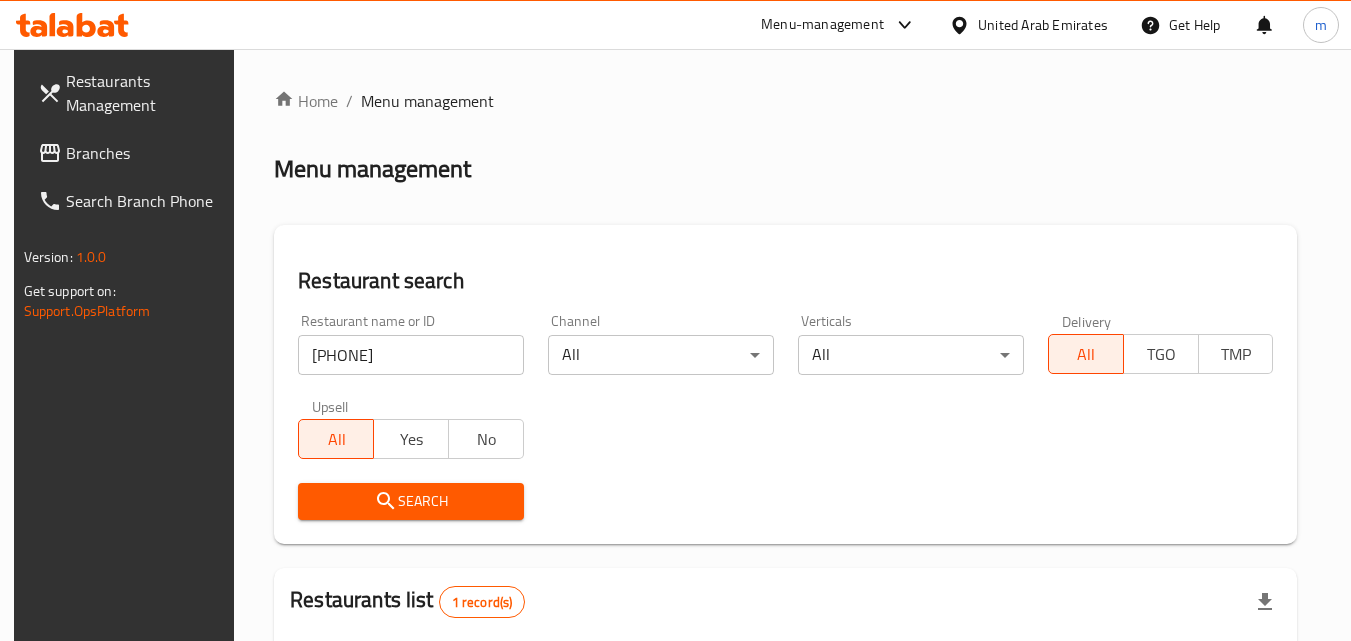 click on "Branches" at bounding box center (145, 153) 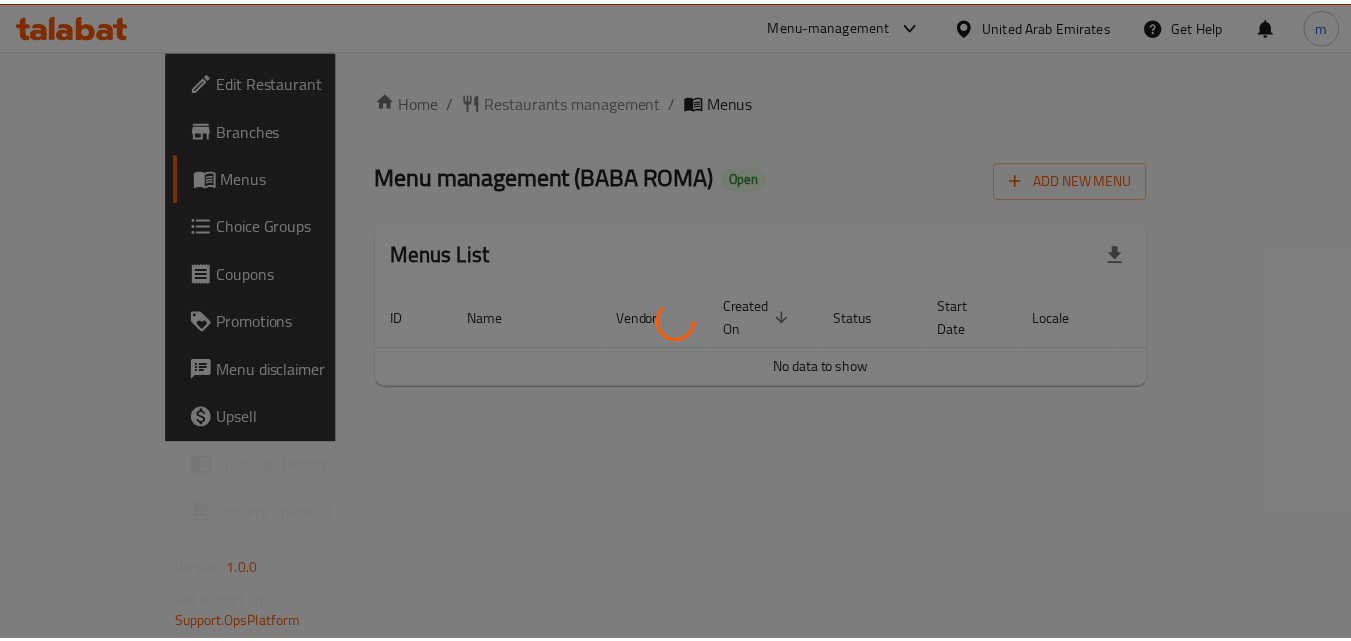 scroll, scrollTop: 0, scrollLeft: 0, axis: both 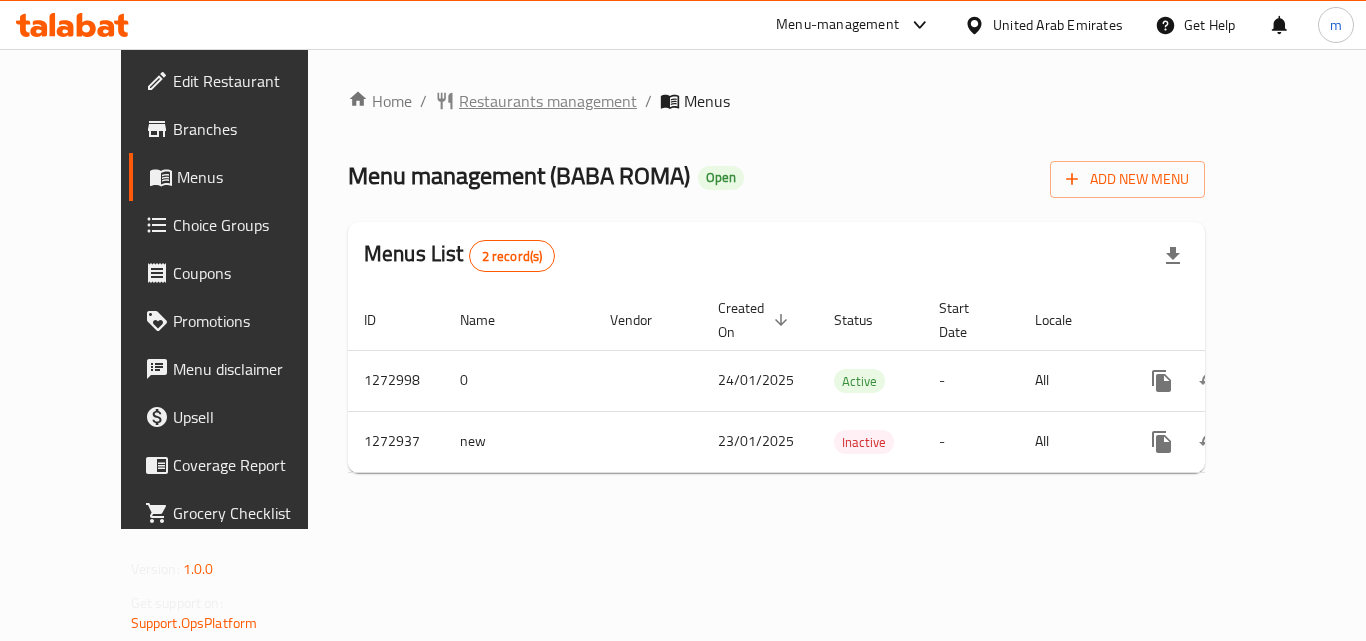click on "Restaurants management" at bounding box center [548, 101] 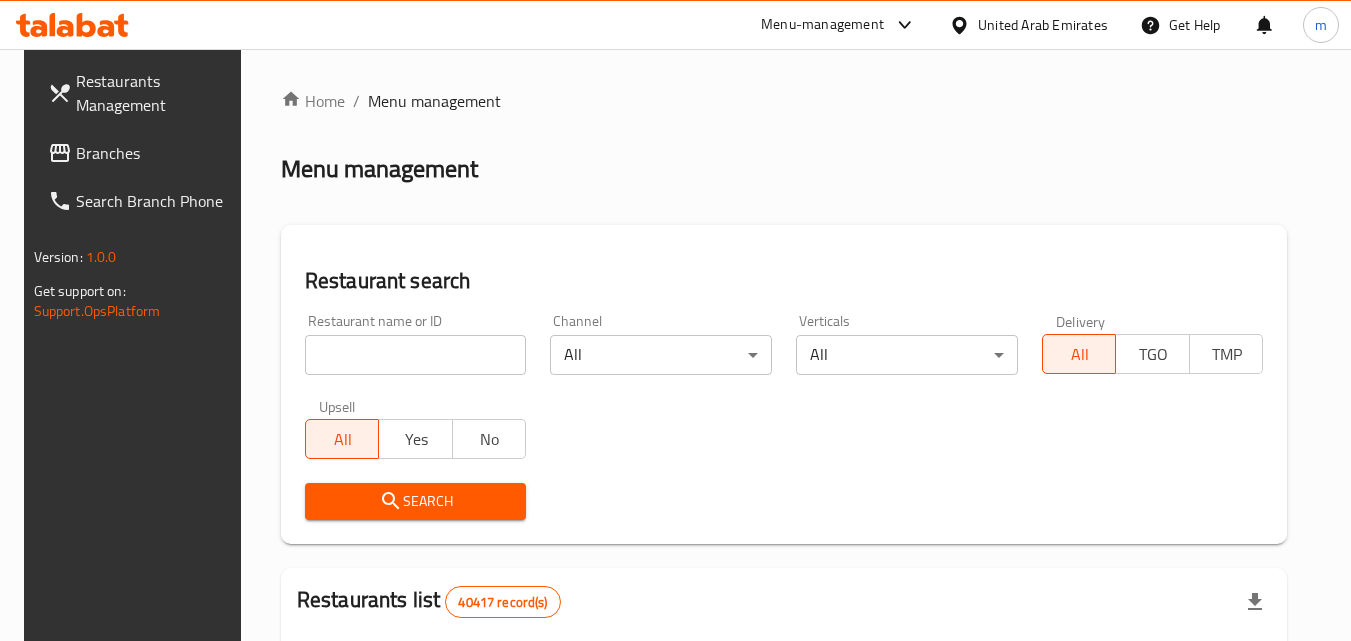 click at bounding box center (416, 355) 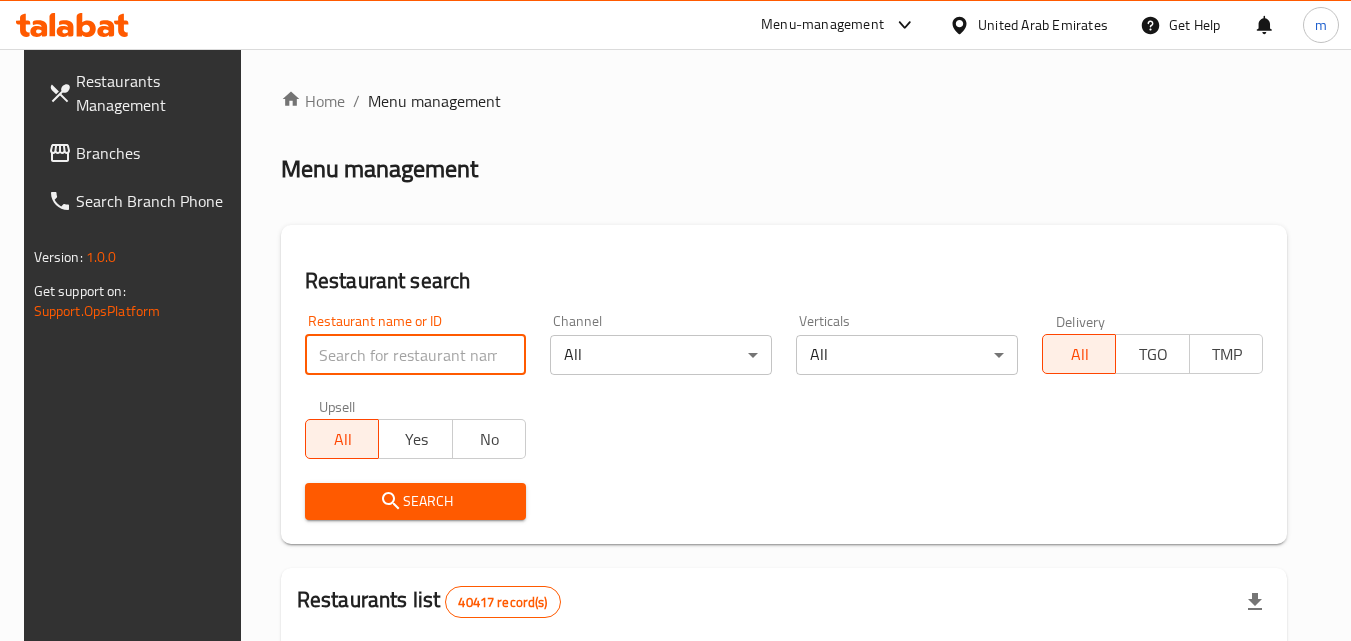 click at bounding box center [416, 355] 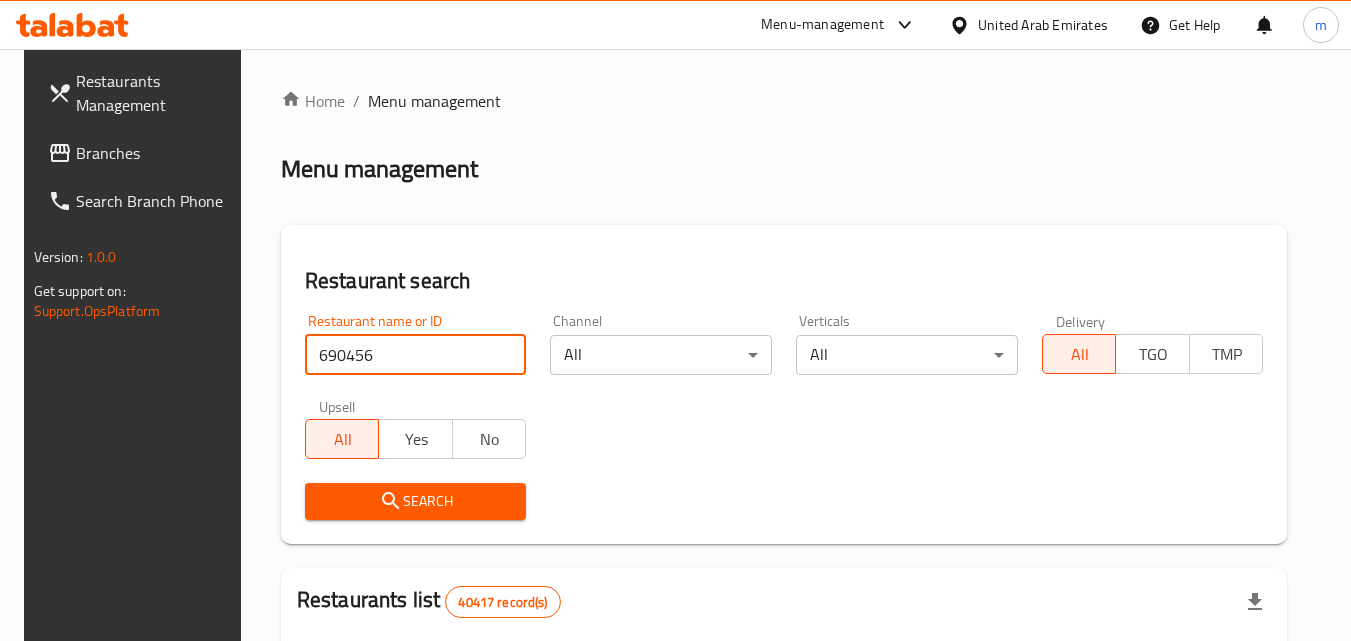 type on "690456" 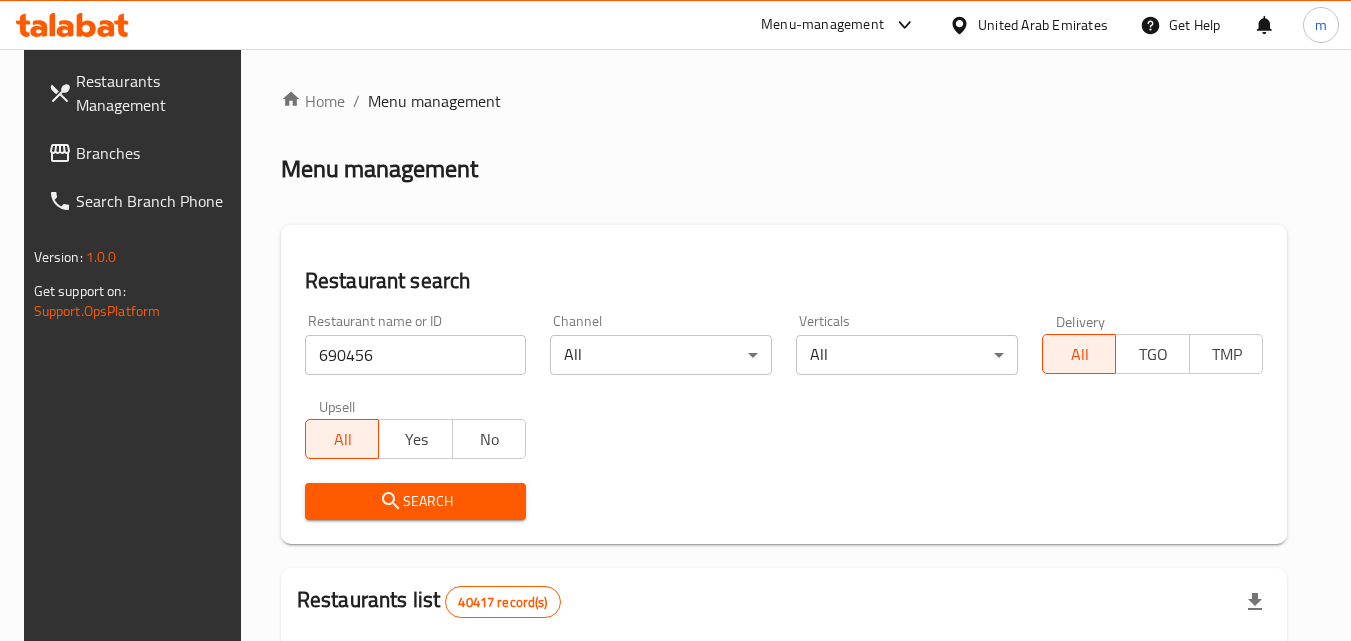 drag, startPoint x: 389, startPoint y: 505, endPoint x: 586, endPoint y: 249, distance: 323.02478 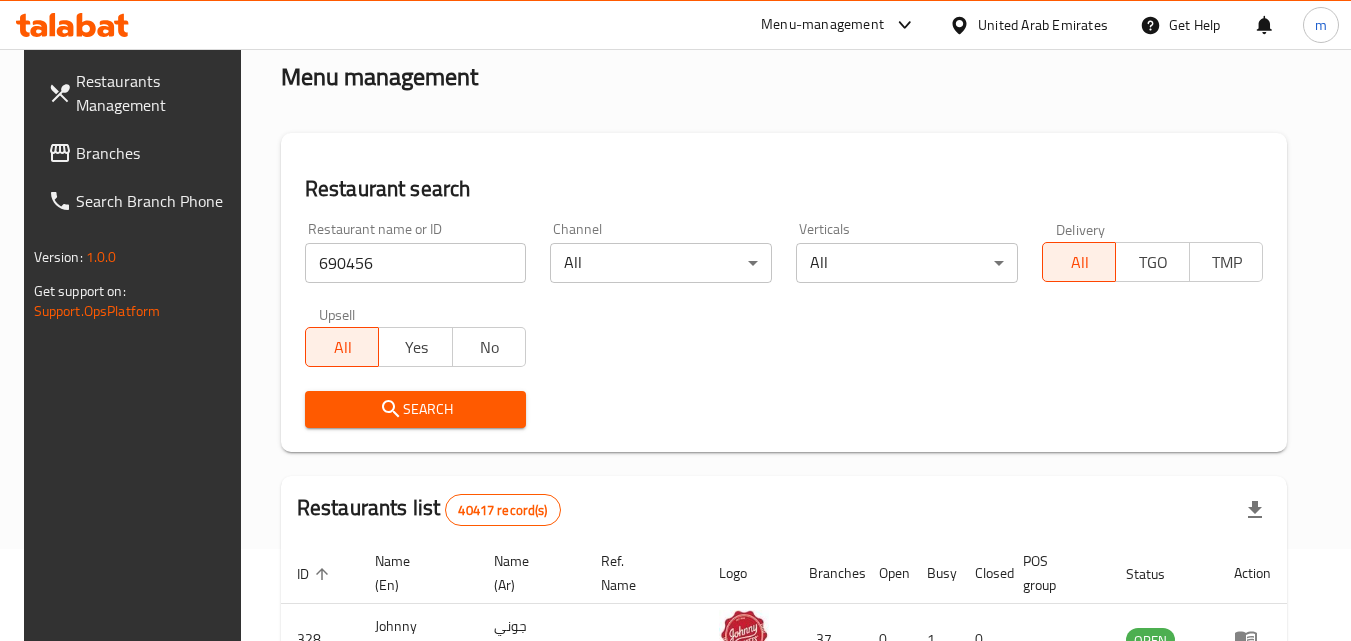 scroll, scrollTop: 300, scrollLeft: 0, axis: vertical 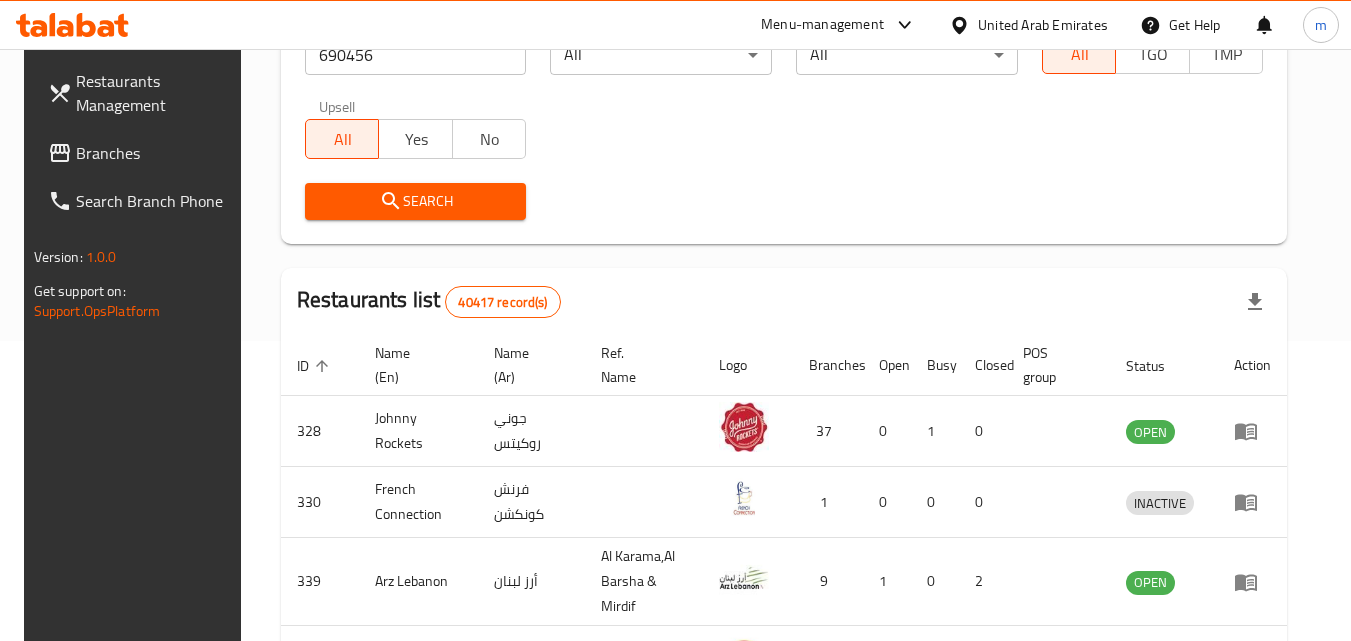 click on "Search" at bounding box center [416, 201] 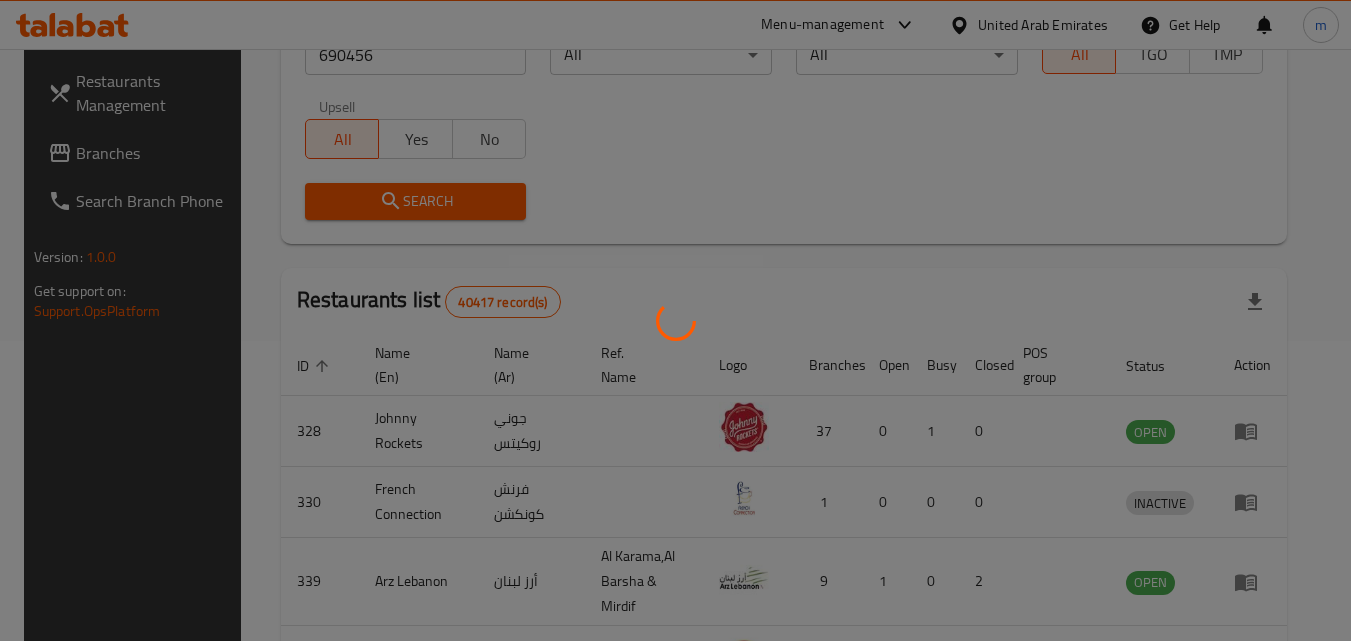 scroll, scrollTop: 251, scrollLeft: 0, axis: vertical 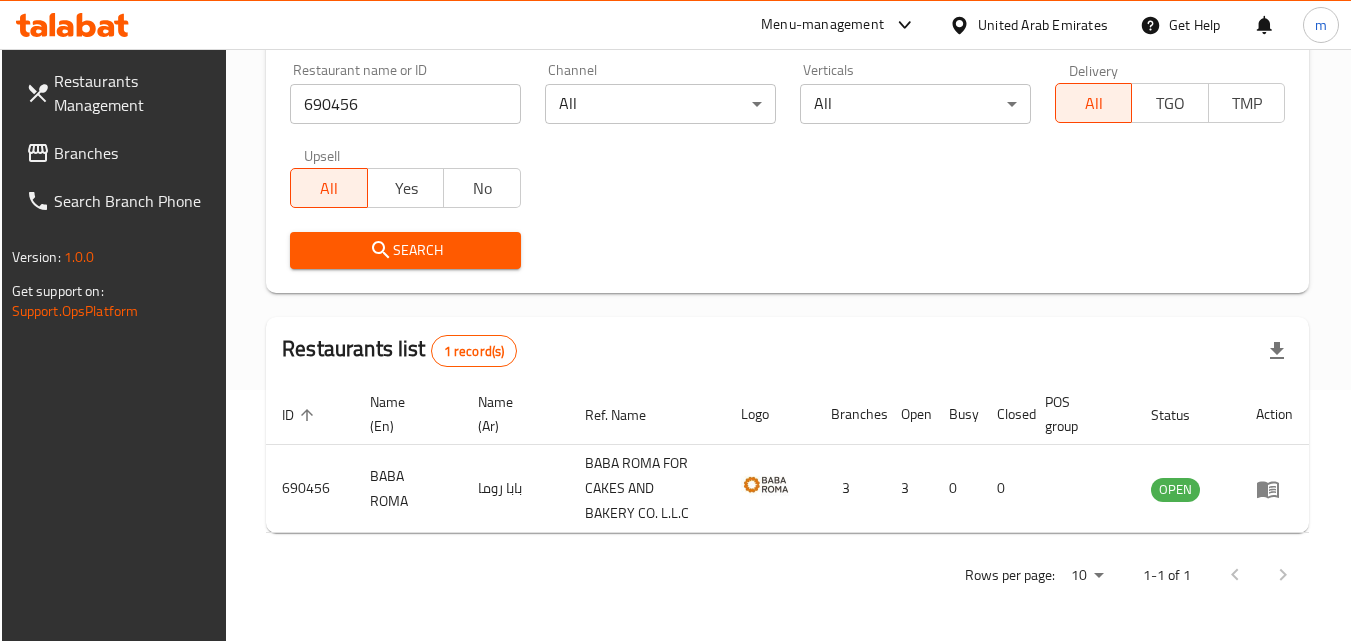 click on "Branches" at bounding box center (119, 153) 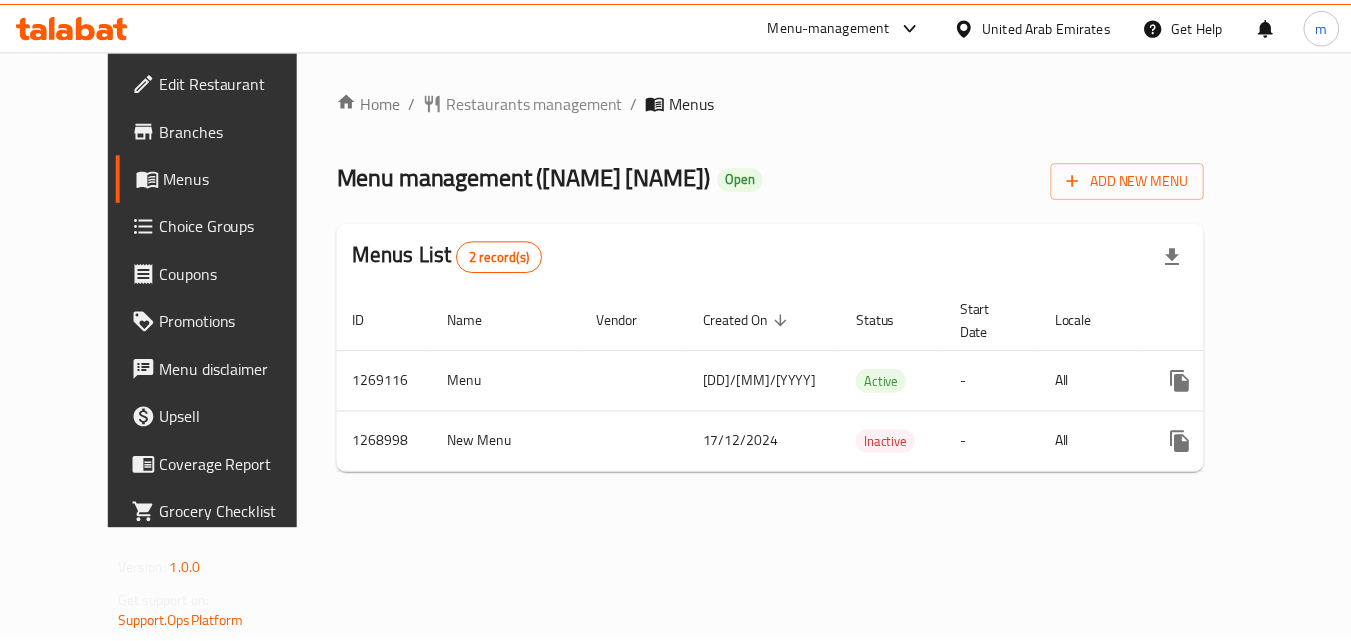 scroll, scrollTop: 0, scrollLeft: 0, axis: both 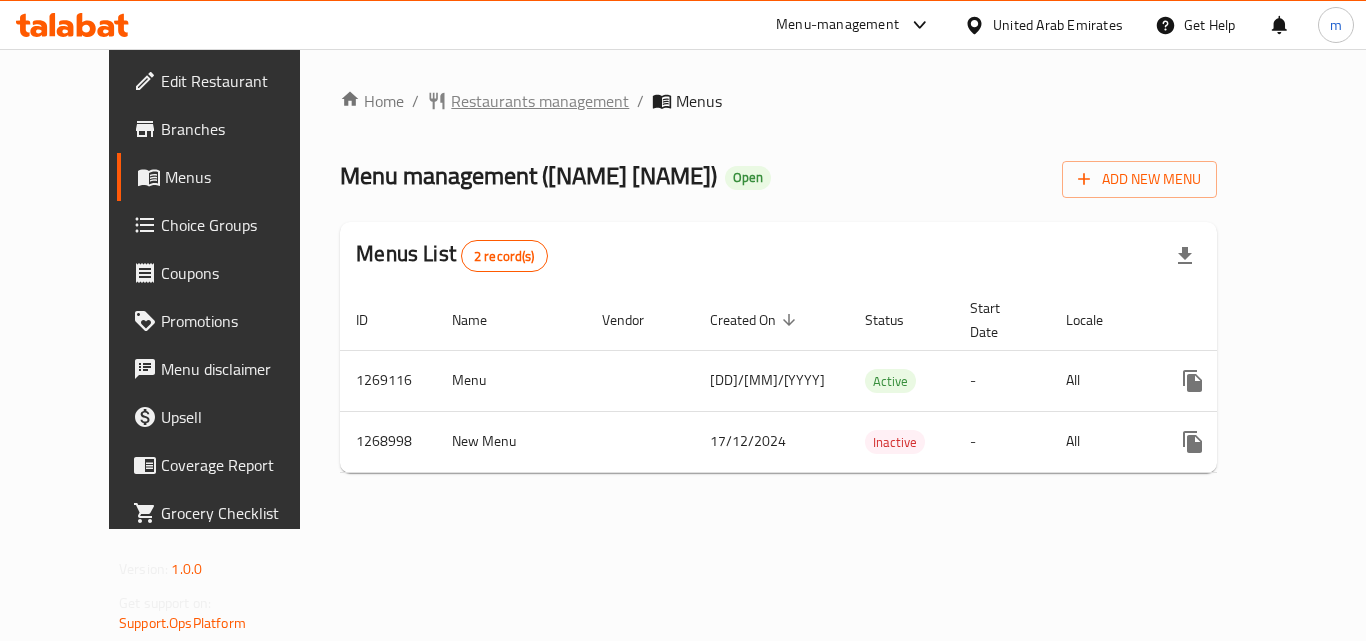 click on "Restaurants management" at bounding box center (540, 101) 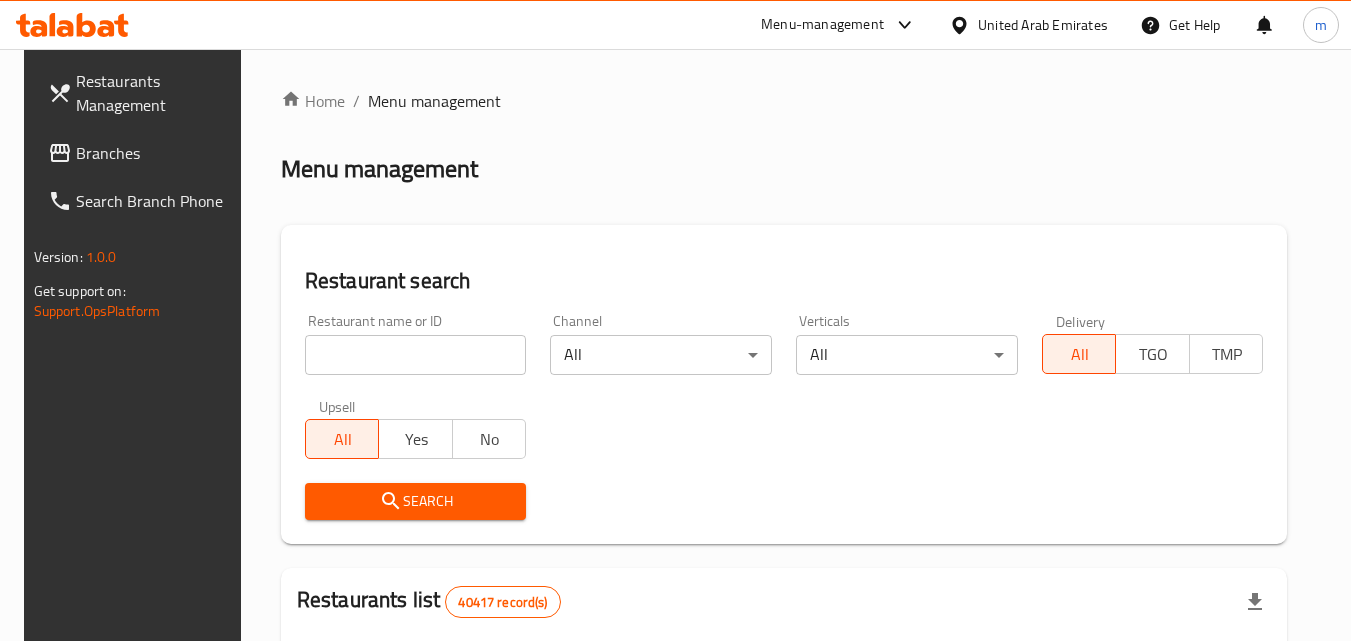 click at bounding box center [416, 355] 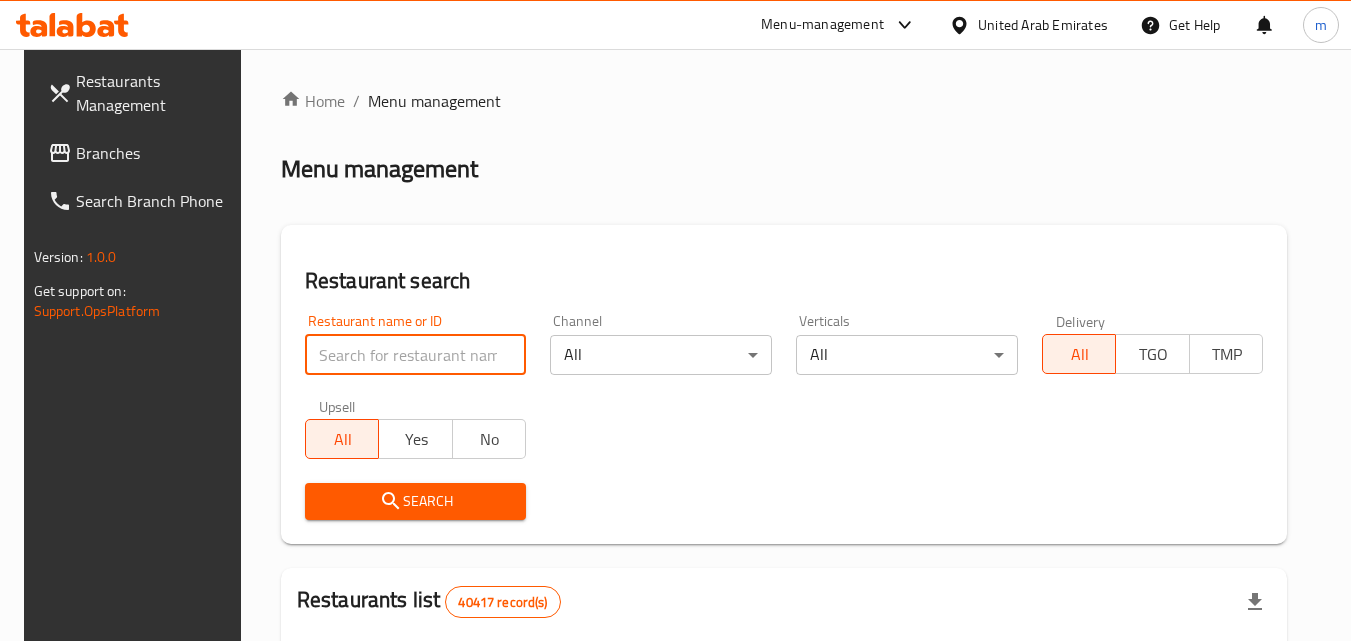 click at bounding box center (416, 355) 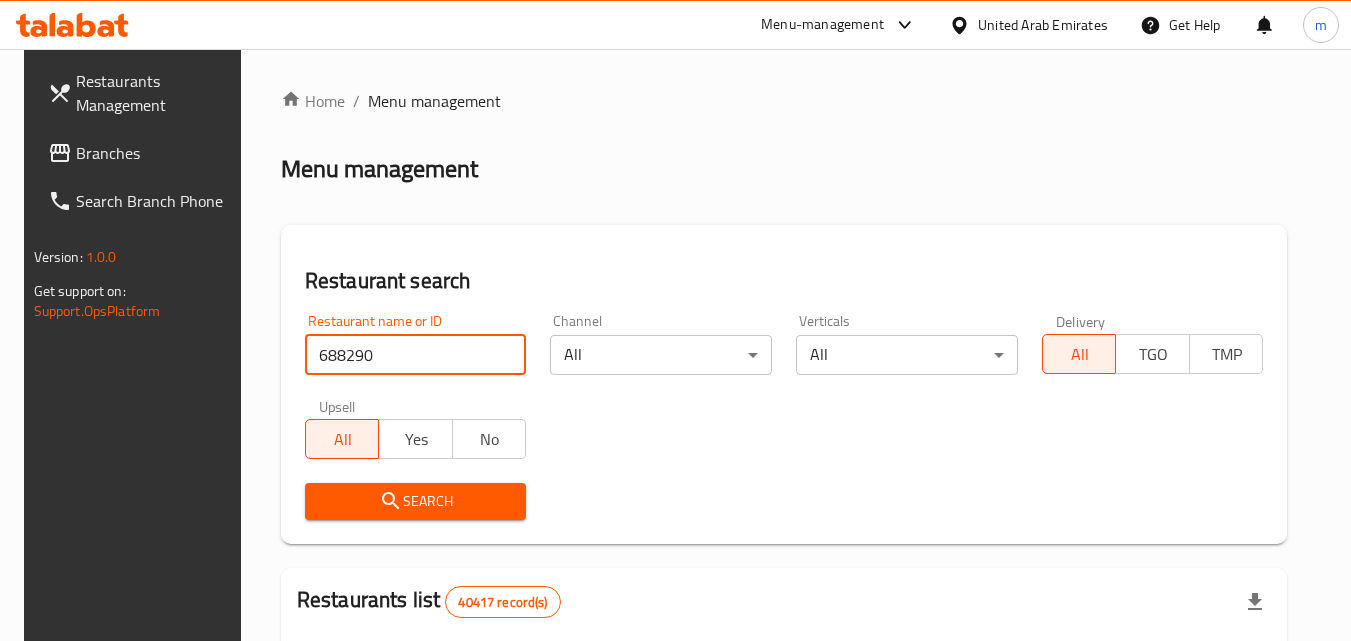 type on "688290" 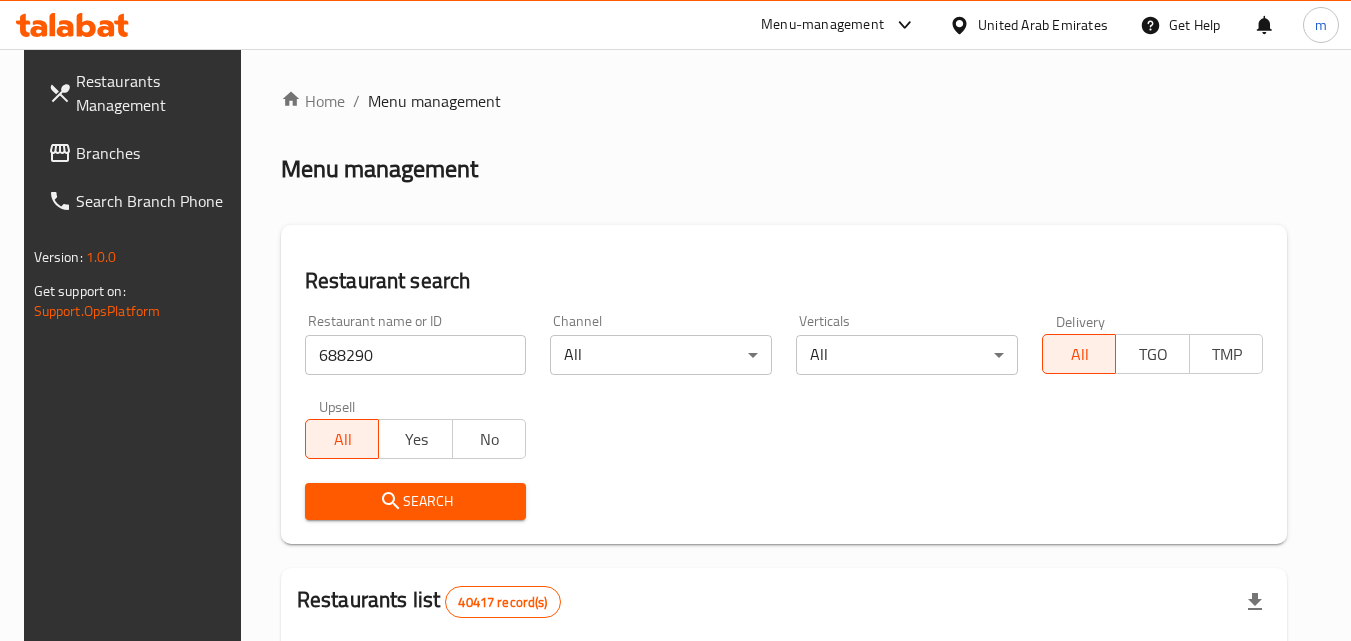 click on "Search" at bounding box center (416, 501) 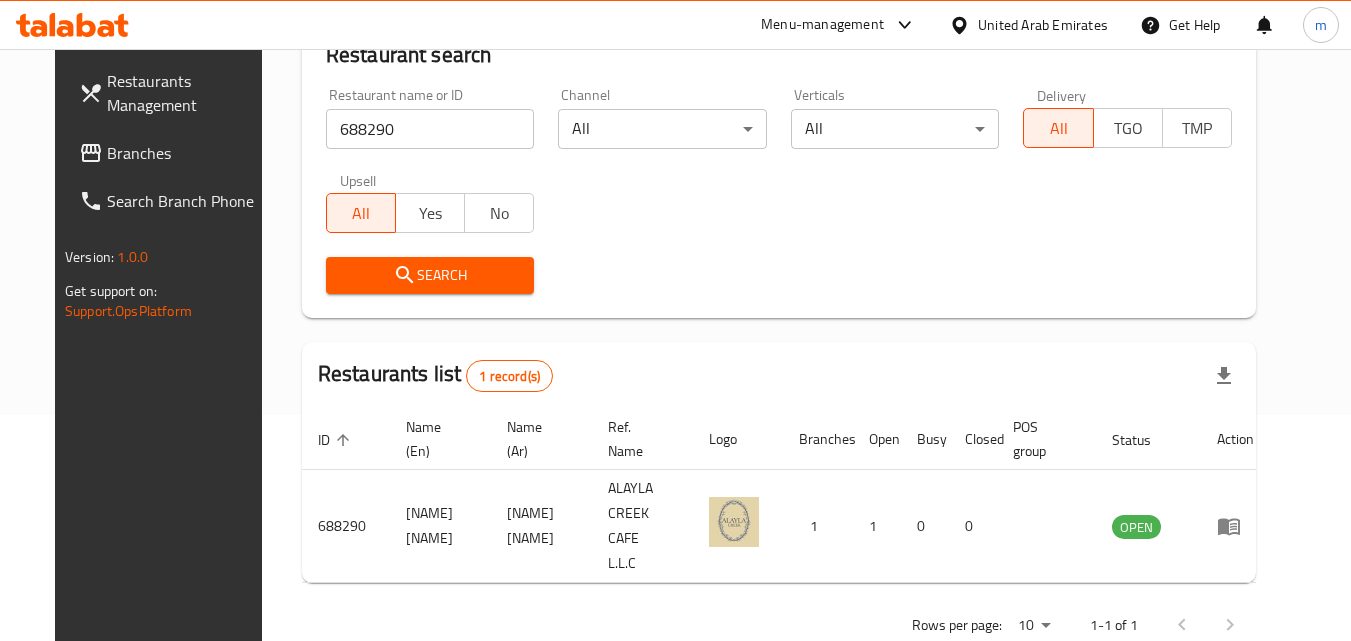 scroll, scrollTop: 234, scrollLeft: 0, axis: vertical 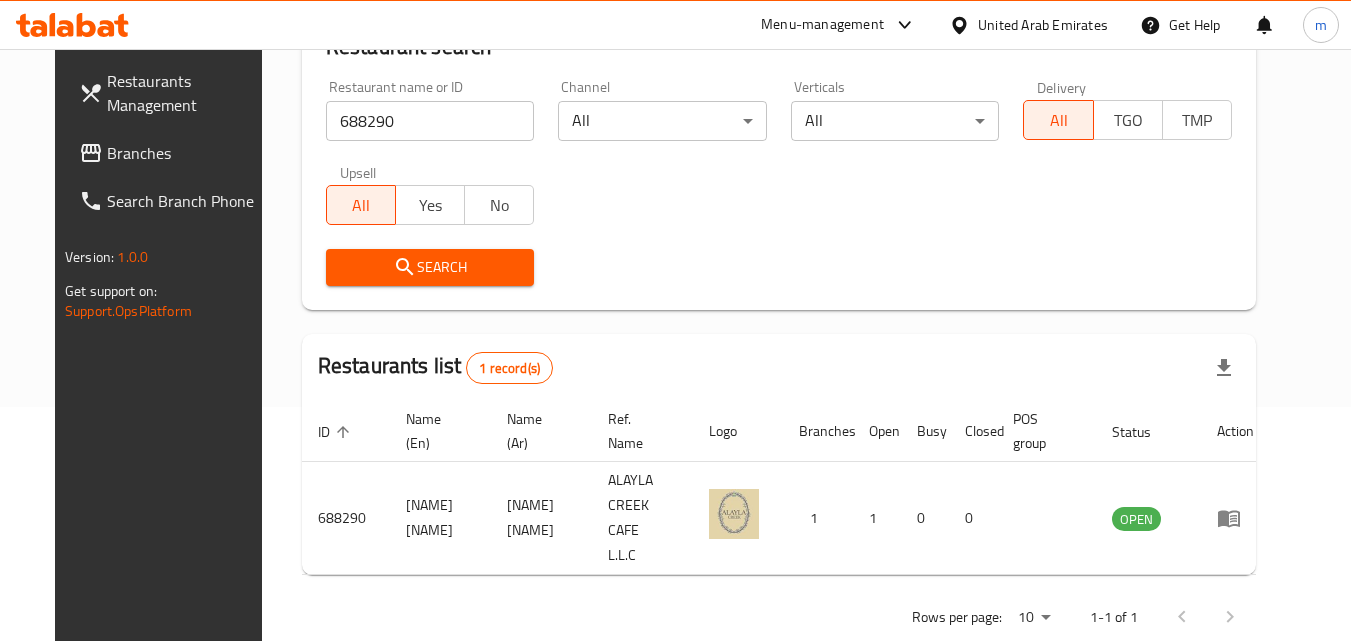click on "Branches" at bounding box center [172, 153] 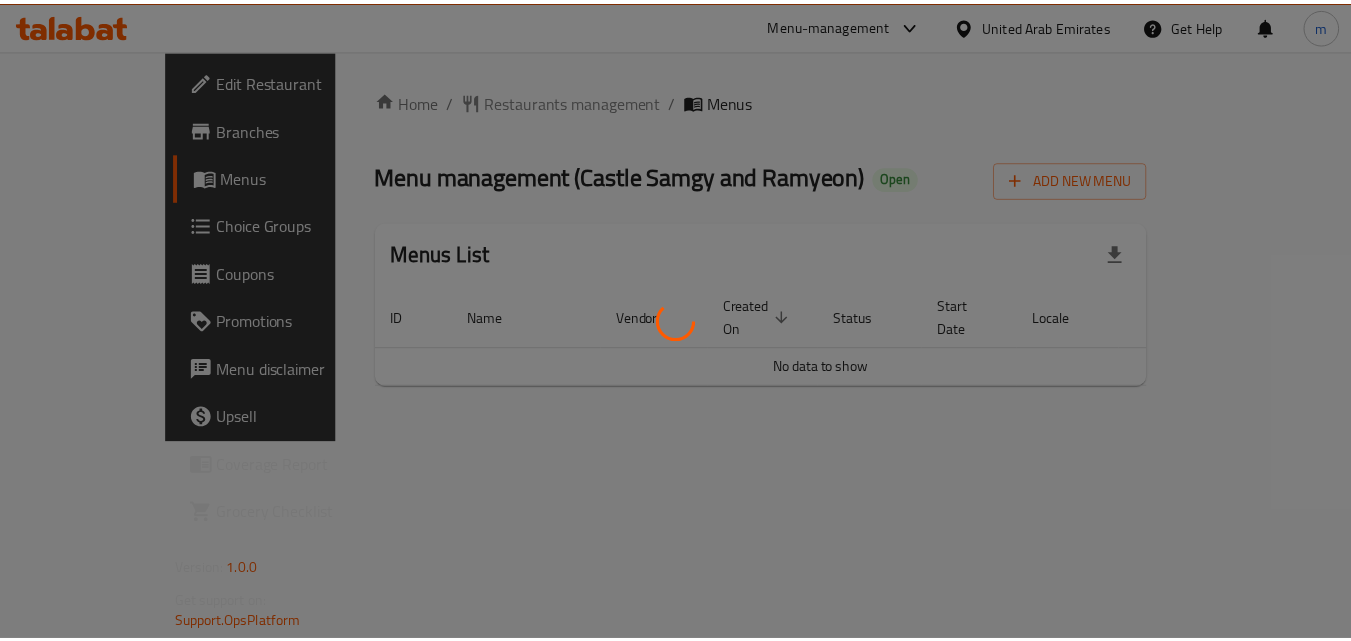 scroll, scrollTop: 0, scrollLeft: 0, axis: both 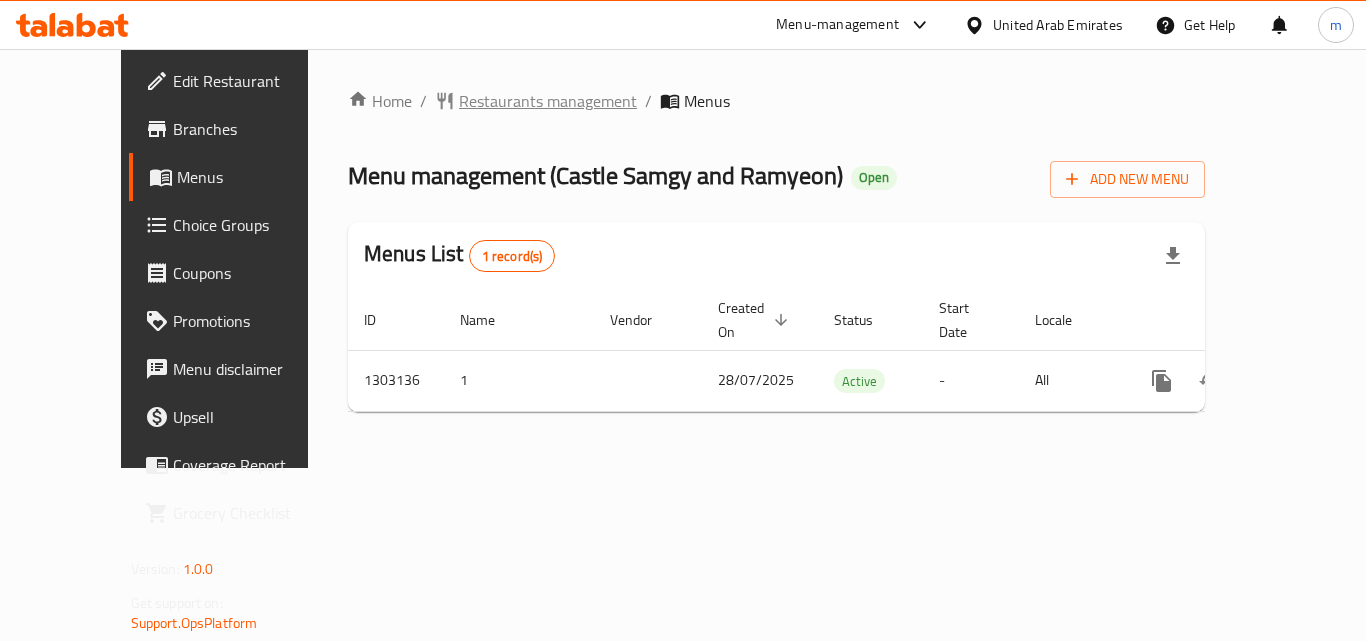 click on "Restaurants management" at bounding box center (548, 101) 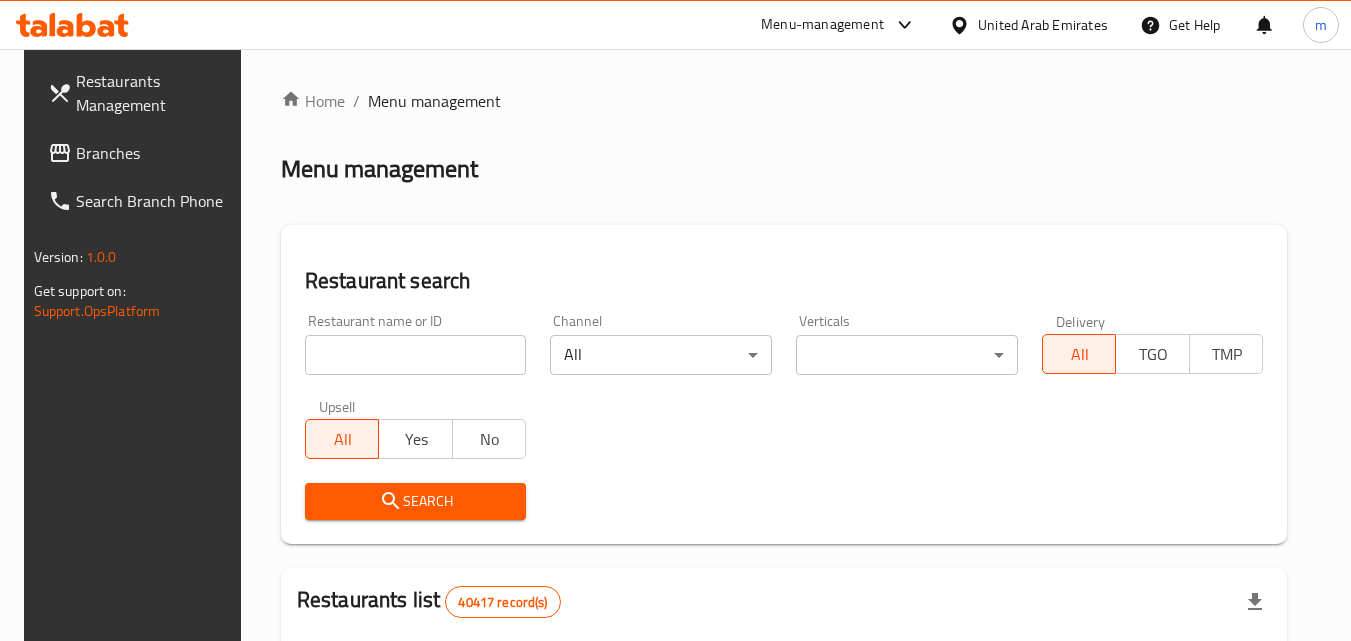 click at bounding box center [675, 320] 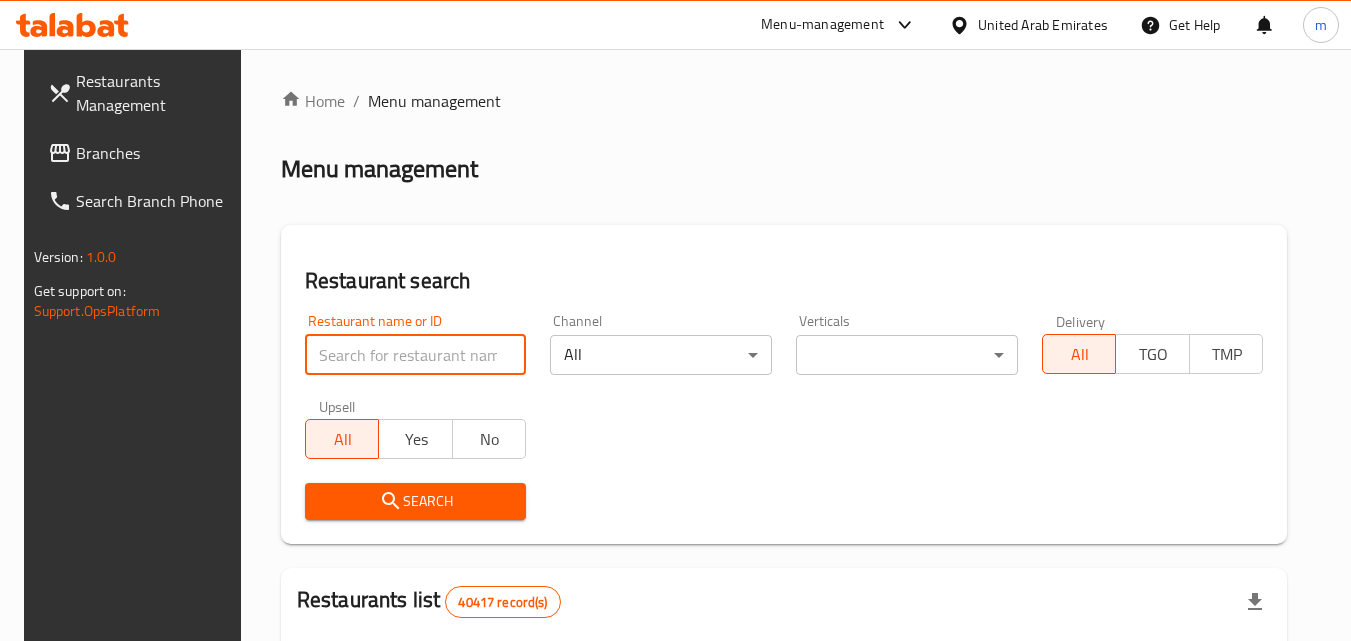click at bounding box center [416, 355] 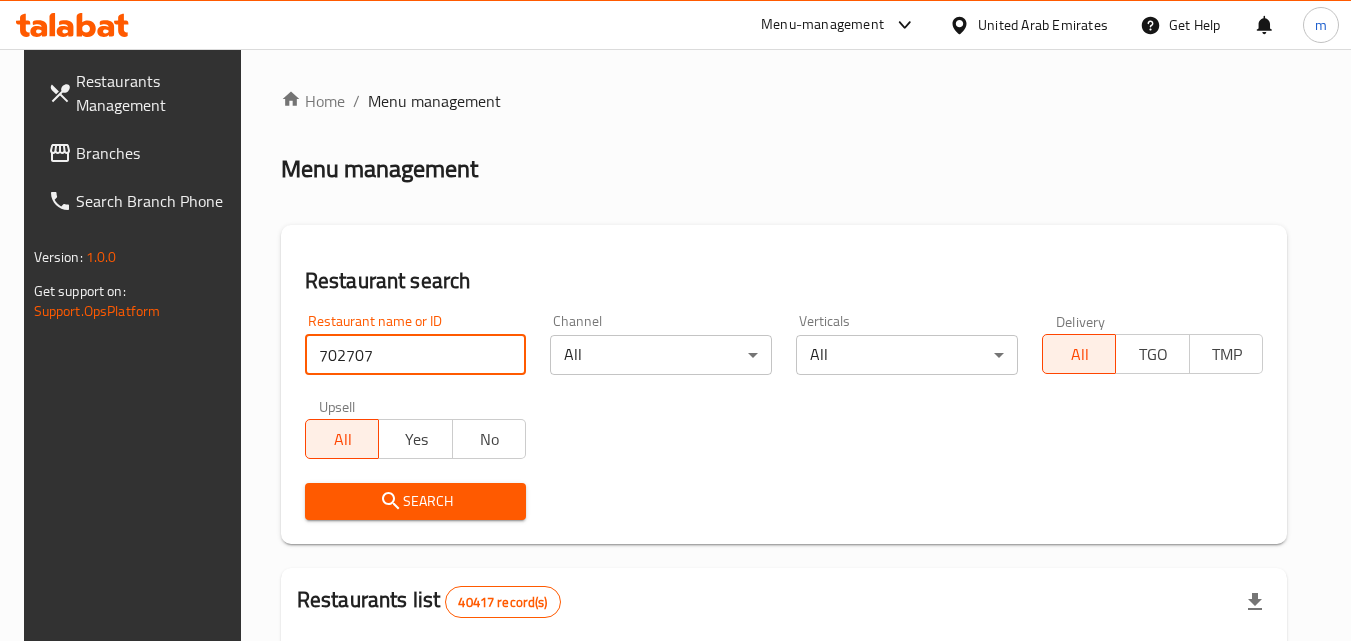 type on "702707" 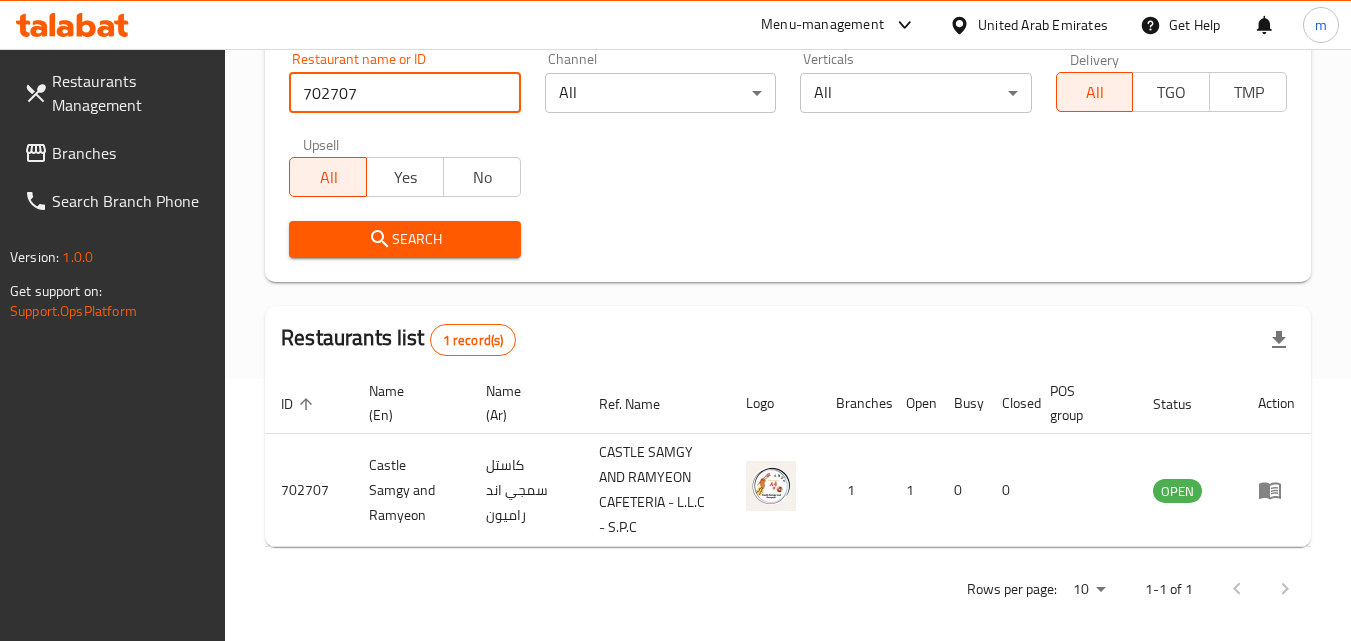 scroll, scrollTop: 276, scrollLeft: 0, axis: vertical 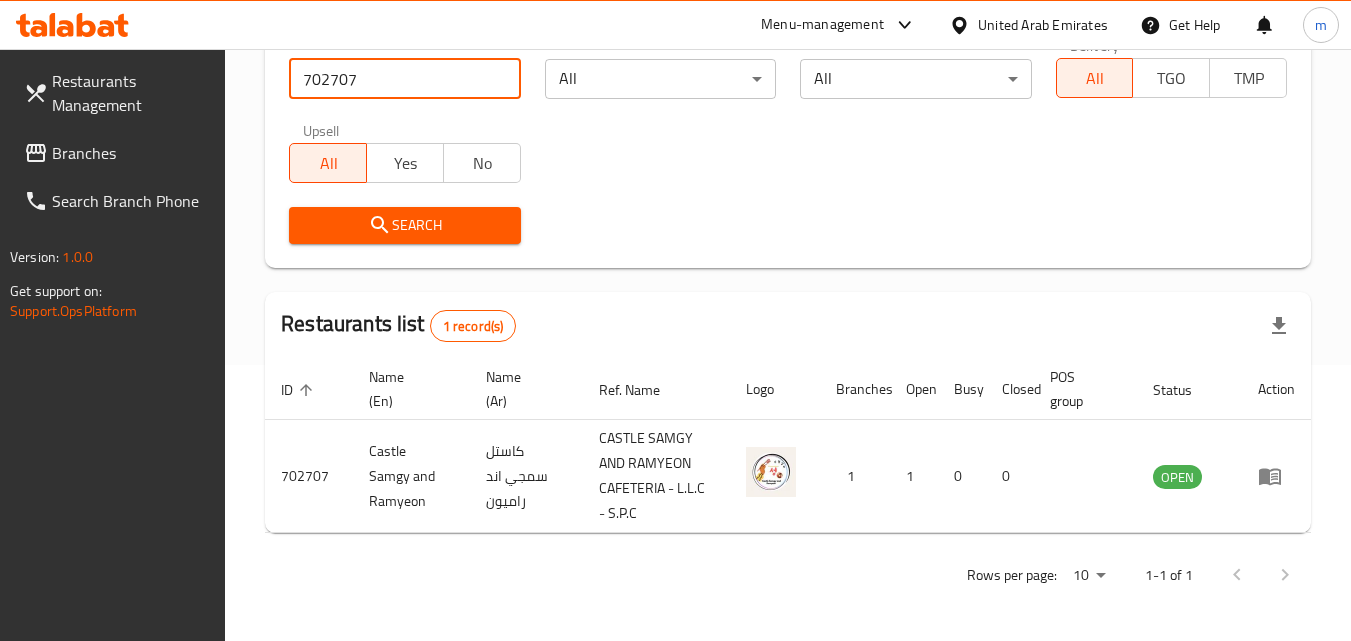 click on "Branches" at bounding box center (131, 153) 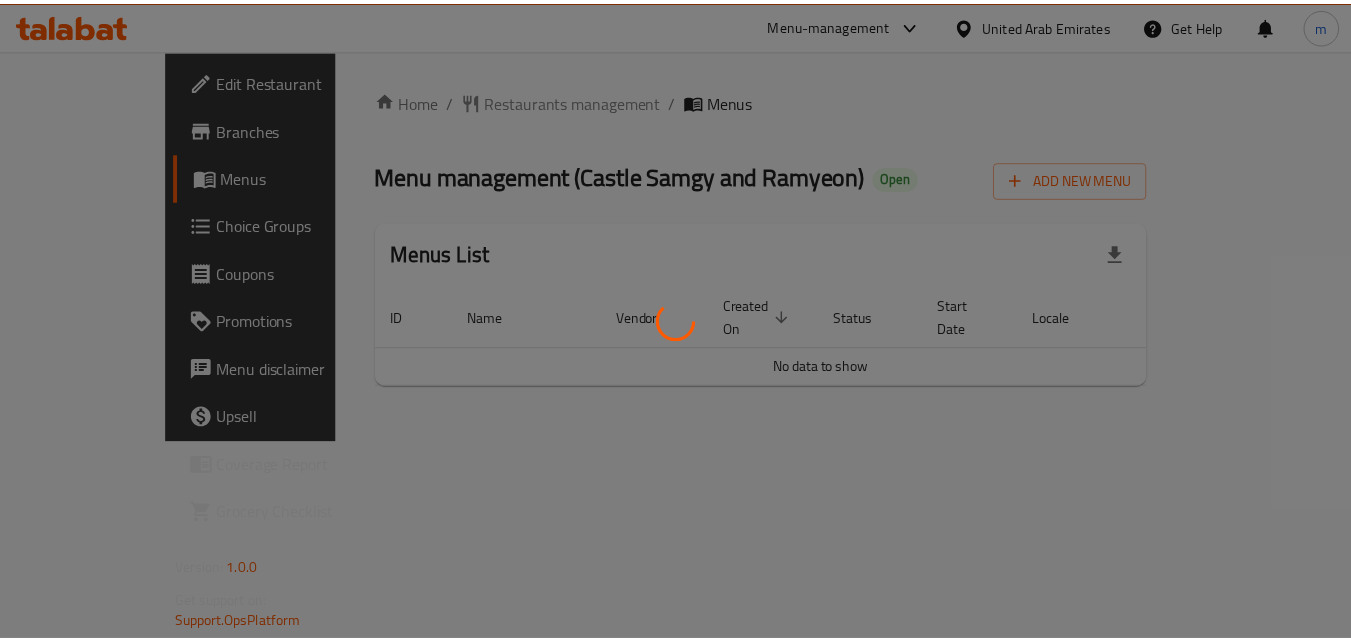scroll, scrollTop: 0, scrollLeft: 0, axis: both 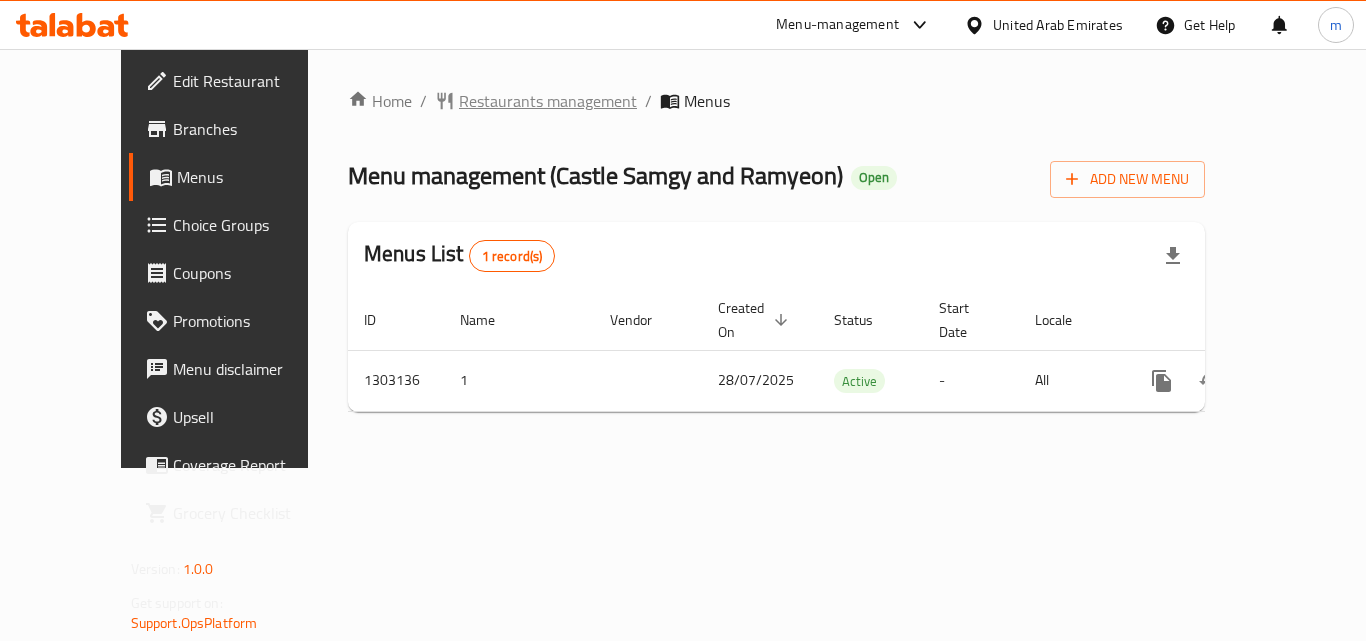 click on "Restaurants management" at bounding box center (548, 101) 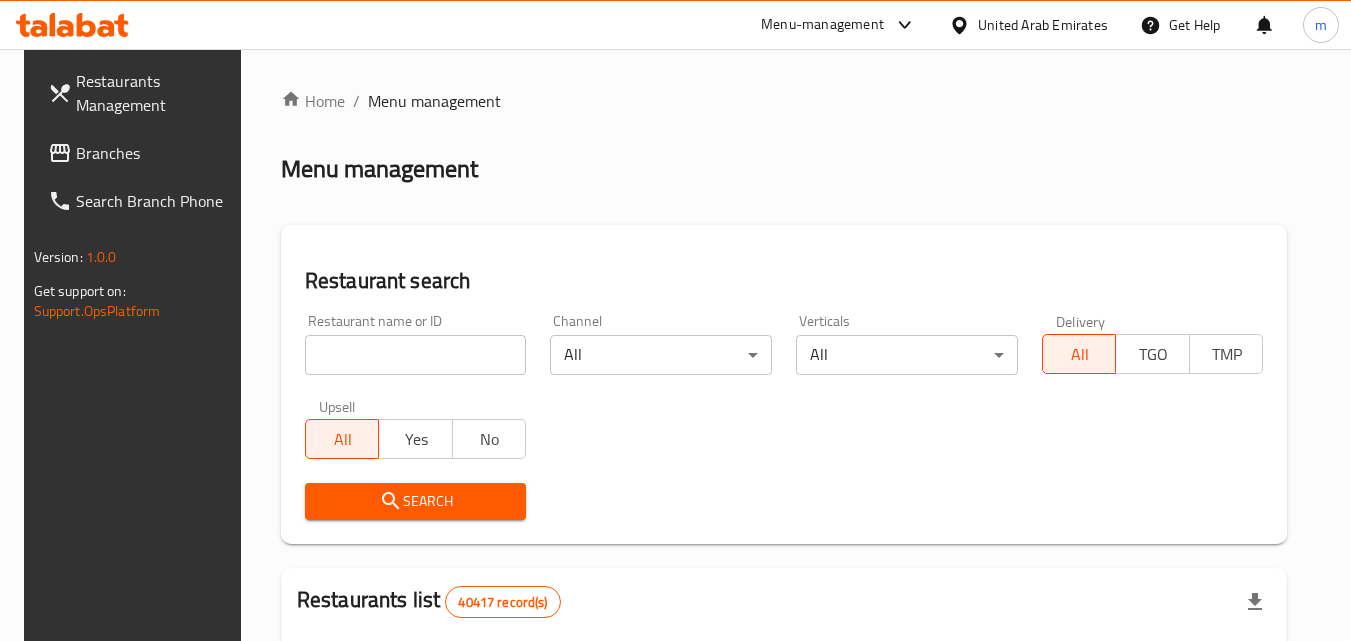 click at bounding box center (416, 355) 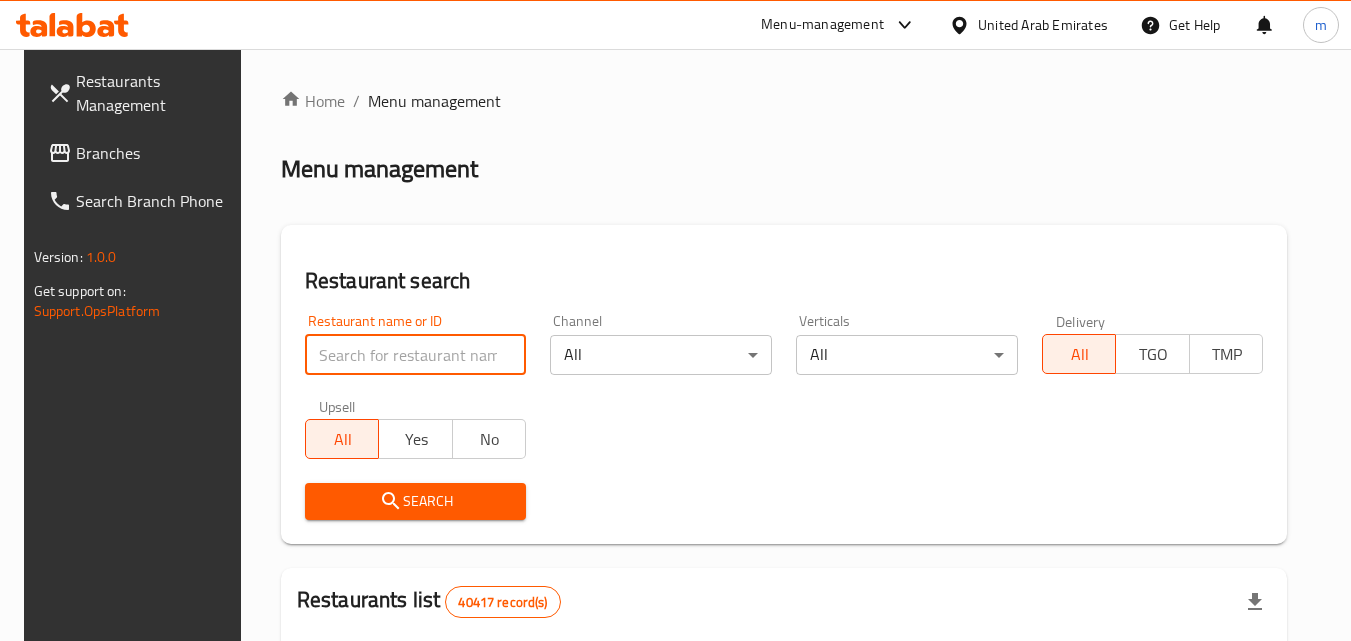 click at bounding box center (416, 355) 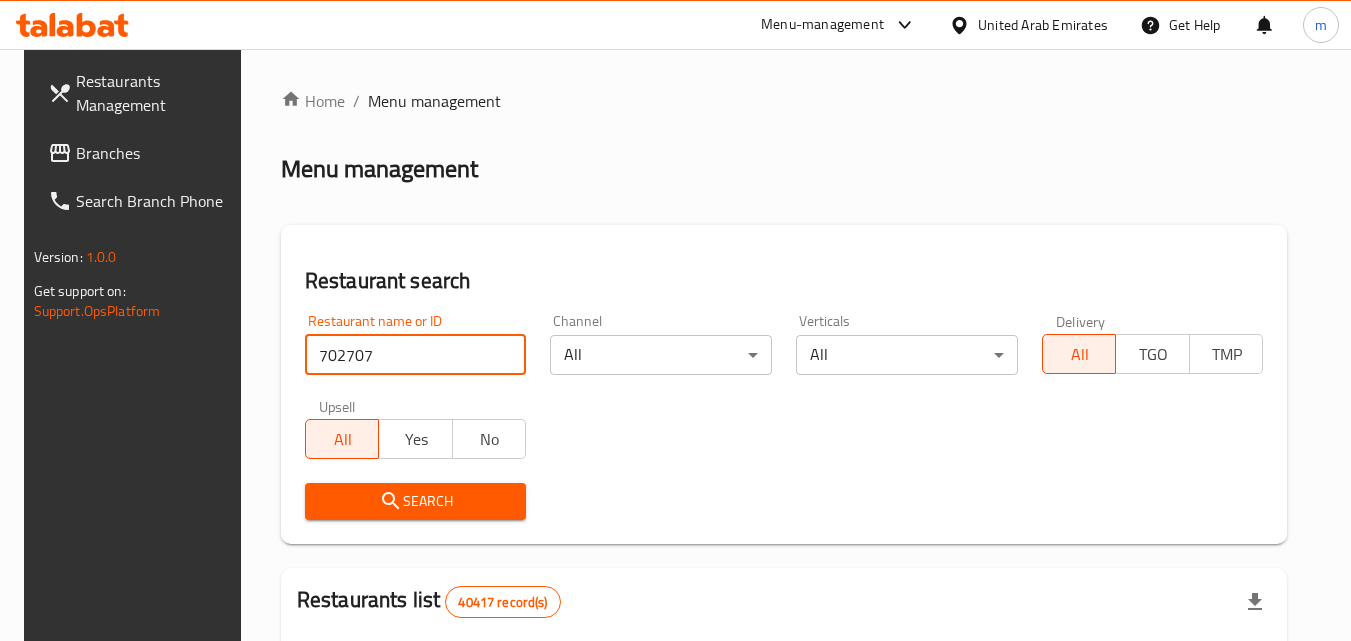 type on "702707" 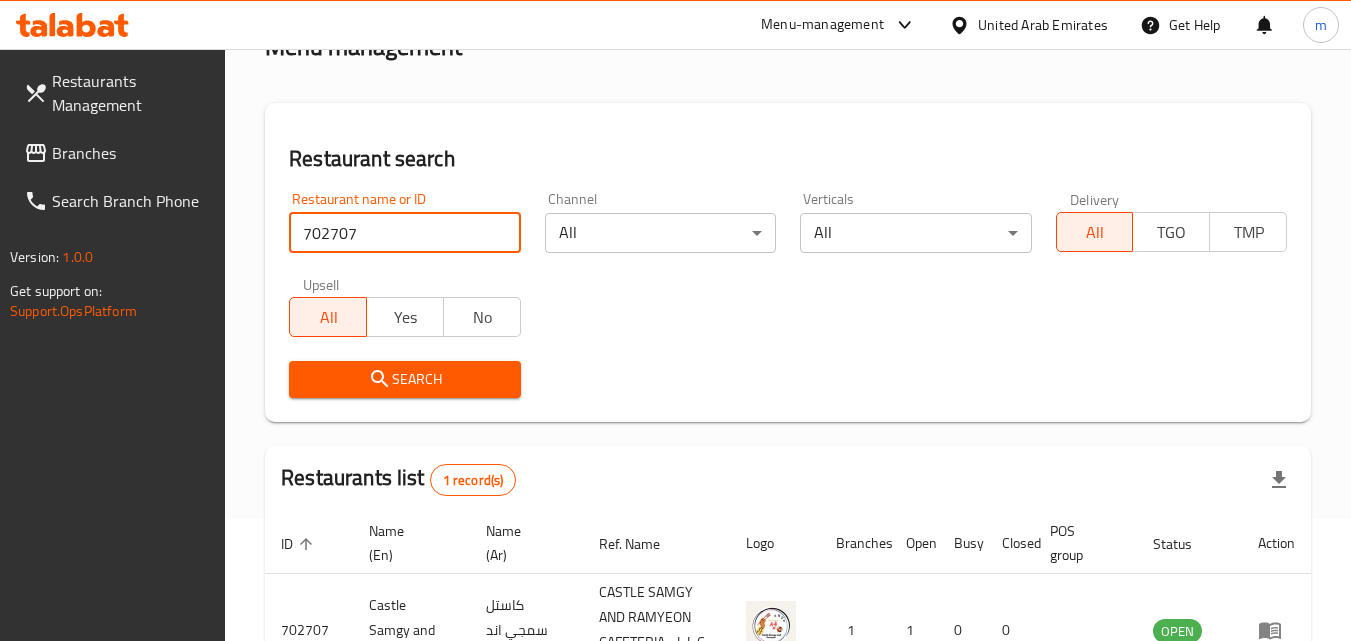 scroll, scrollTop: 276, scrollLeft: 0, axis: vertical 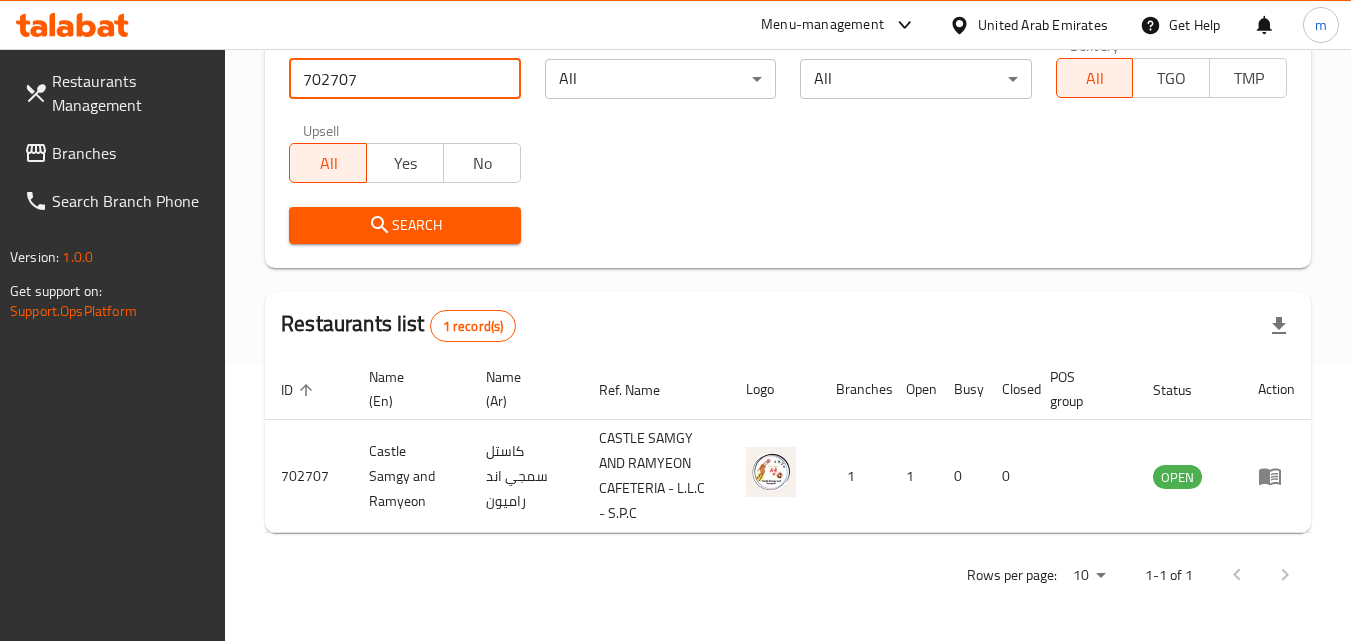 click on "Branches" at bounding box center [131, 153] 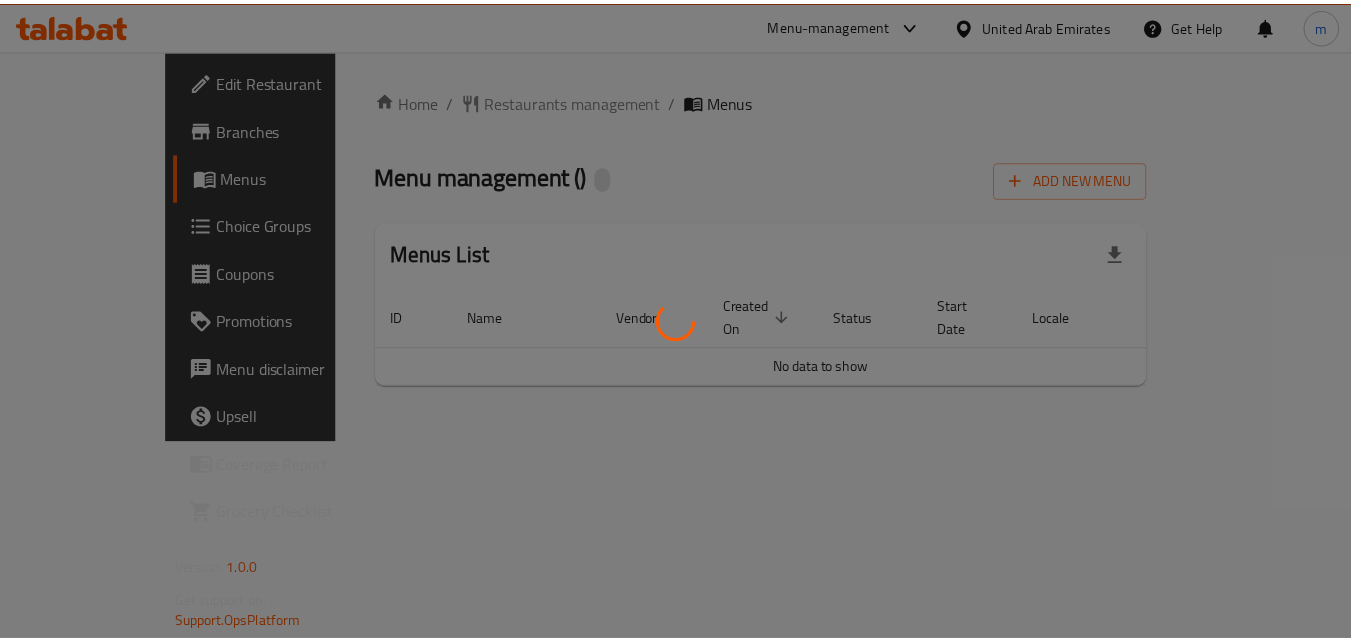 scroll, scrollTop: 0, scrollLeft: 0, axis: both 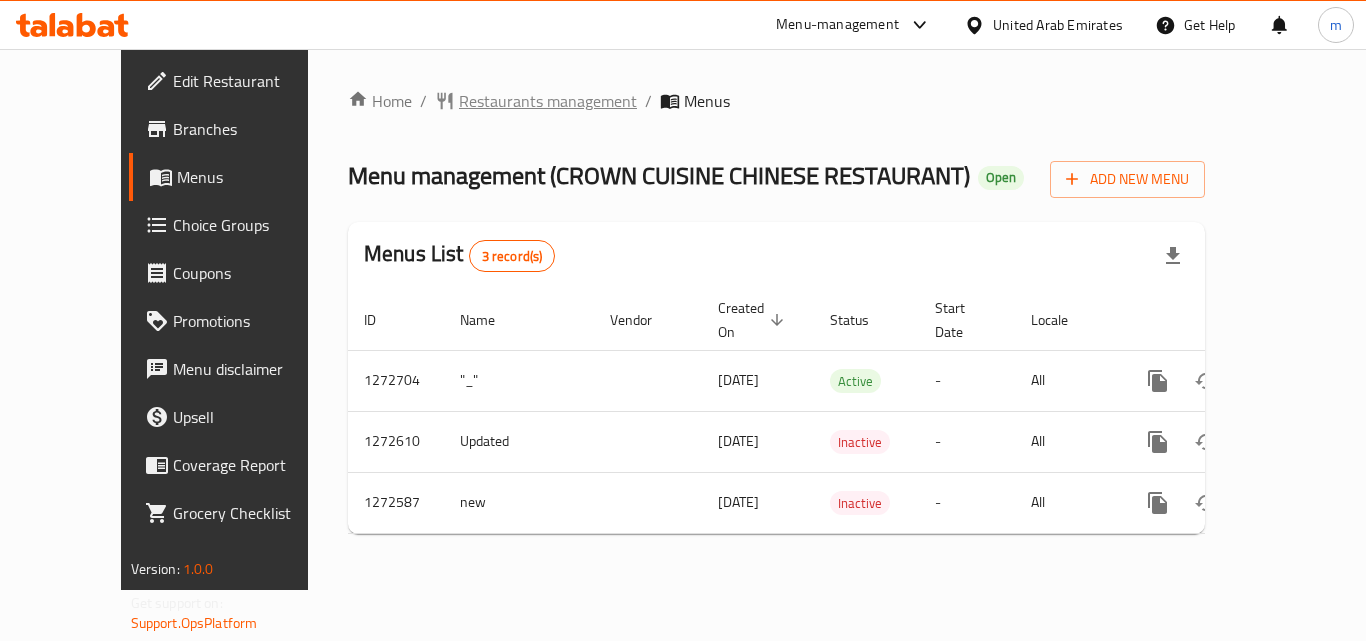 click on "Restaurants management" at bounding box center [548, 101] 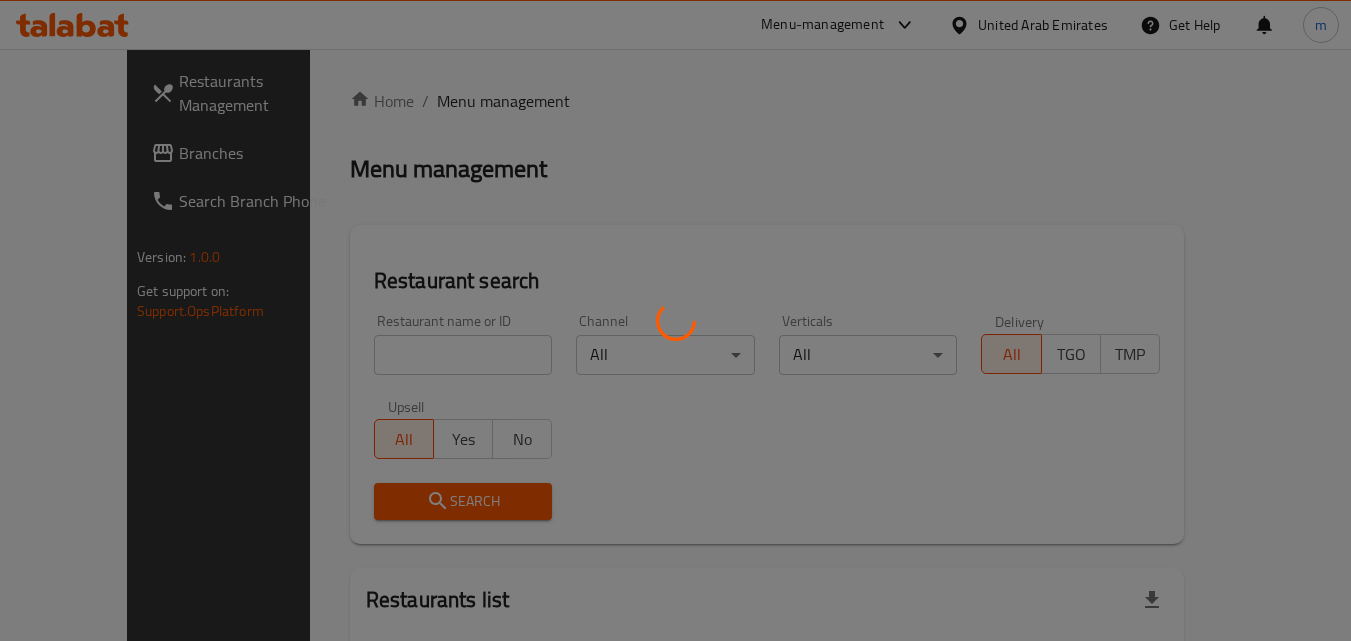 click at bounding box center [675, 320] 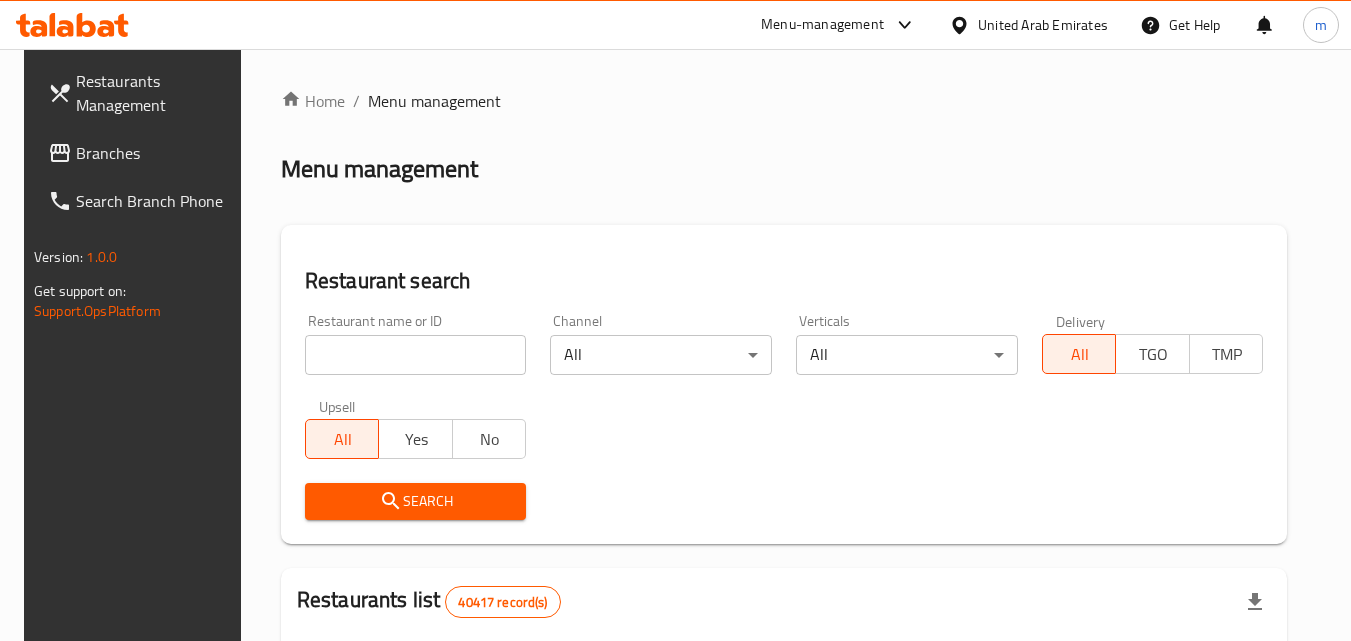 click at bounding box center [416, 355] 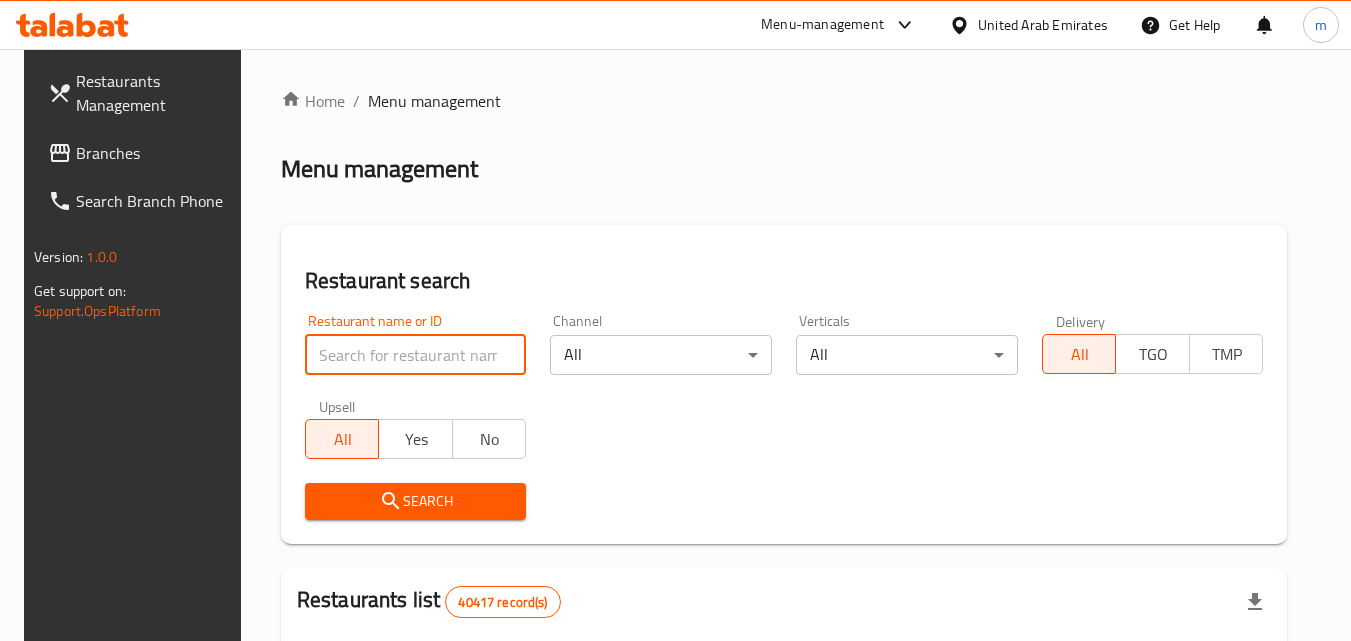 click at bounding box center (416, 355) 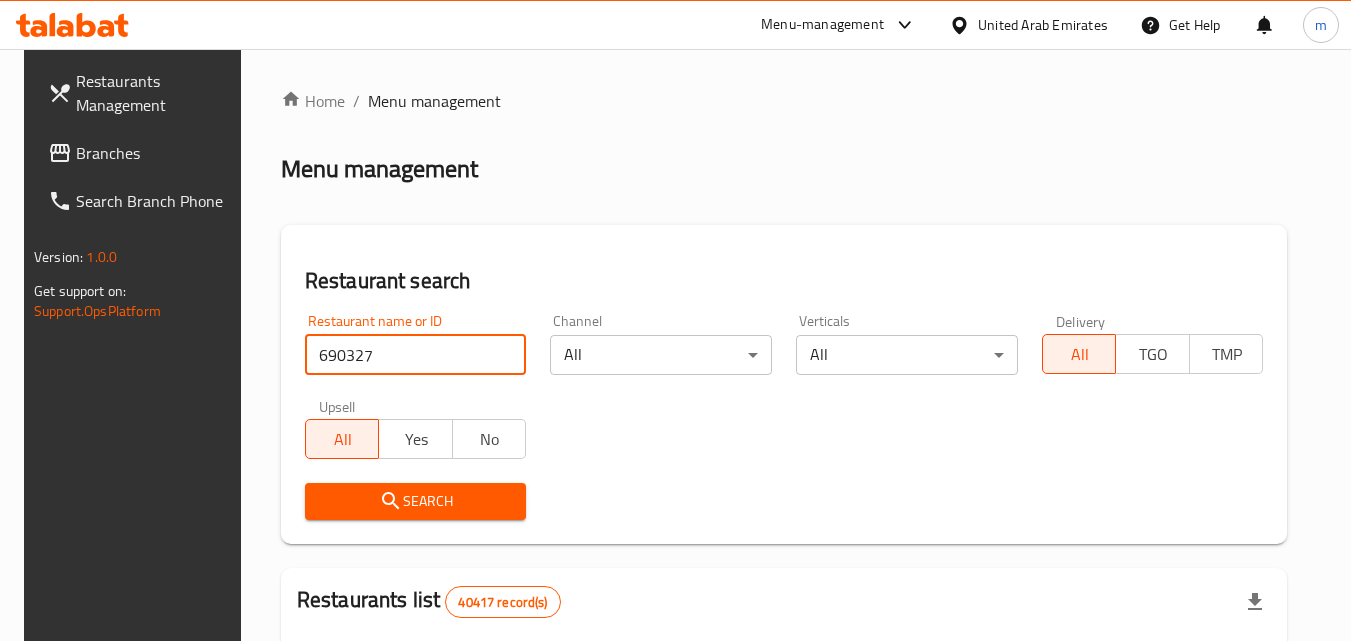 type on "690327" 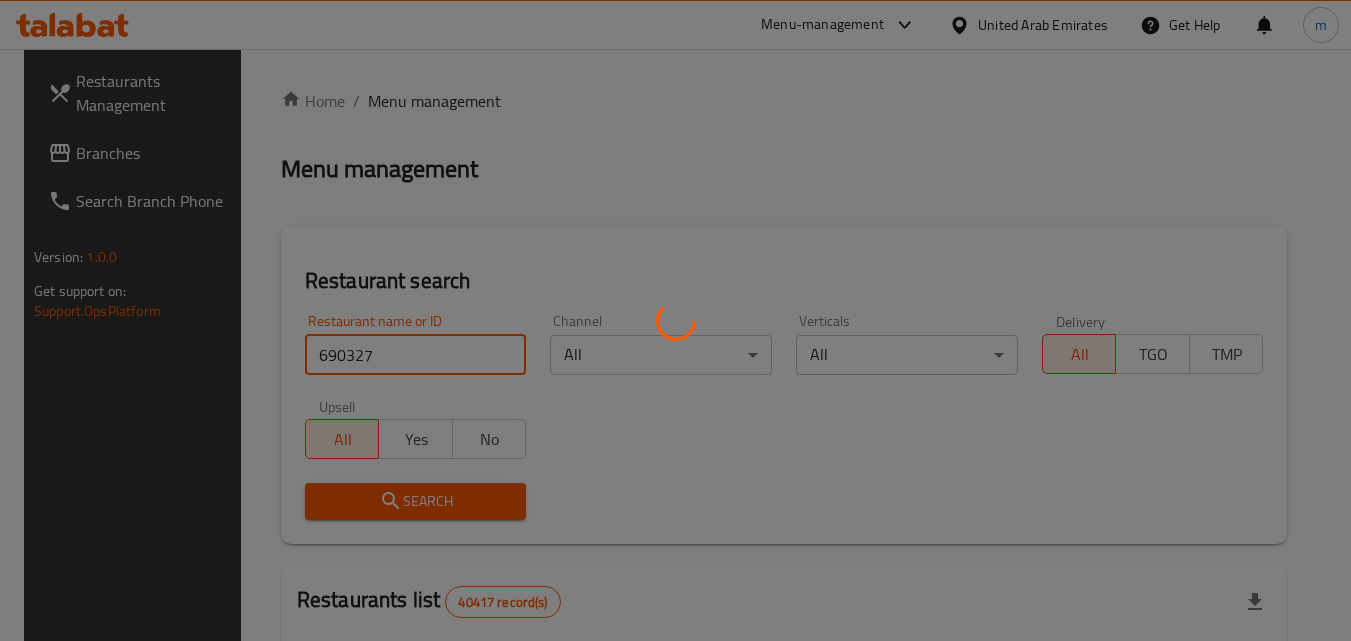 click on "Search" at bounding box center (416, 501) 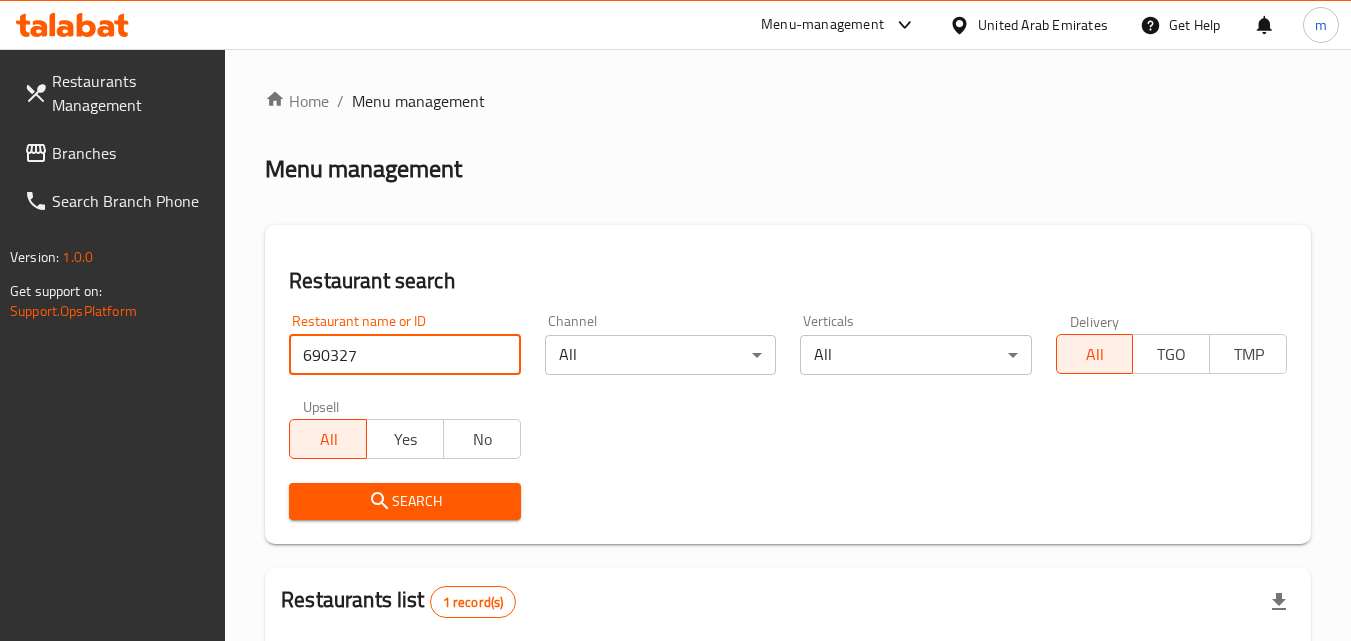 scroll, scrollTop: 276, scrollLeft: 0, axis: vertical 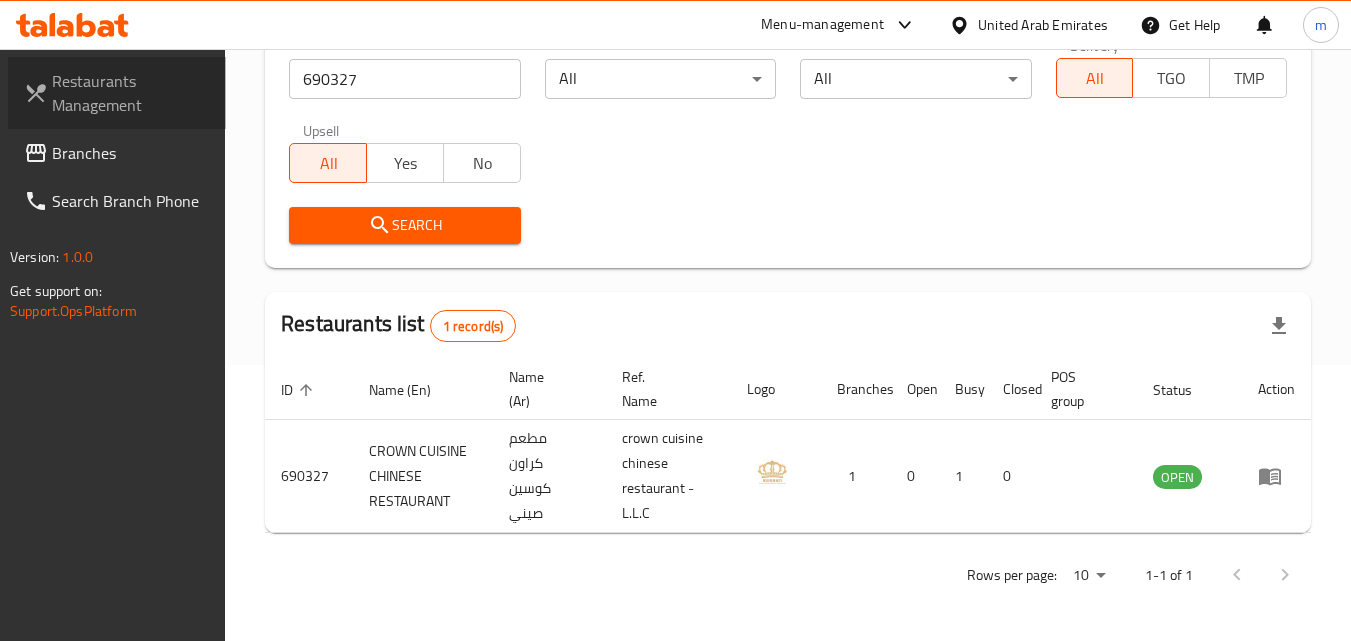 click on "Restaurants Management" at bounding box center [117, 93] 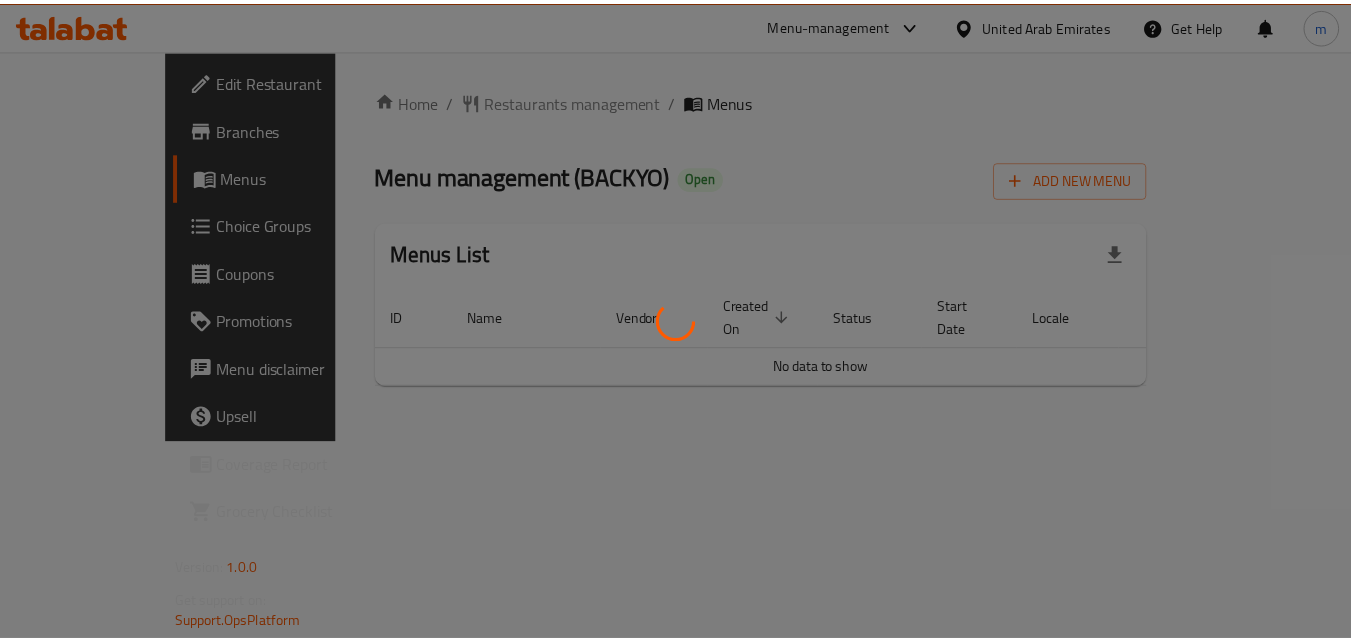scroll, scrollTop: 0, scrollLeft: 0, axis: both 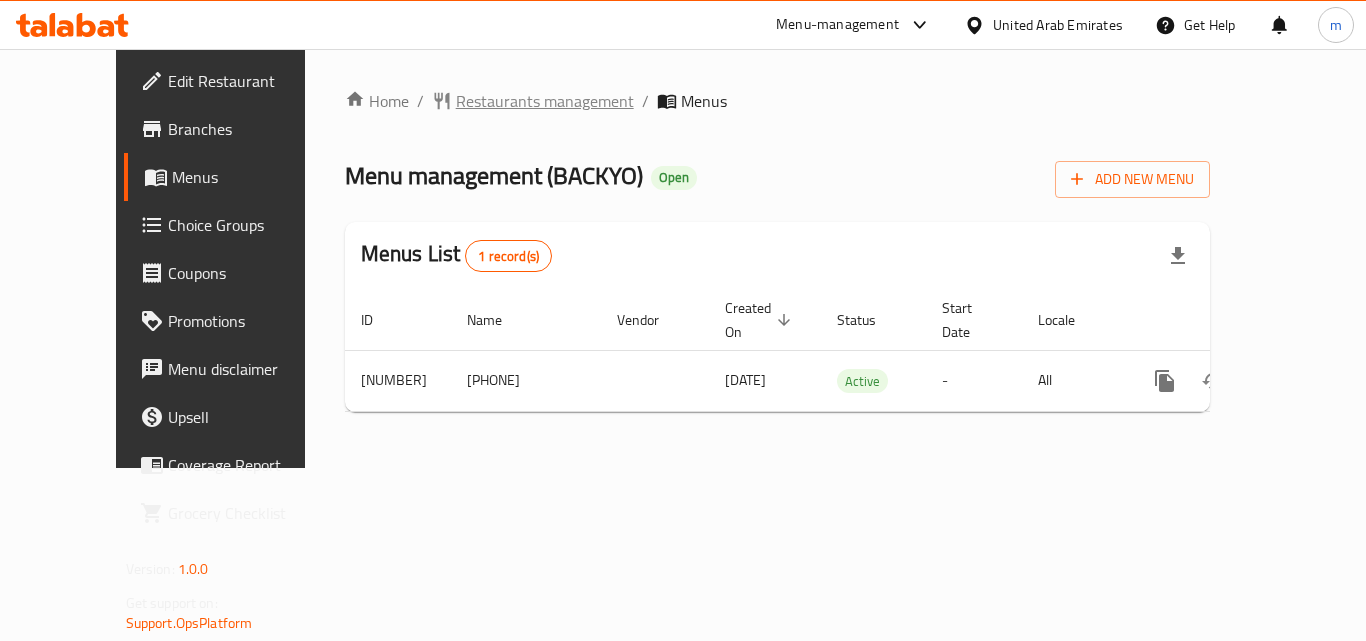 click on "Restaurants management" at bounding box center [545, 101] 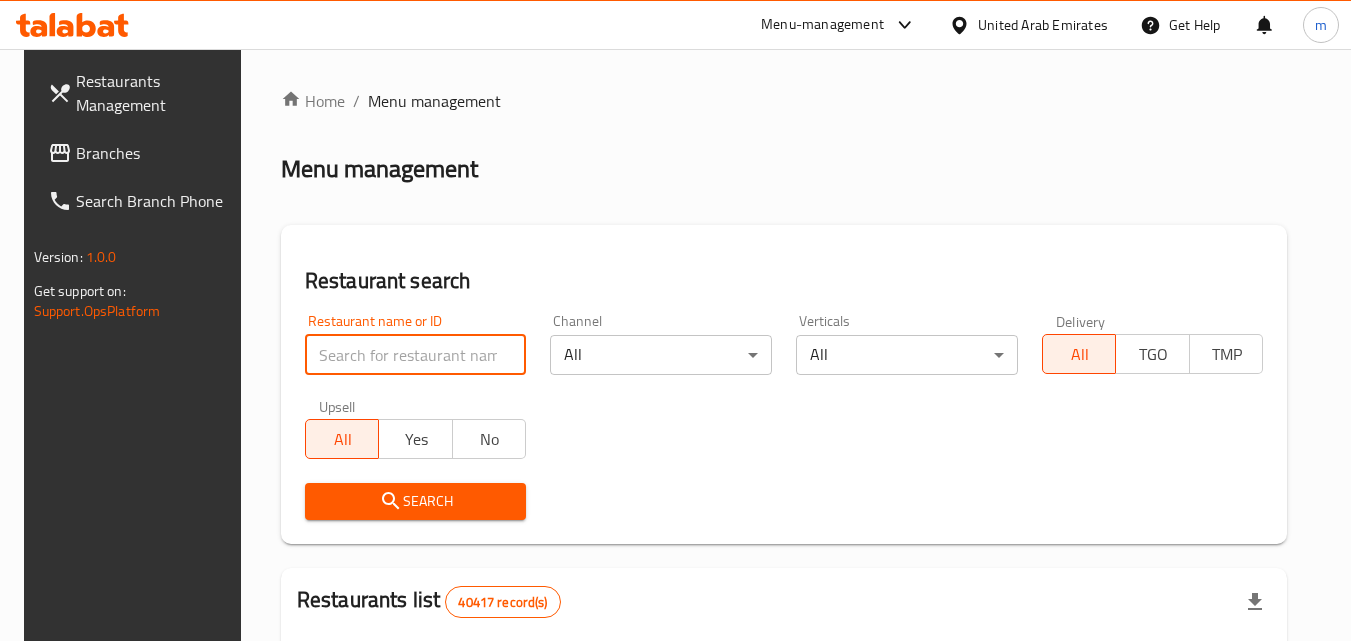 click at bounding box center [416, 355] 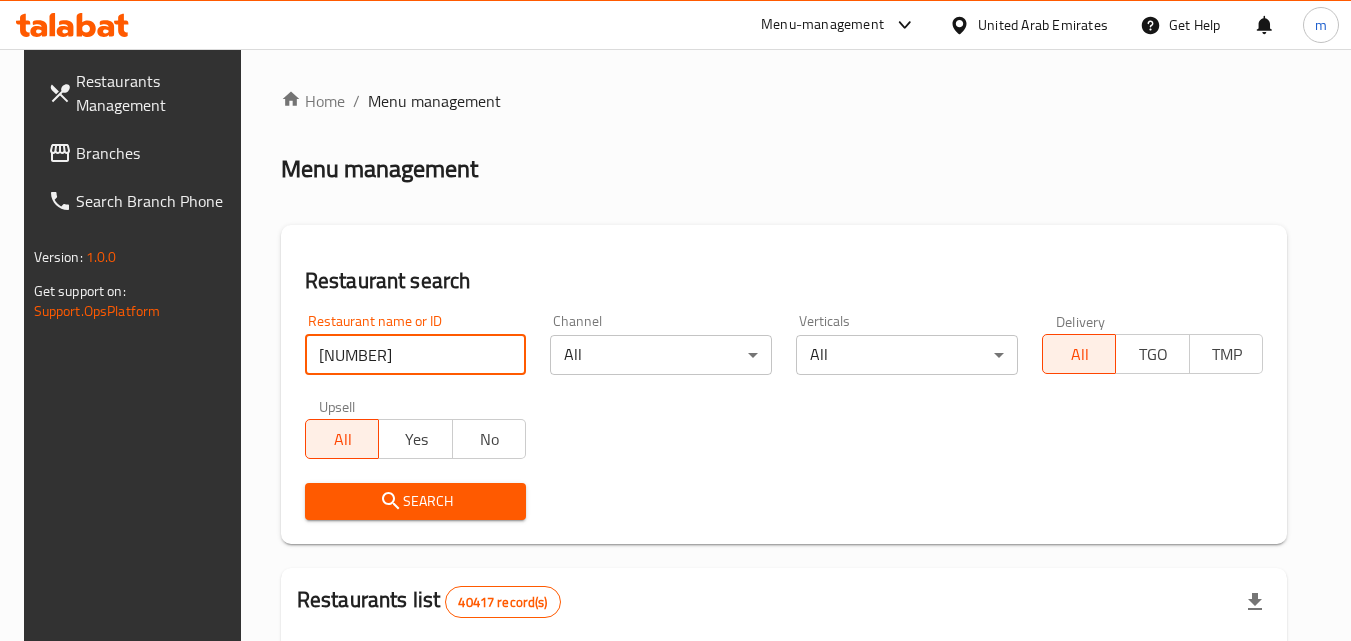 type on "695095" 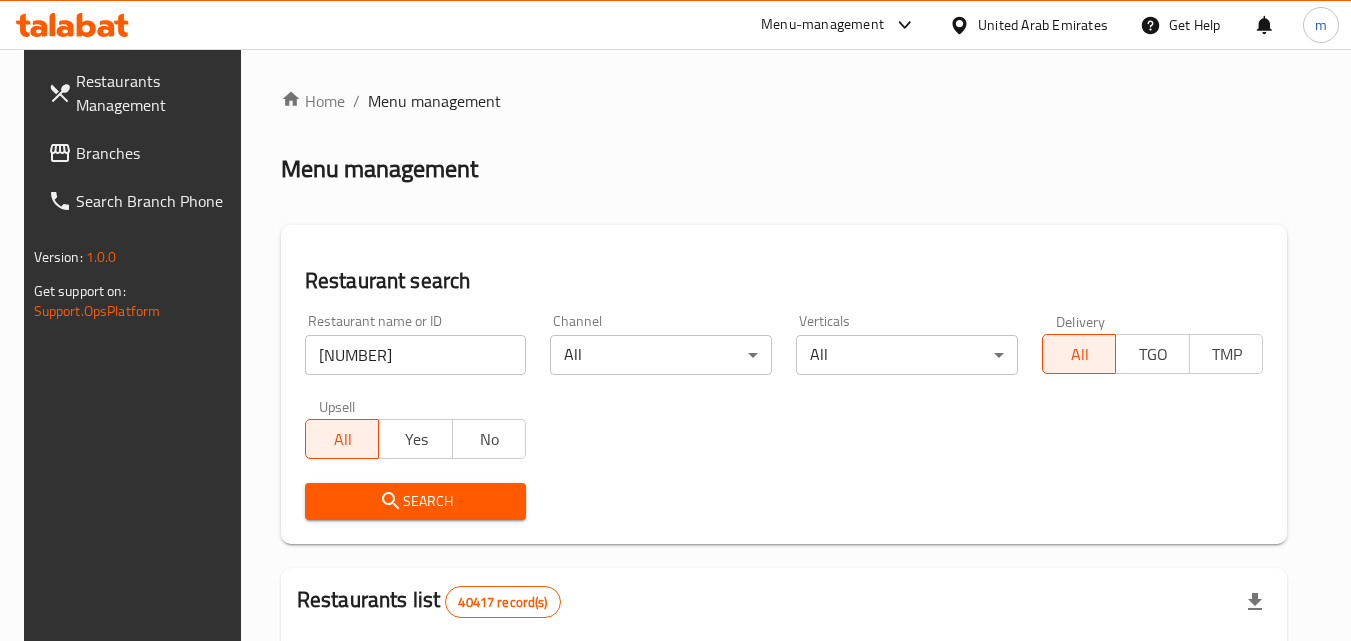 click on "Search" at bounding box center [416, 501] 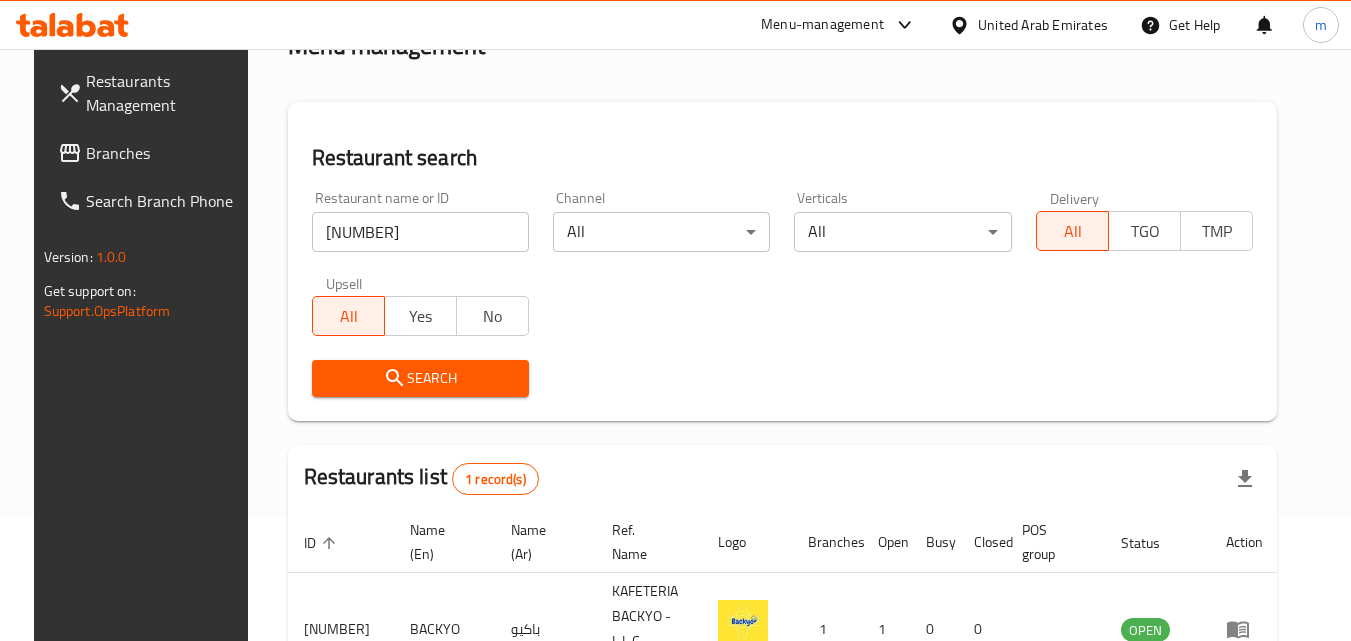 scroll, scrollTop: 0, scrollLeft: 0, axis: both 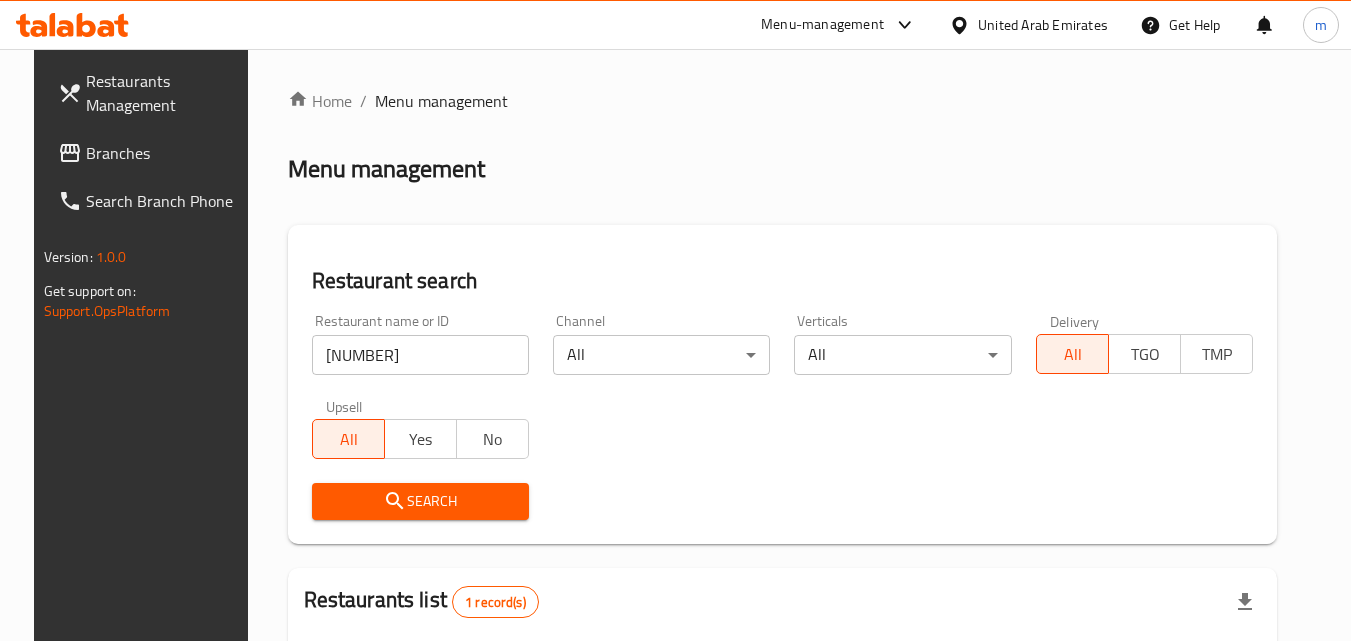 click on "United Arab Emirates" at bounding box center (1043, 25) 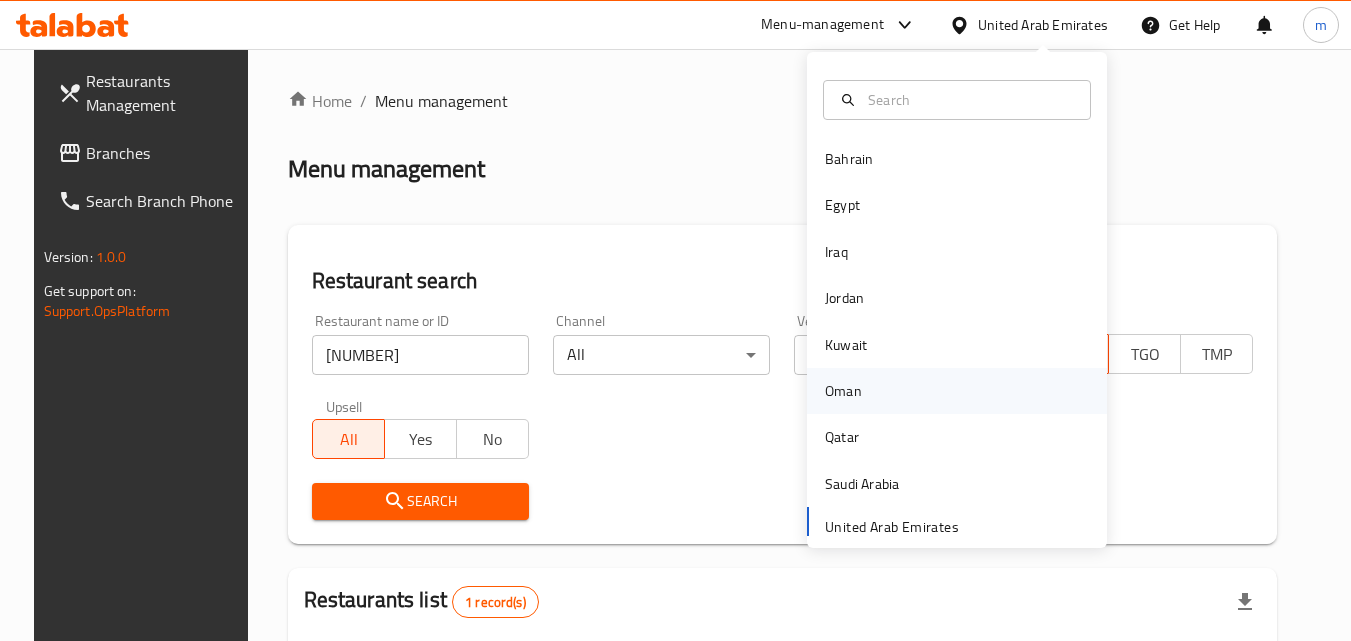 click on "Oman" at bounding box center [843, 391] 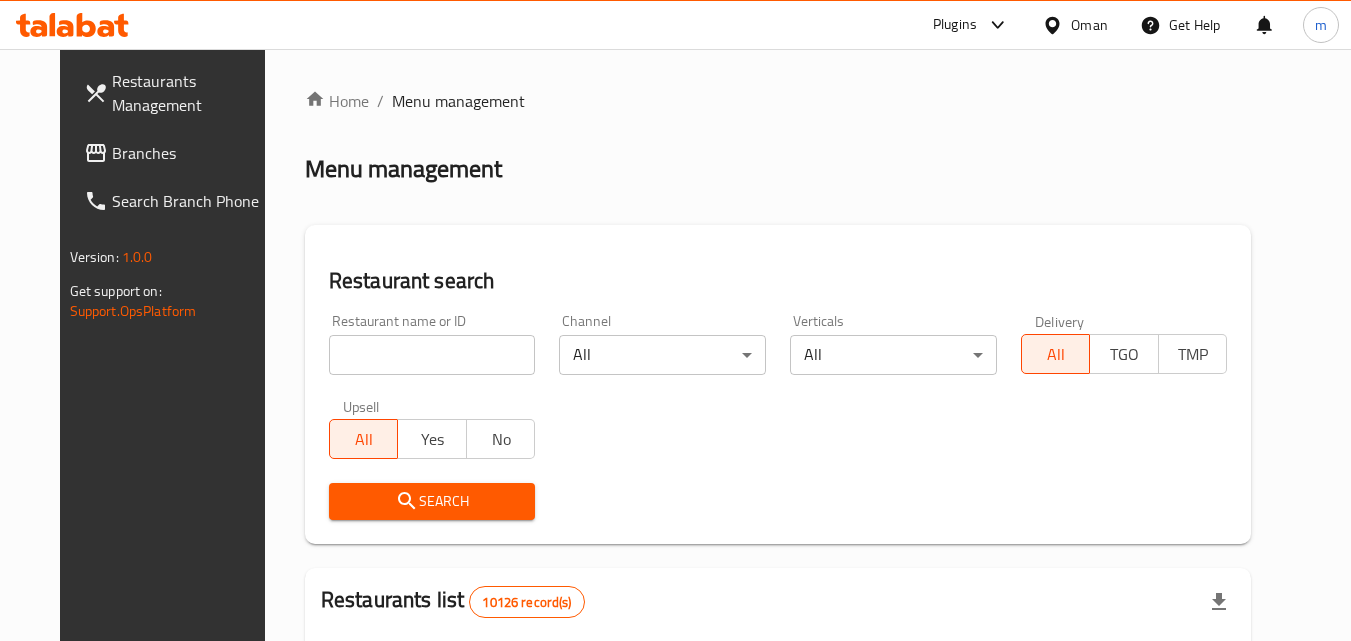 click on "Branches" at bounding box center [191, 153] 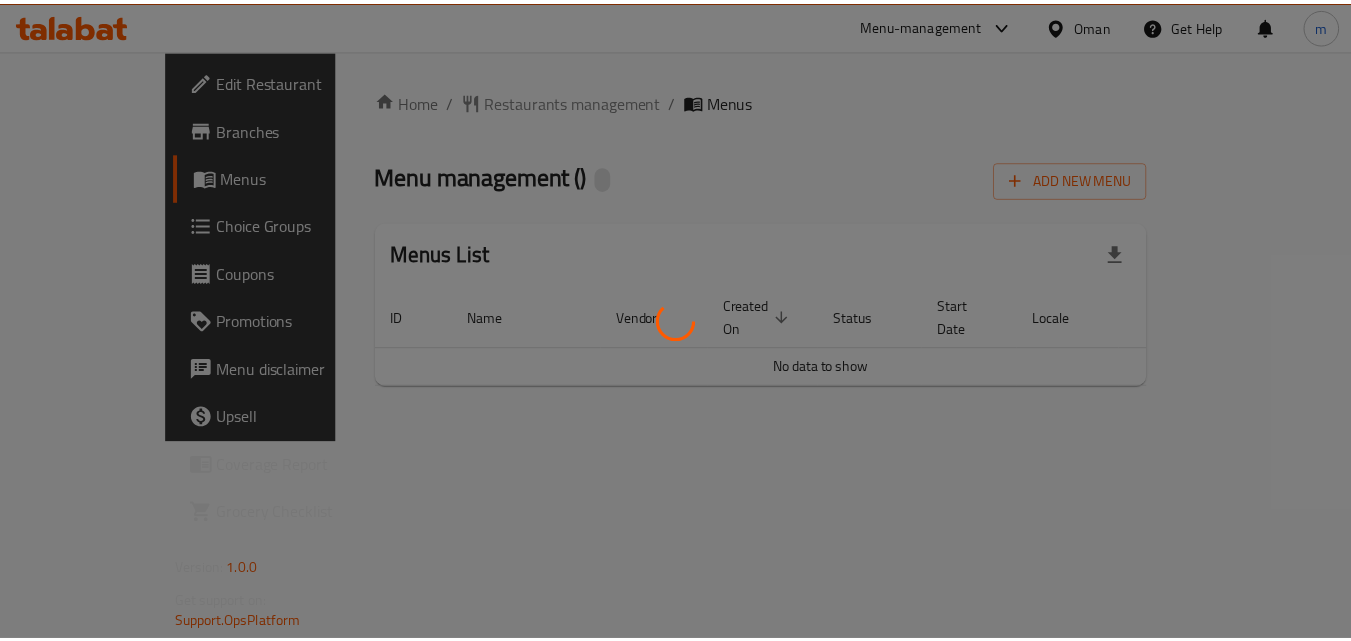 scroll, scrollTop: 0, scrollLeft: 0, axis: both 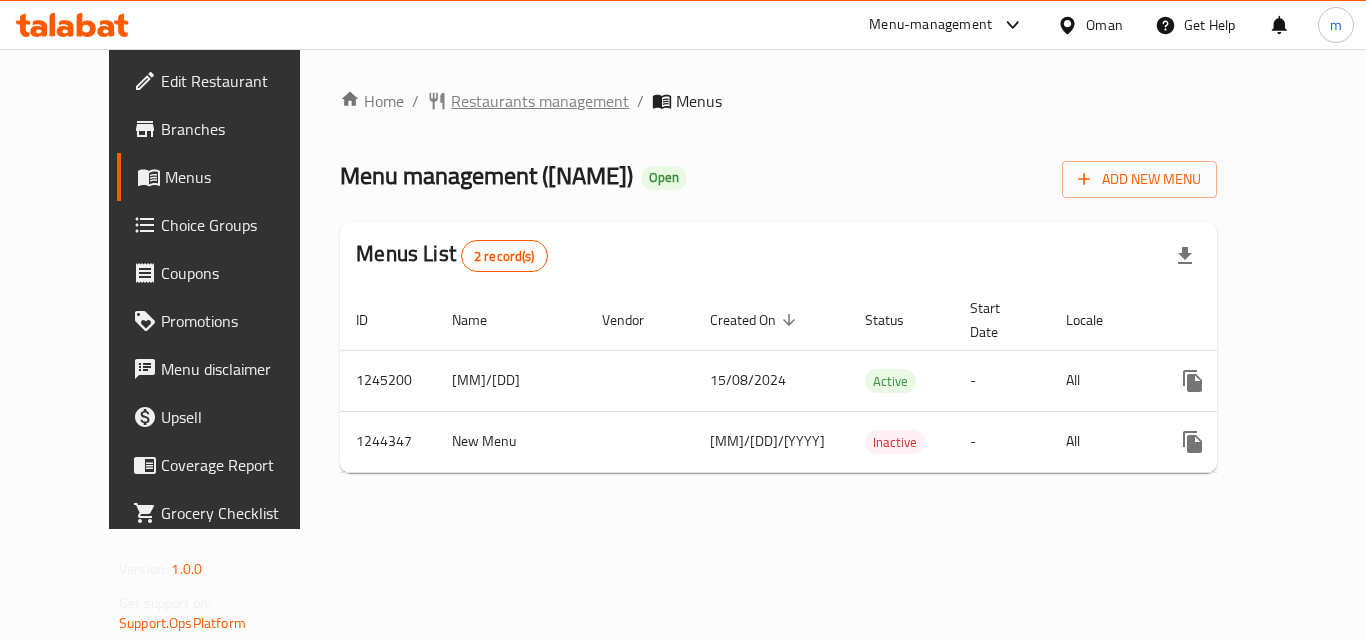 click on "Restaurants management" at bounding box center (540, 101) 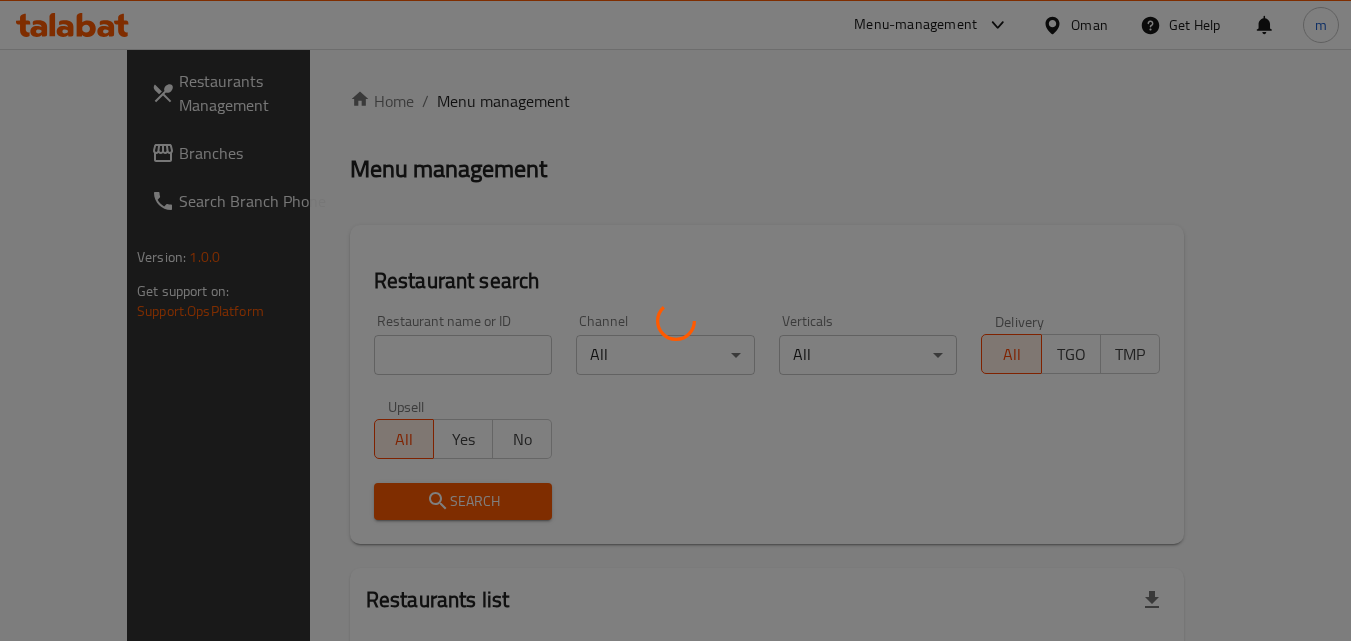 click at bounding box center [675, 320] 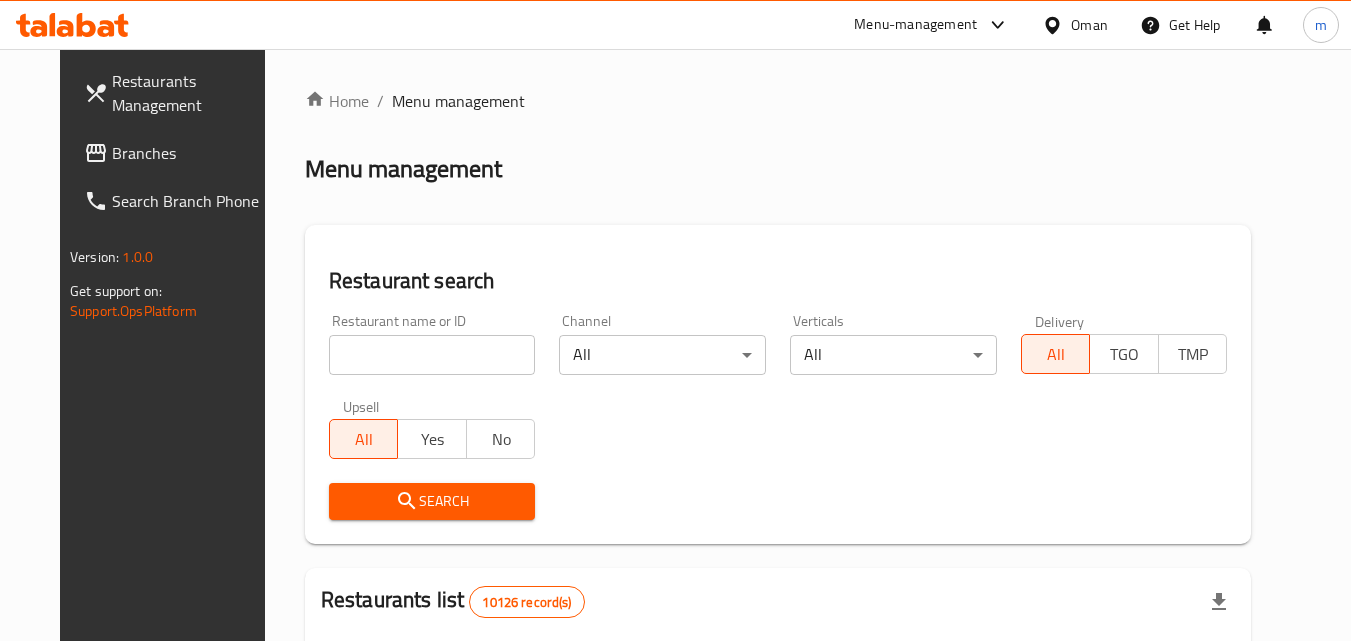 click at bounding box center (432, 355) 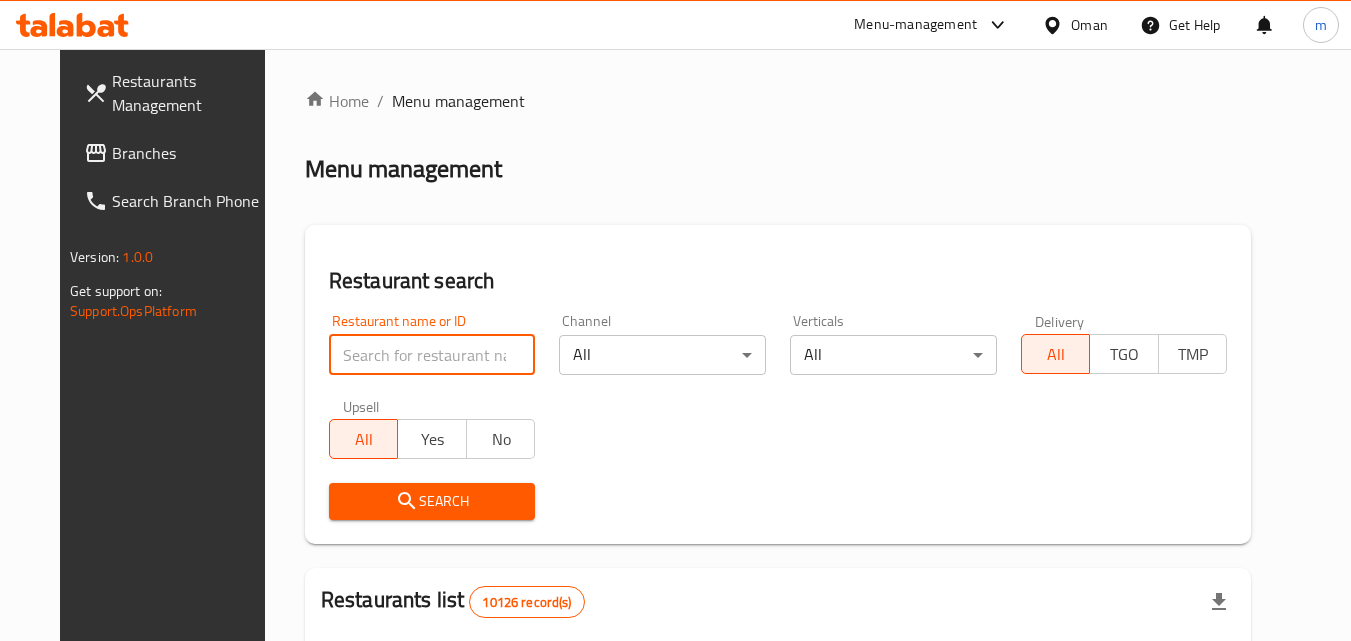 click at bounding box center [432, 355] 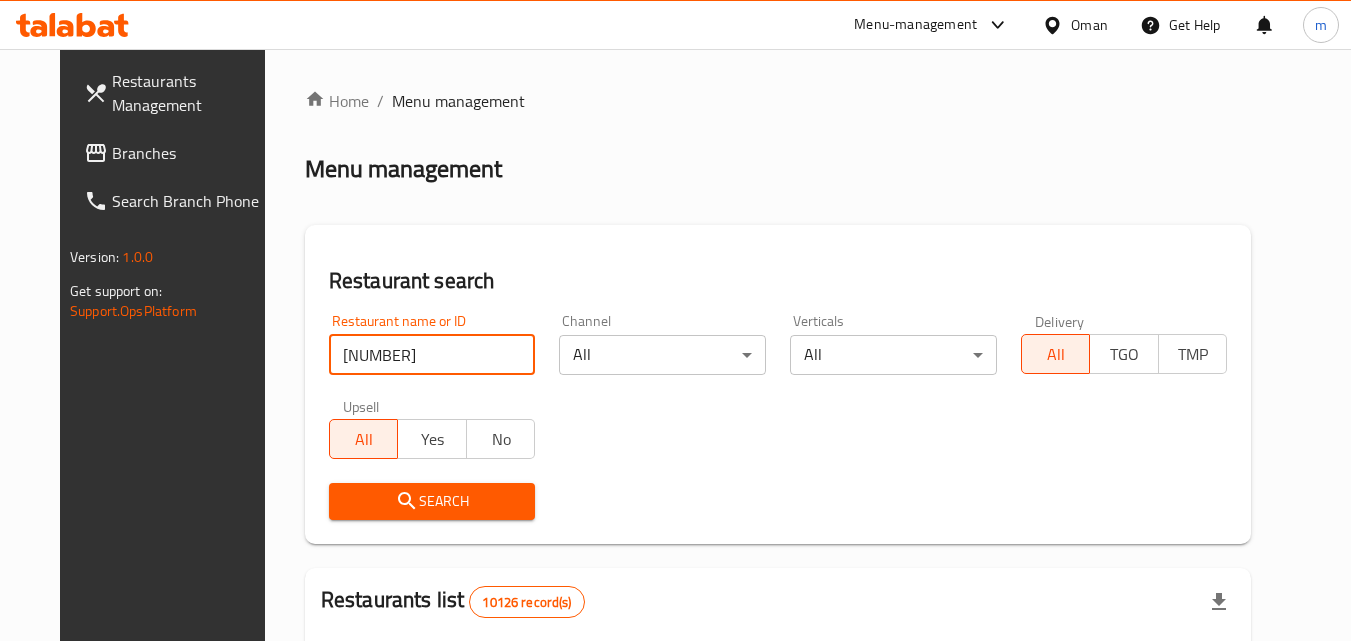 type on "[NUMBER]" 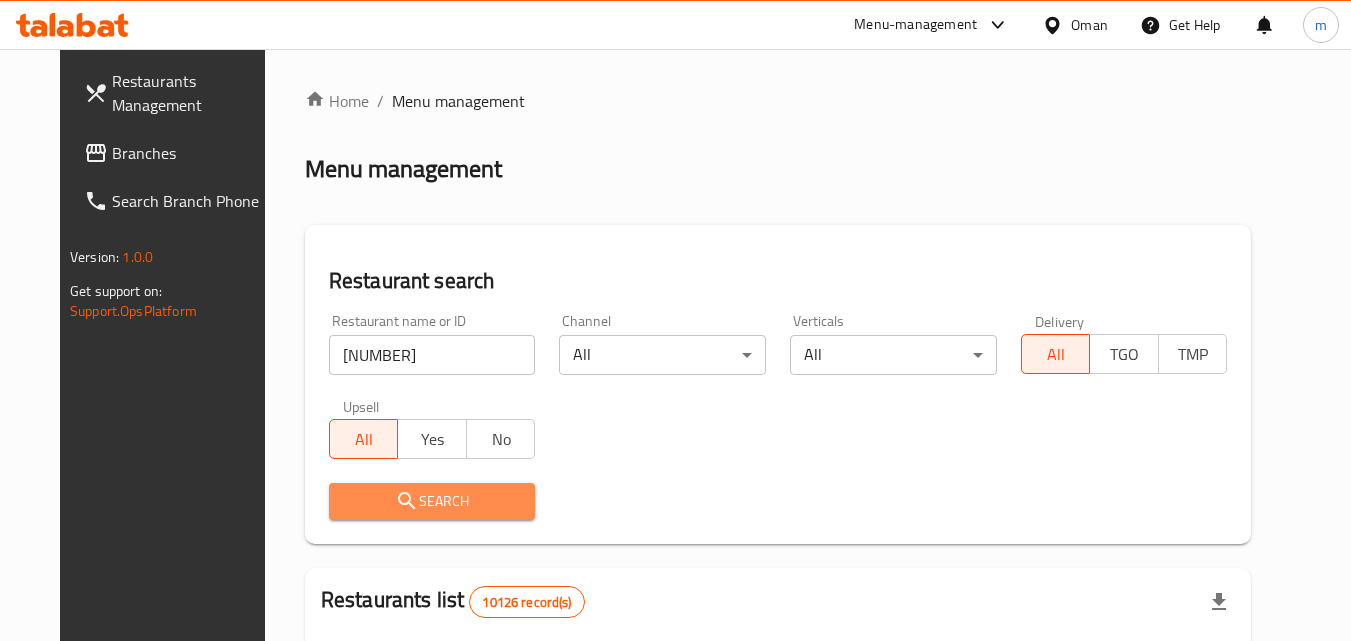 click on "Search" at bounding box center [432, 501] 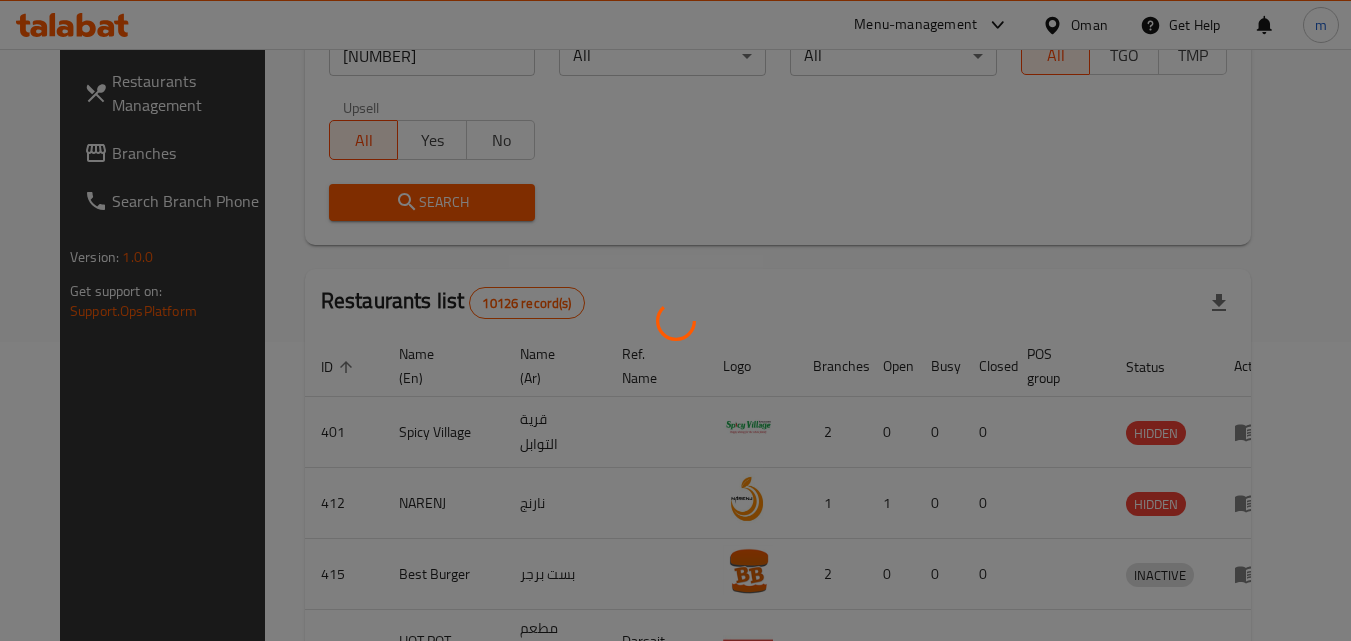 scroll, scrollTop: 234, scrollLeft: 0, axis: vertical 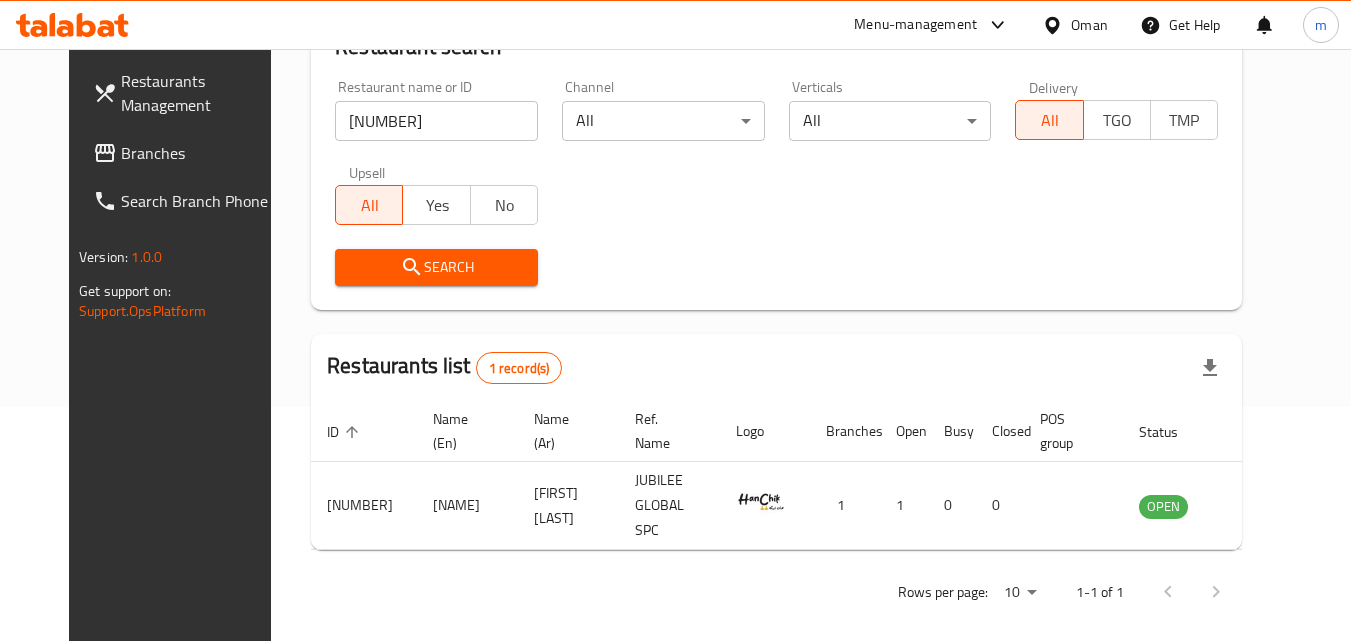 click on "Branches" at bounding box center (200, 153) 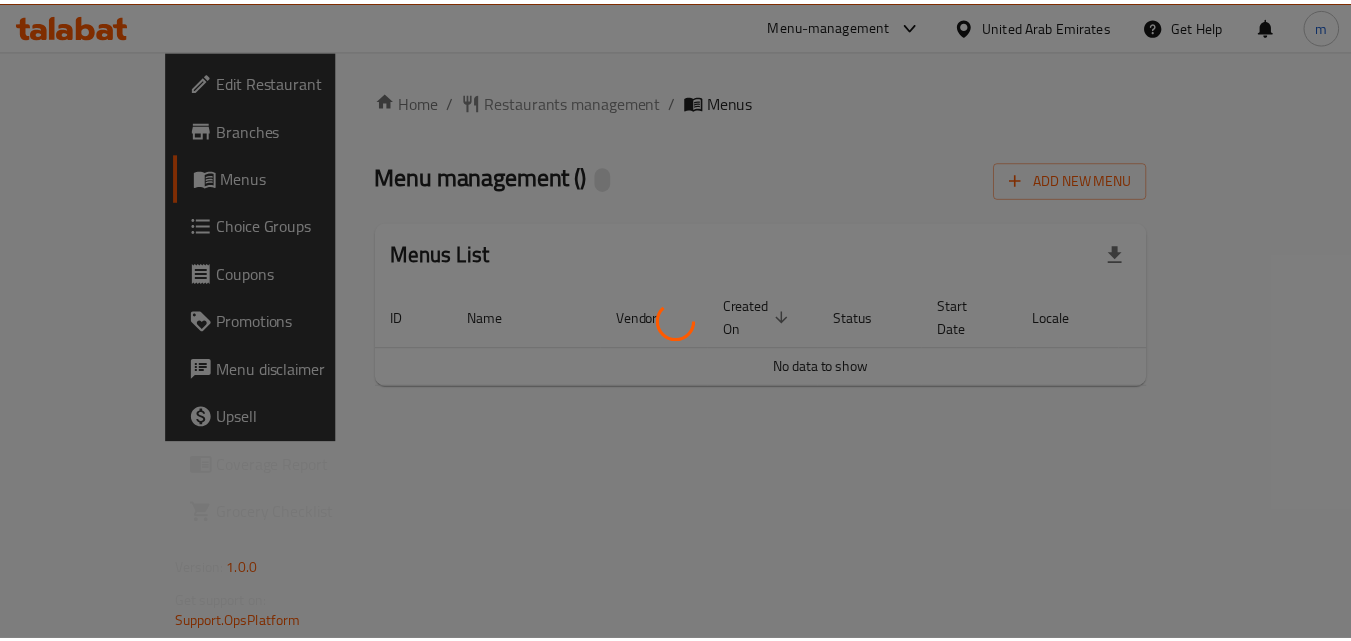 scroll, scrollTop: 0, scrollLeft: 0, axis: both 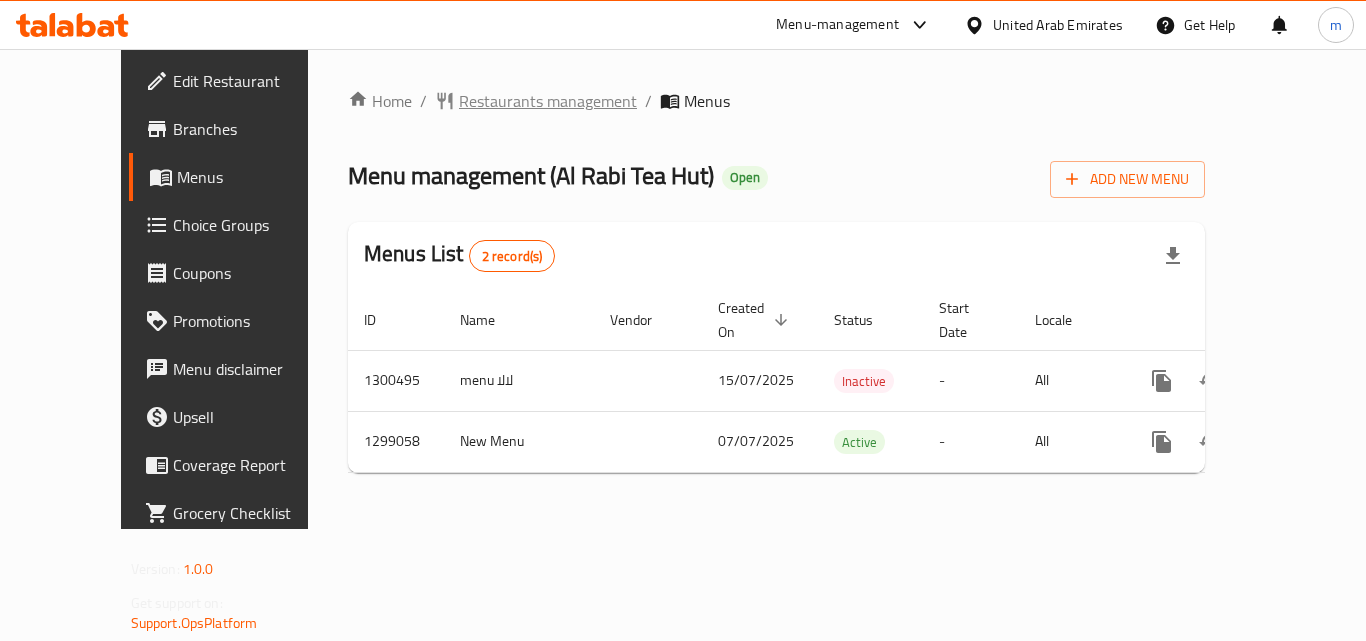 click on "Restaurants management" at bounding box center (548, 101) 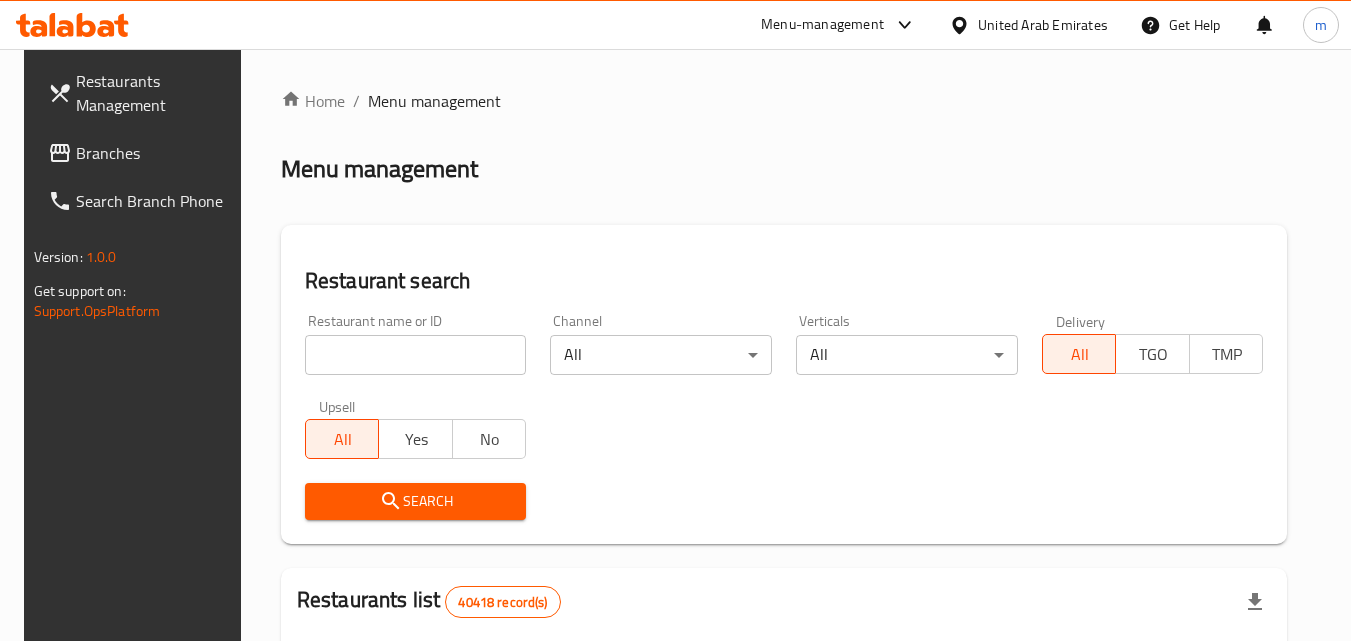 click at bounding box center (416, 355) 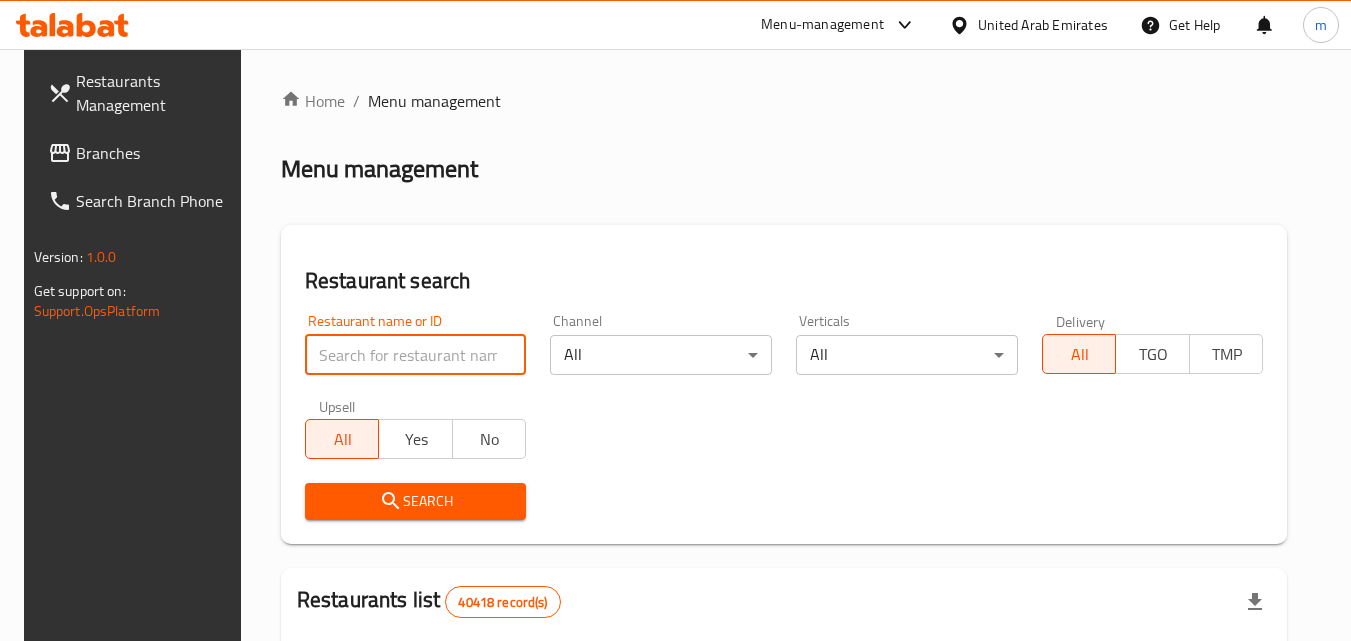 click at bounding box center [416, 355] 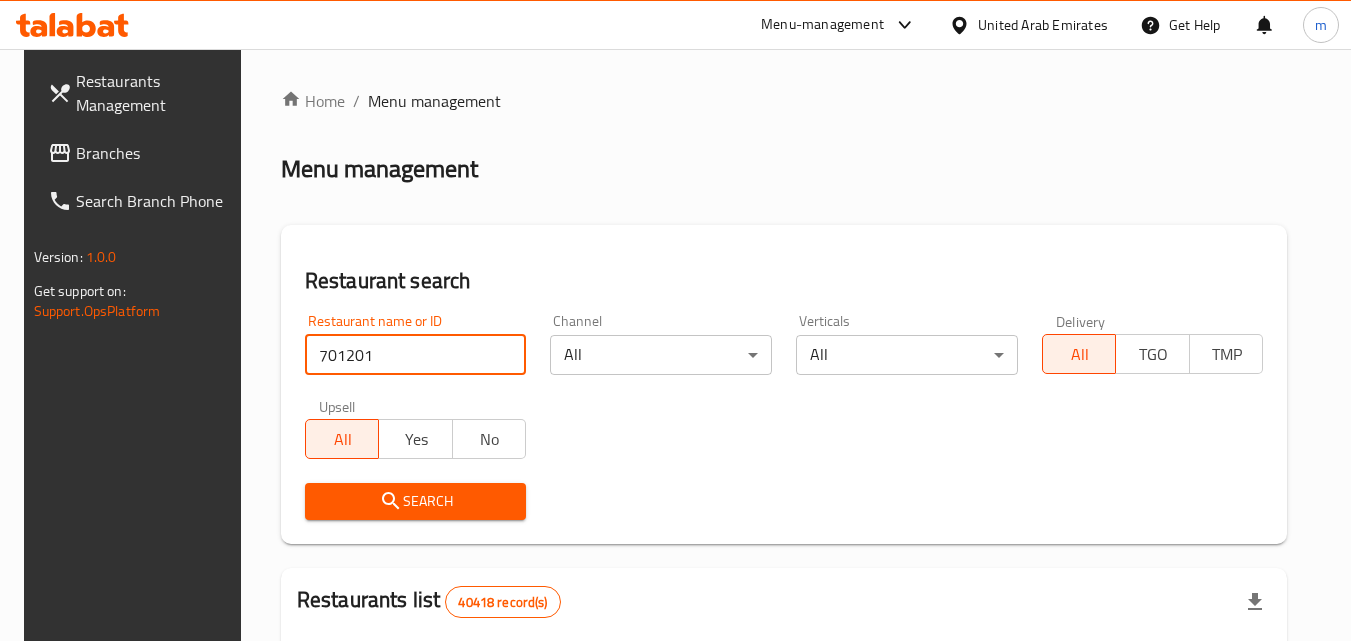 type on "701201" 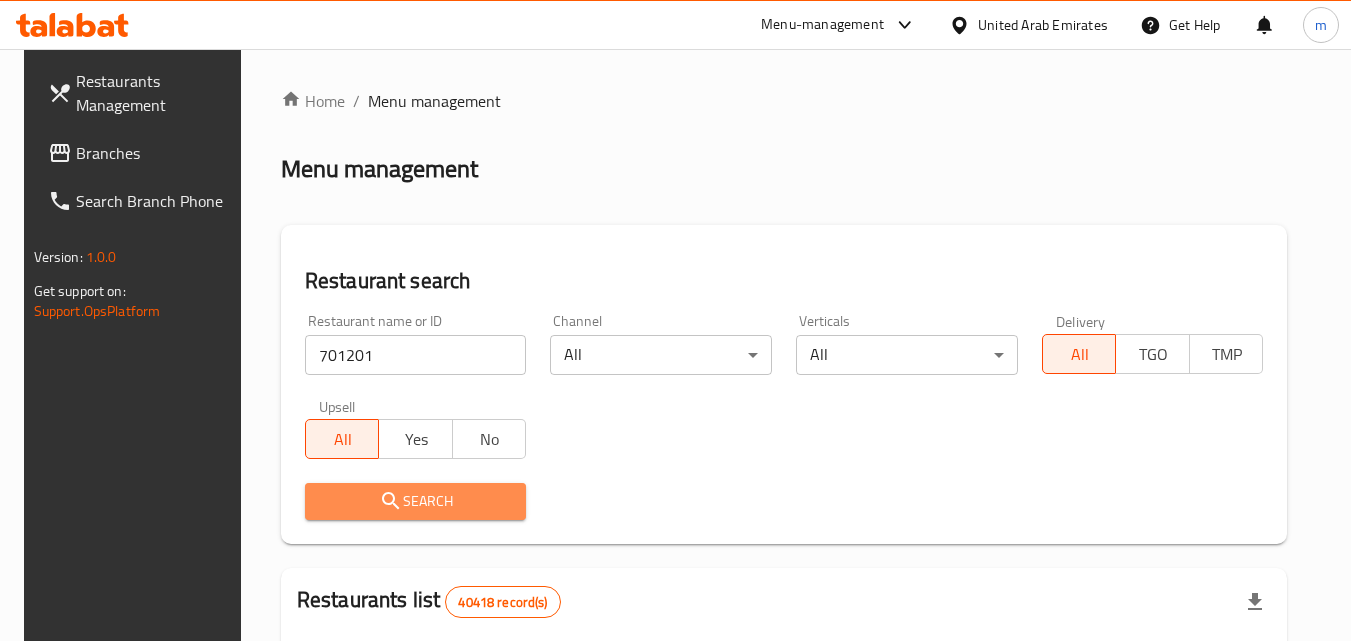 click on "Search" at bounding box center [416, 501] 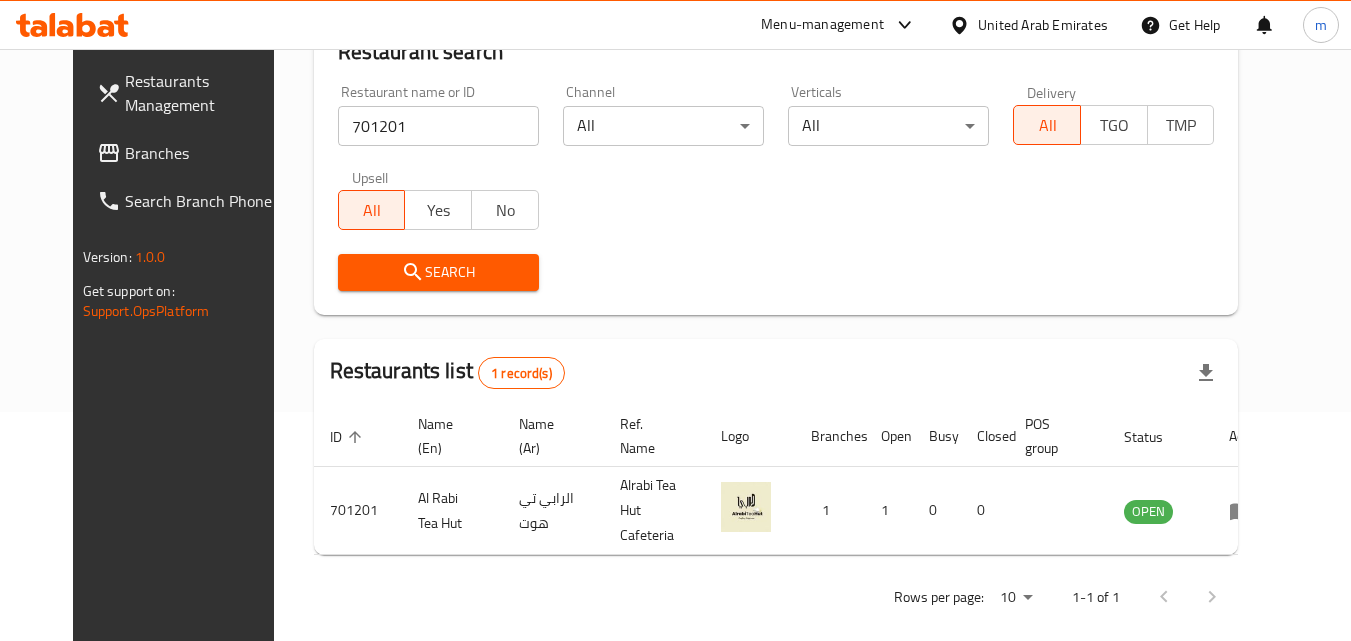scroll, scrollTop: 234, scrollLeft: 0, axis: vertical 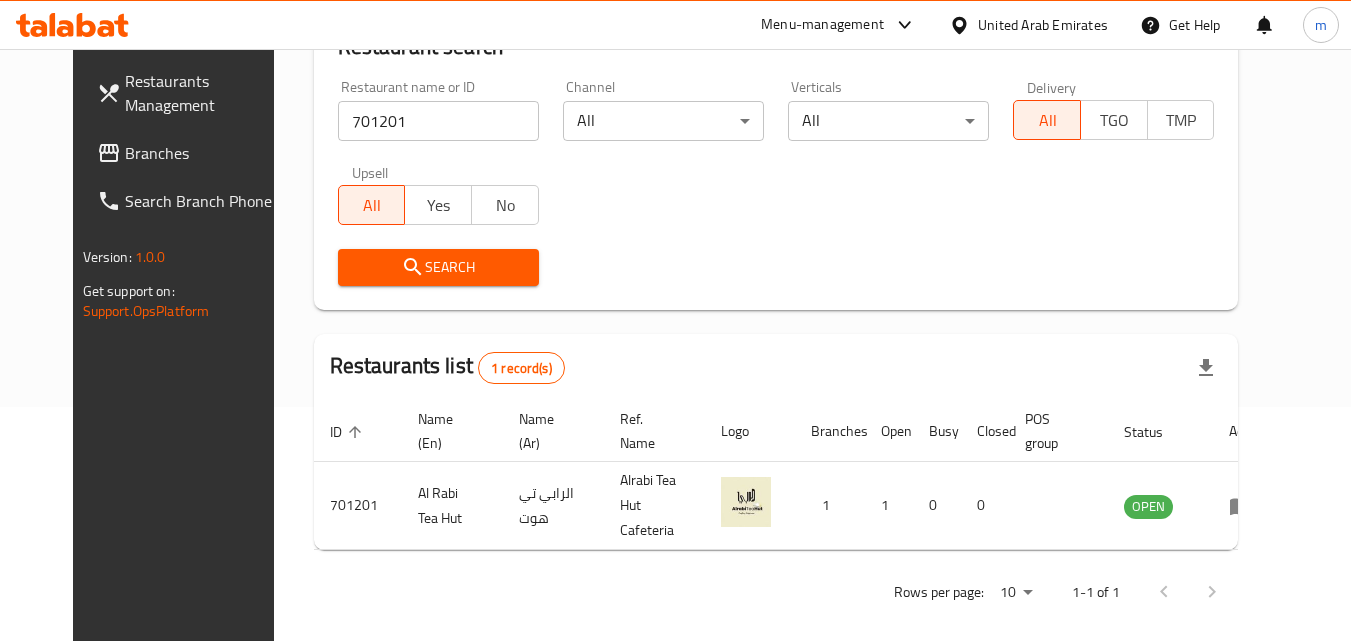 click on "Search" at bounding box center [438, 267] 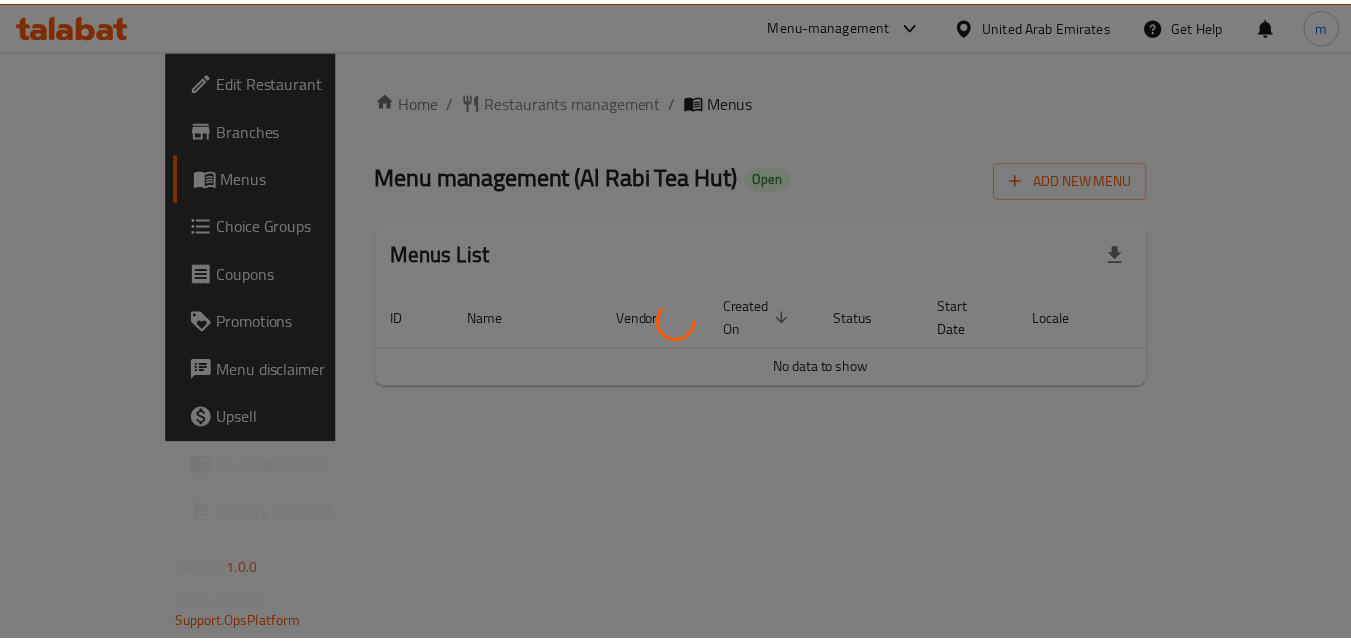 scroll, scrollTop: 0, scrollLeft: 0, axis: both 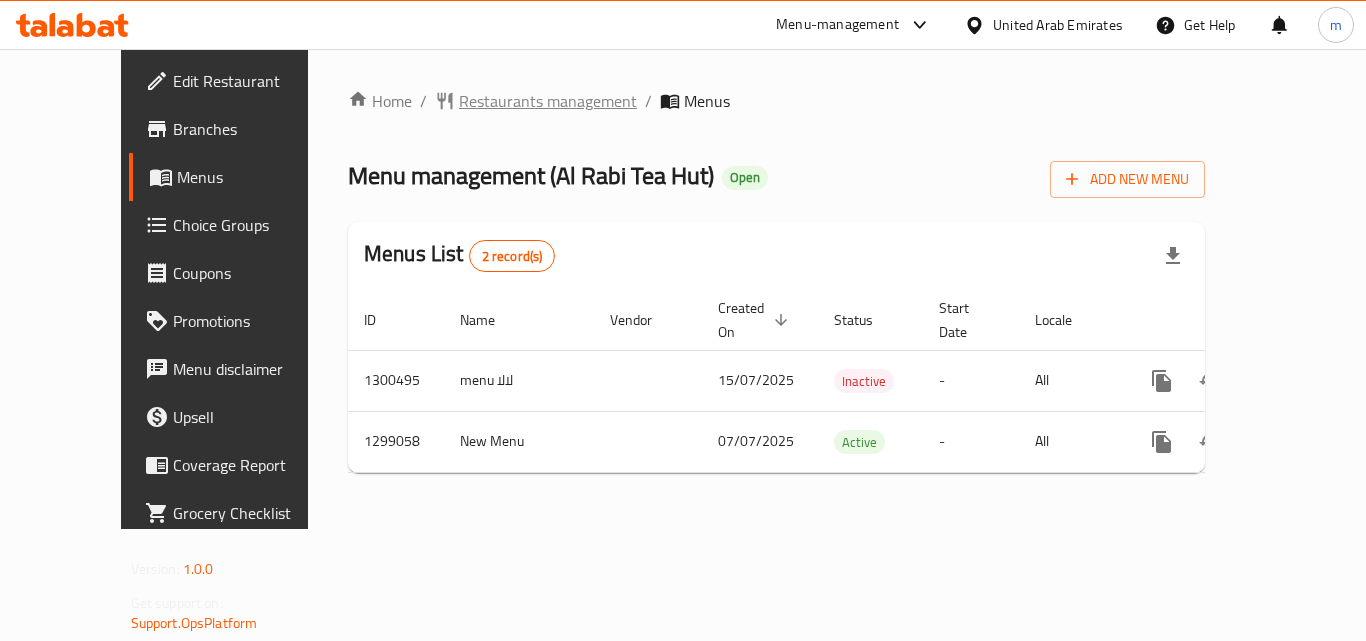 click on "Restaurants management" at bounding box center [548, 101] 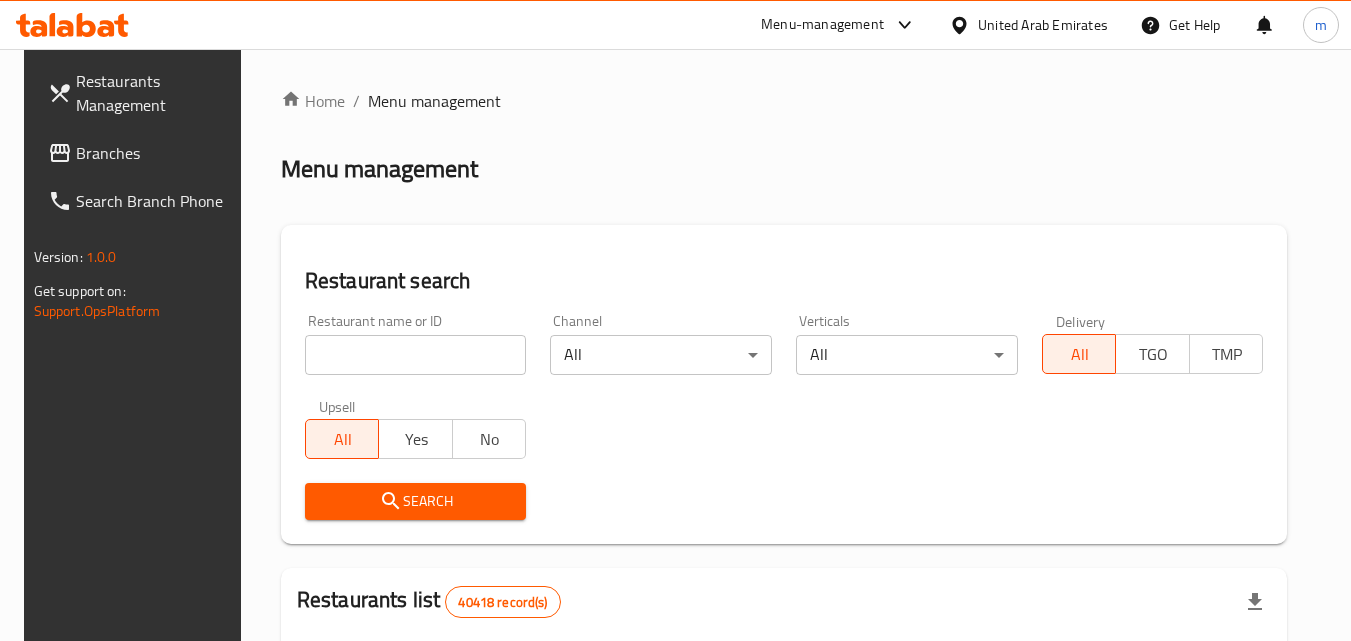 click at bounding box center (416, 355) 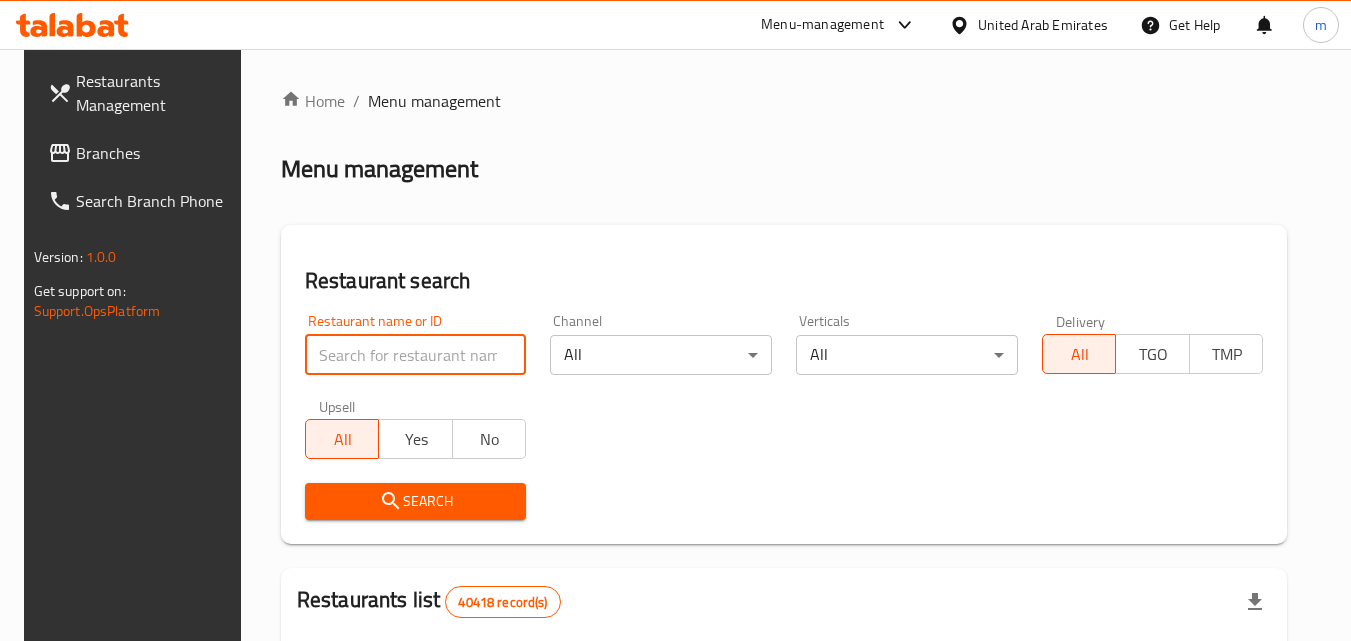 click at bounding box center [416, 355] 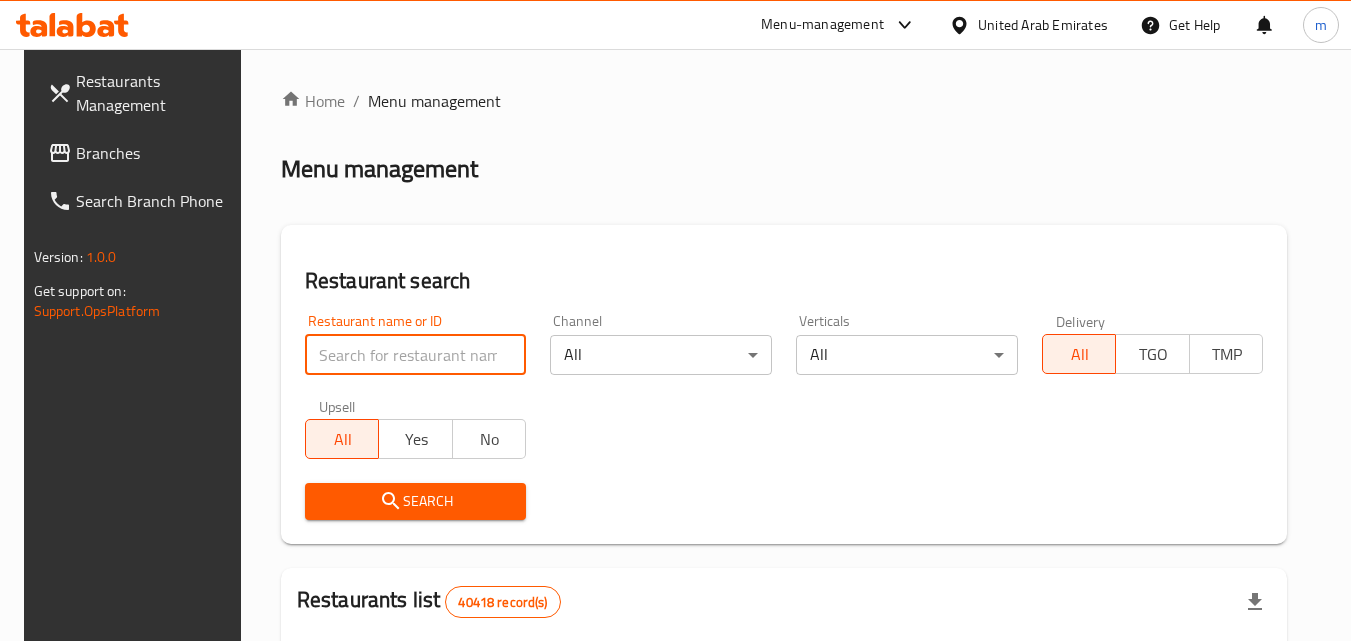 paste on "701201" 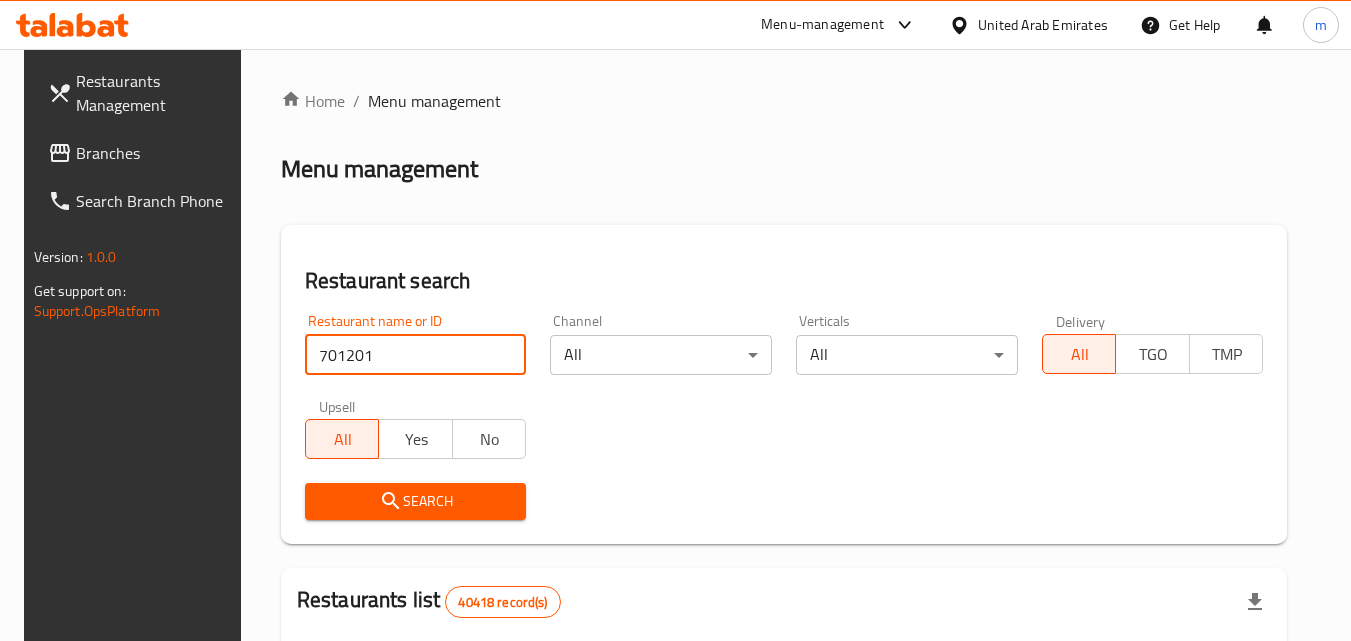 type on "701201" 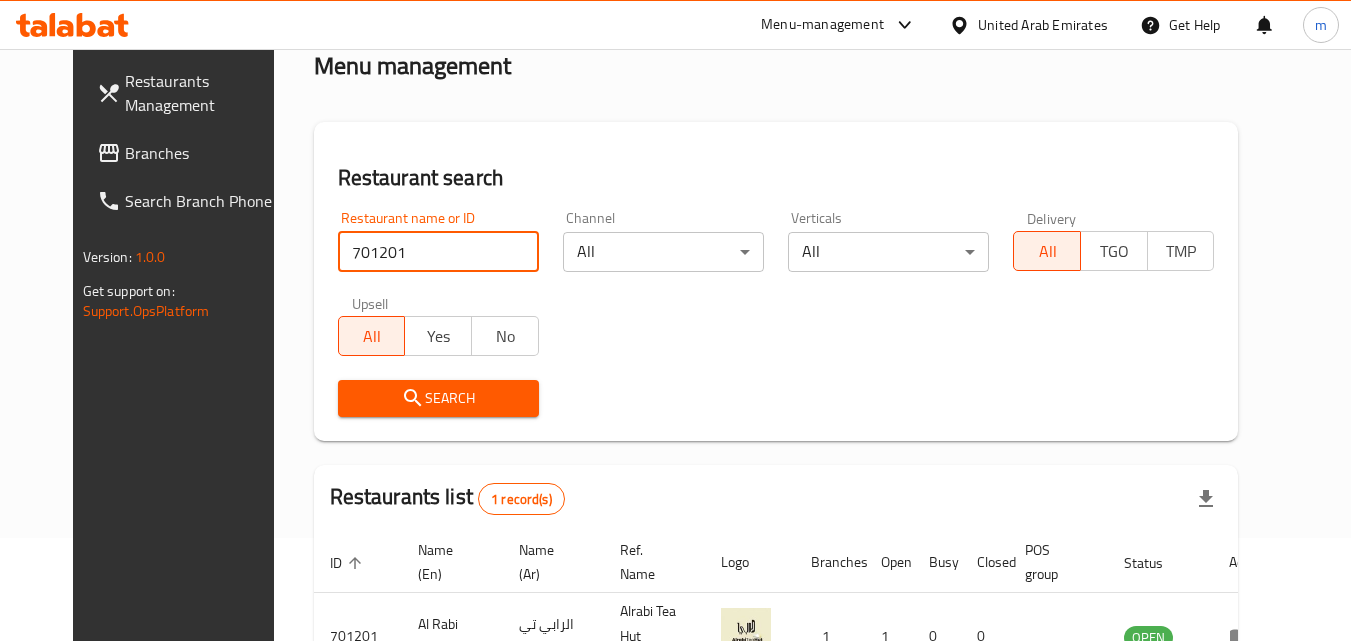 scroll, scrollTop: 234, scrollLeft: 0, axis: vertical 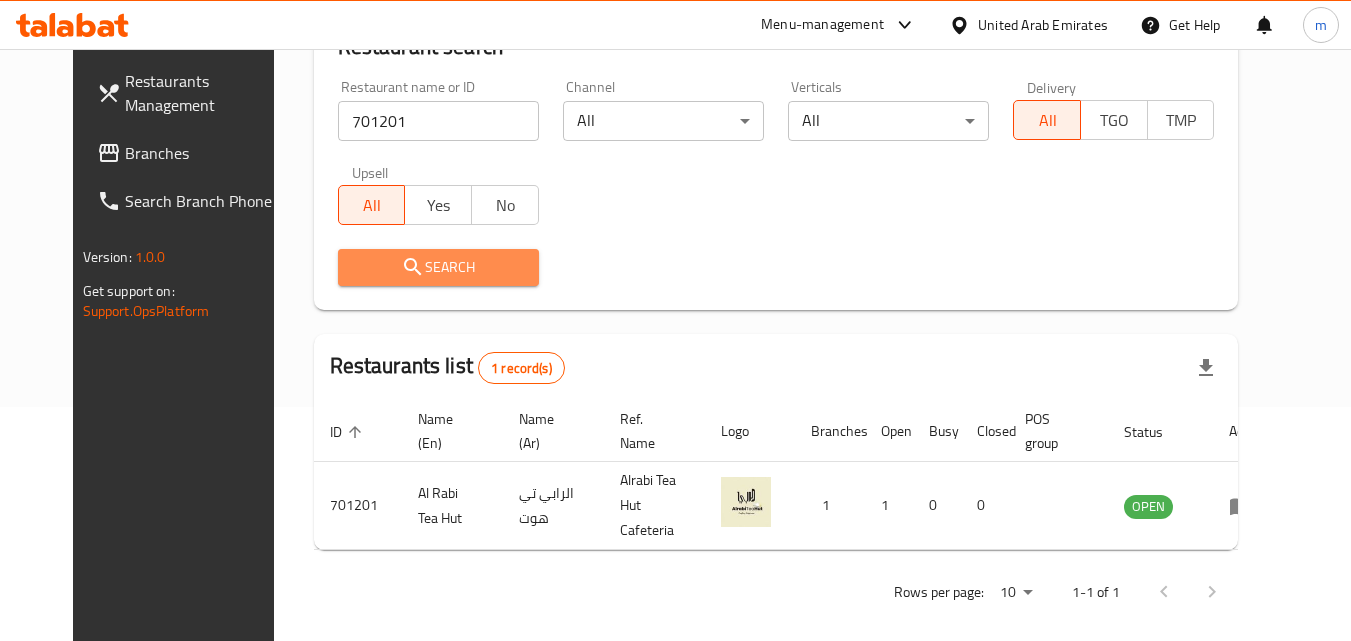 click on "Search" at bounding box center (438, 267) 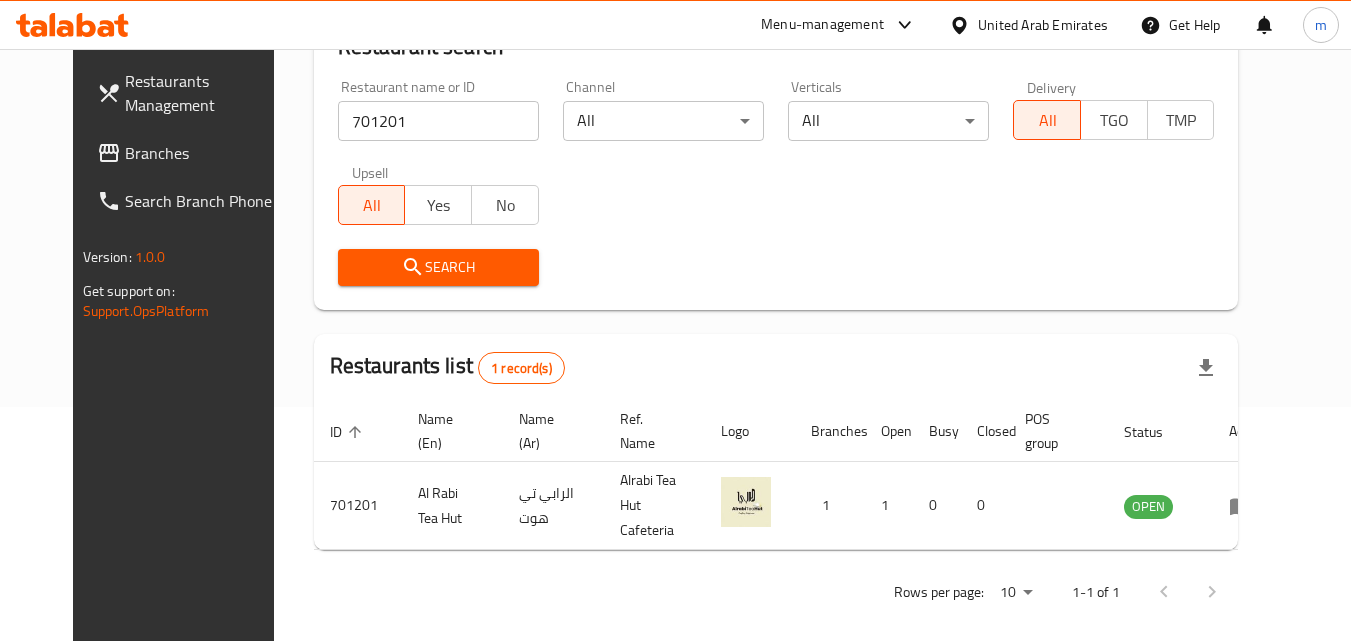 click on "Branches" at bounding box center [204, 153] 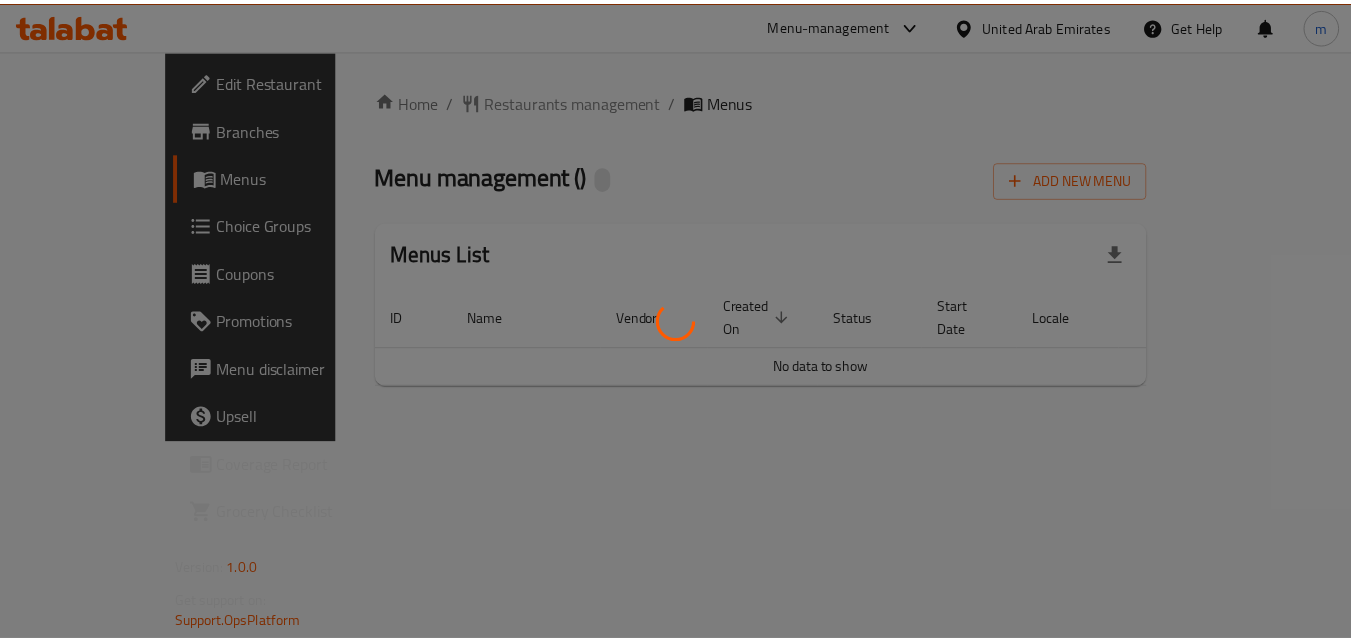 scroll, scrollTop: 0, scrollLeft: 0, axis: both 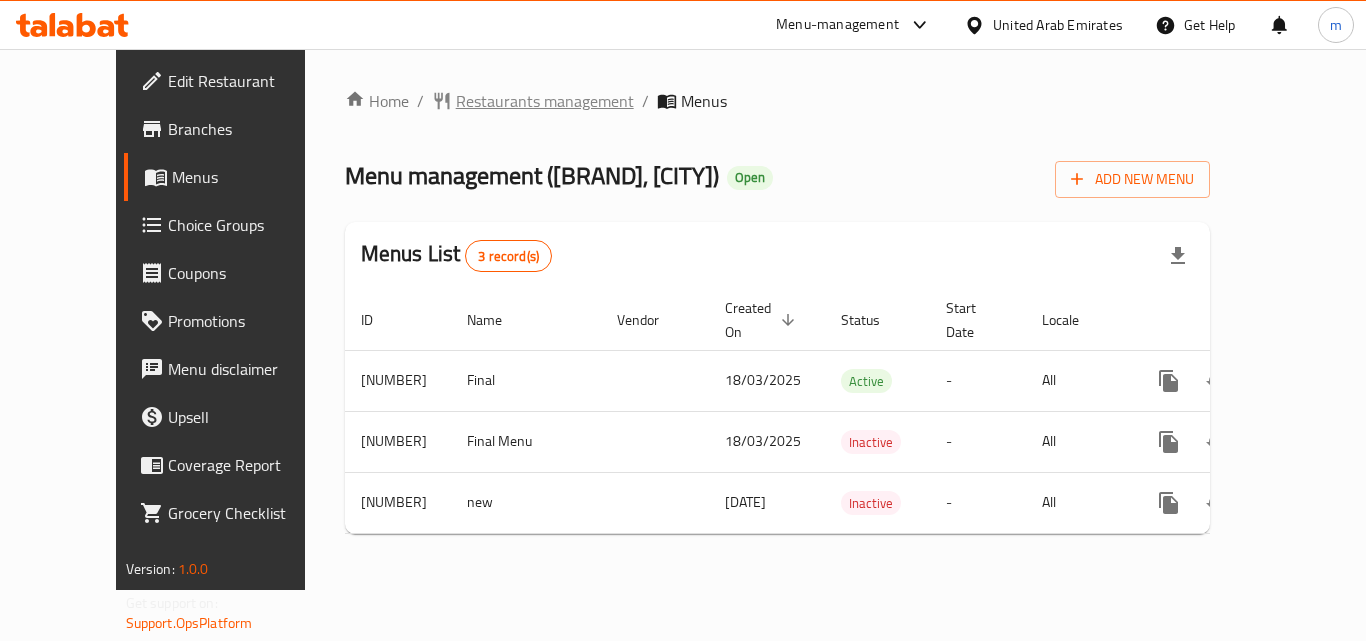 click on "Restaurants management" at bounding box center [545, 101] 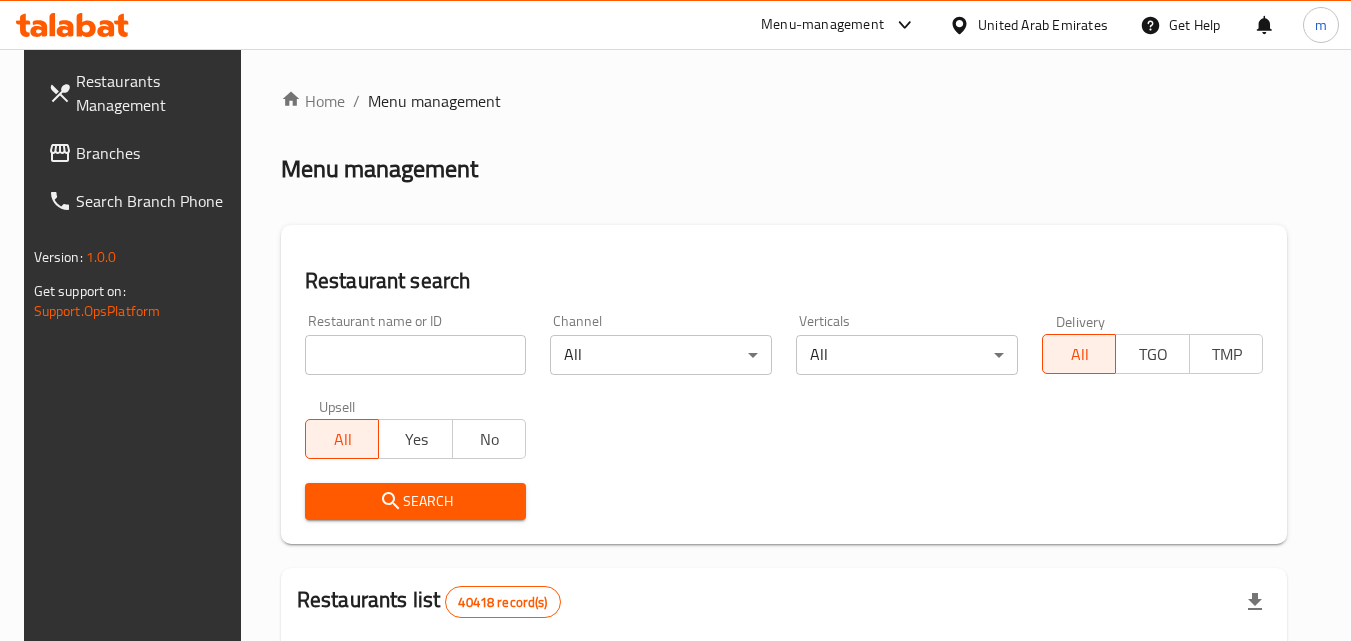 click at bounding box center (416, 355) 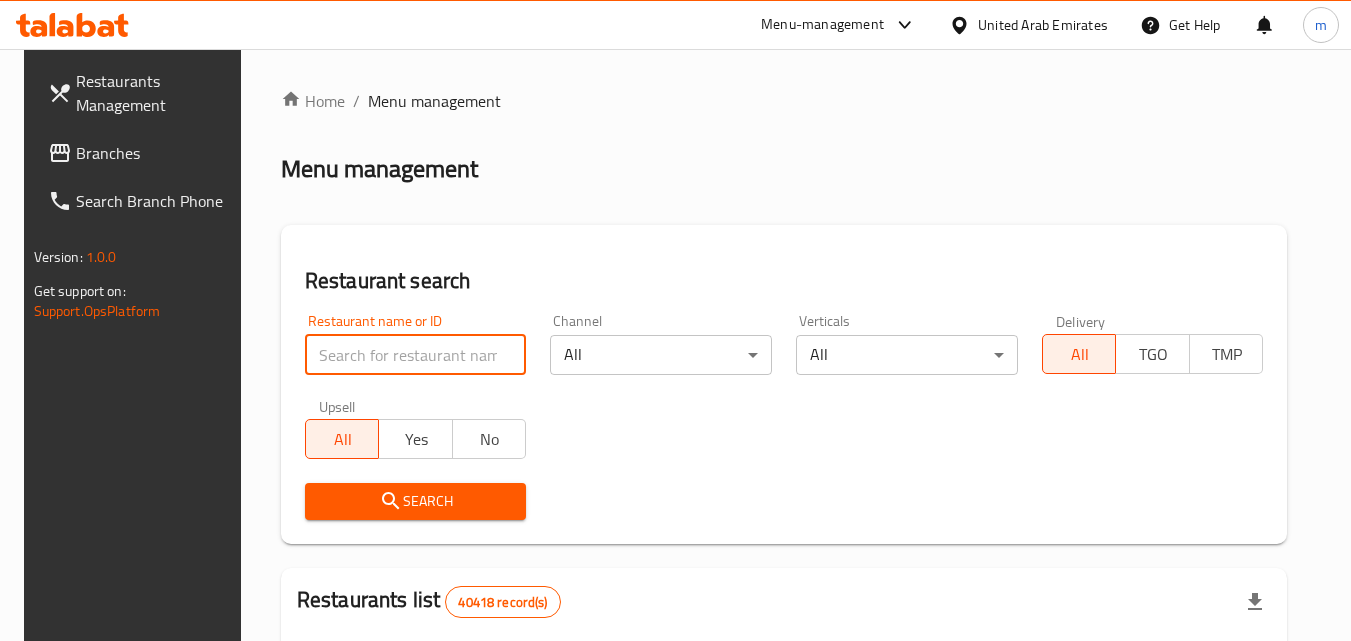 click at bounding box center [416, 355] 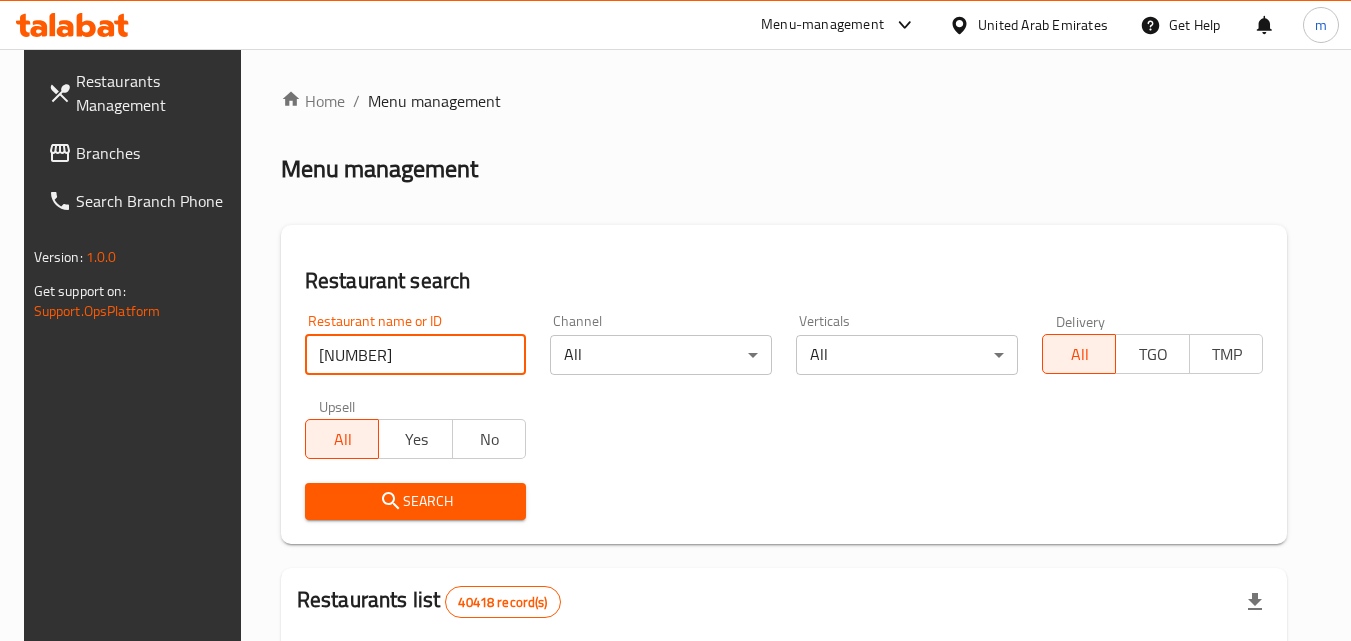 type on "693802" 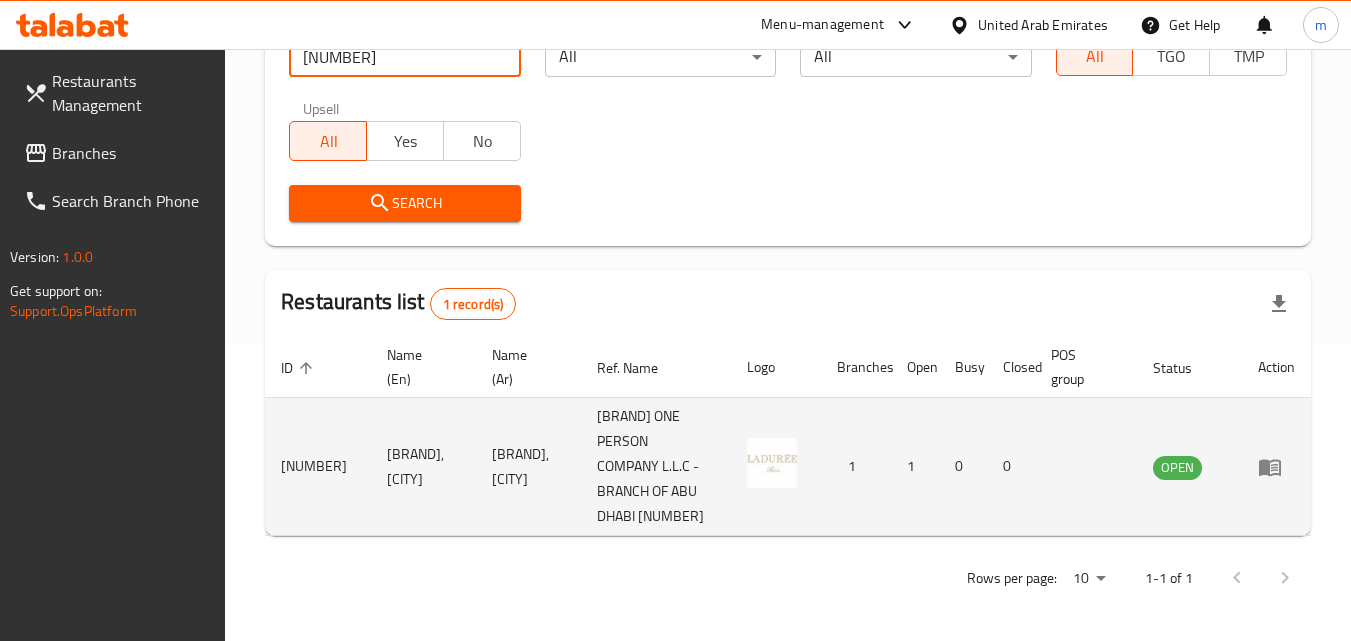 scroll, scrollTop: 301, scrollLeft: 0, axis: vertical 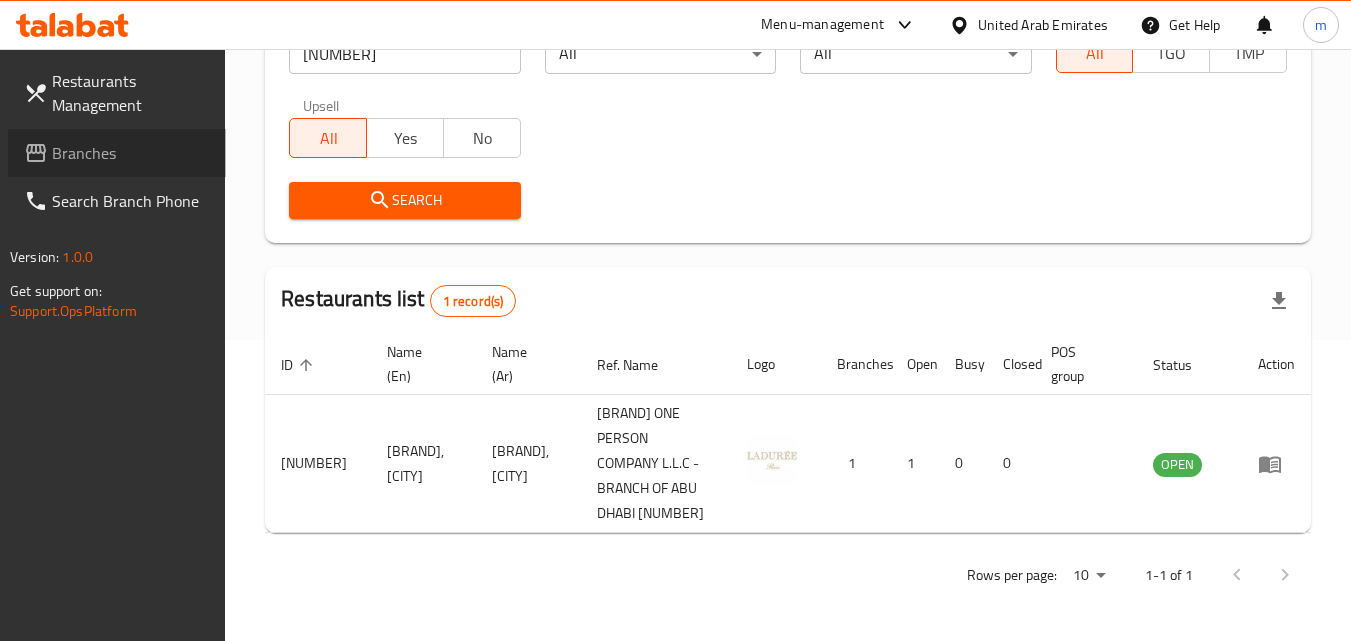 click on "Branches" at bounding box center (131, 153) 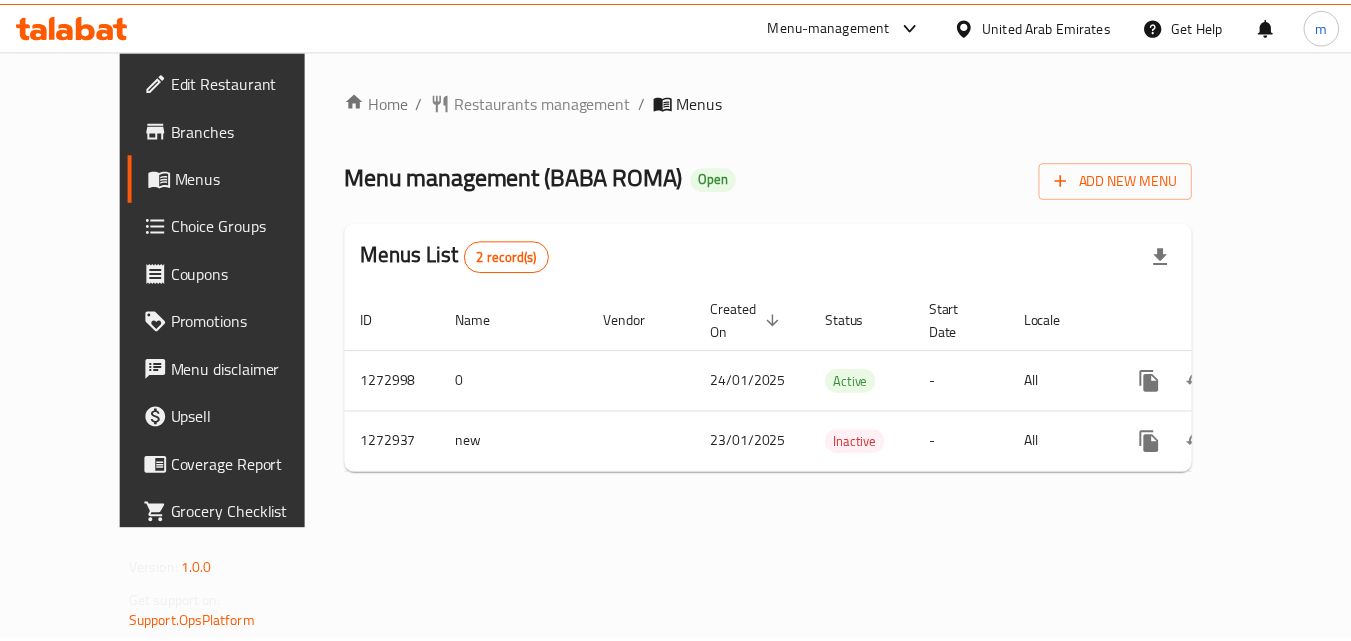 scroll, scrollTop: 0, scrollLeft: 0, axis: both 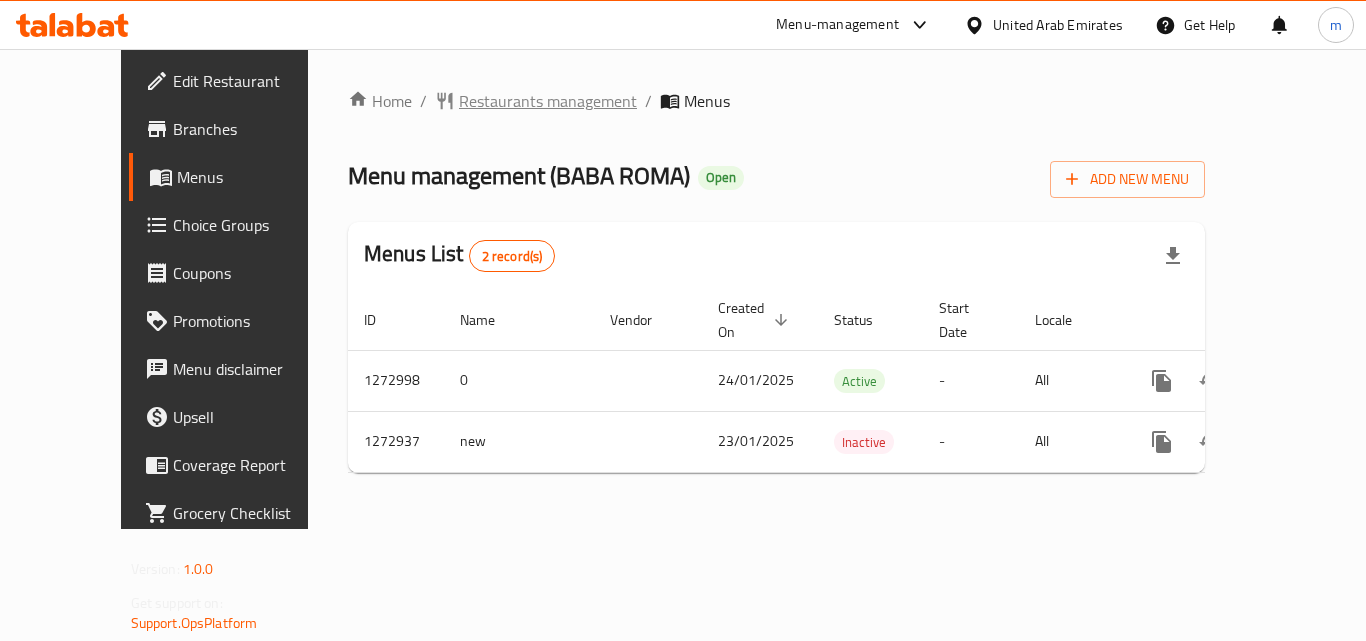 click on "Restaurants management" at bounding box center [548, 101] 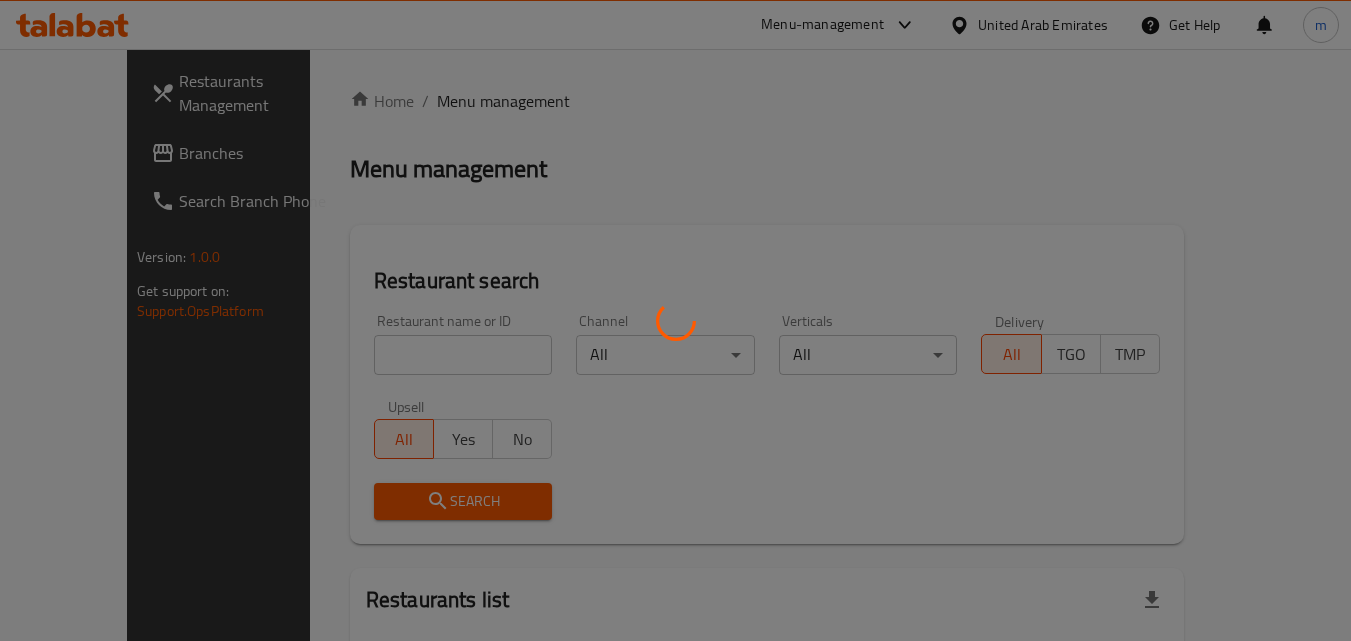 click at bounding box center [675, 320] 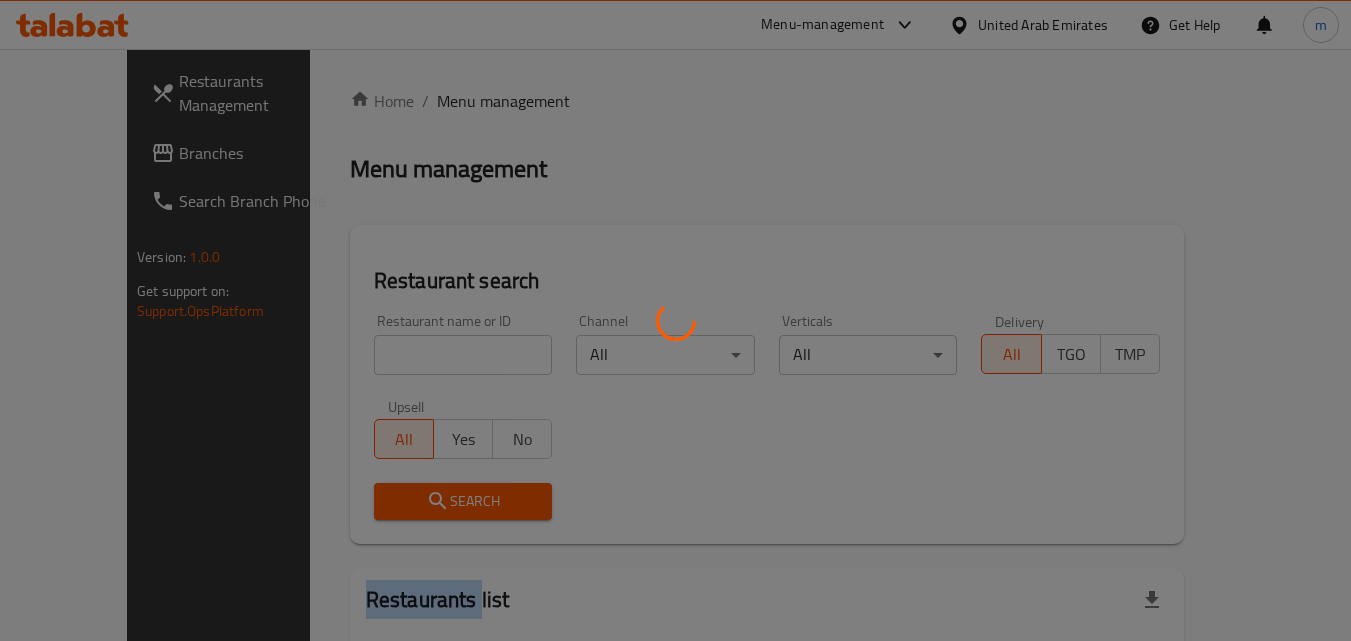 click at bounding box center (675, 320) 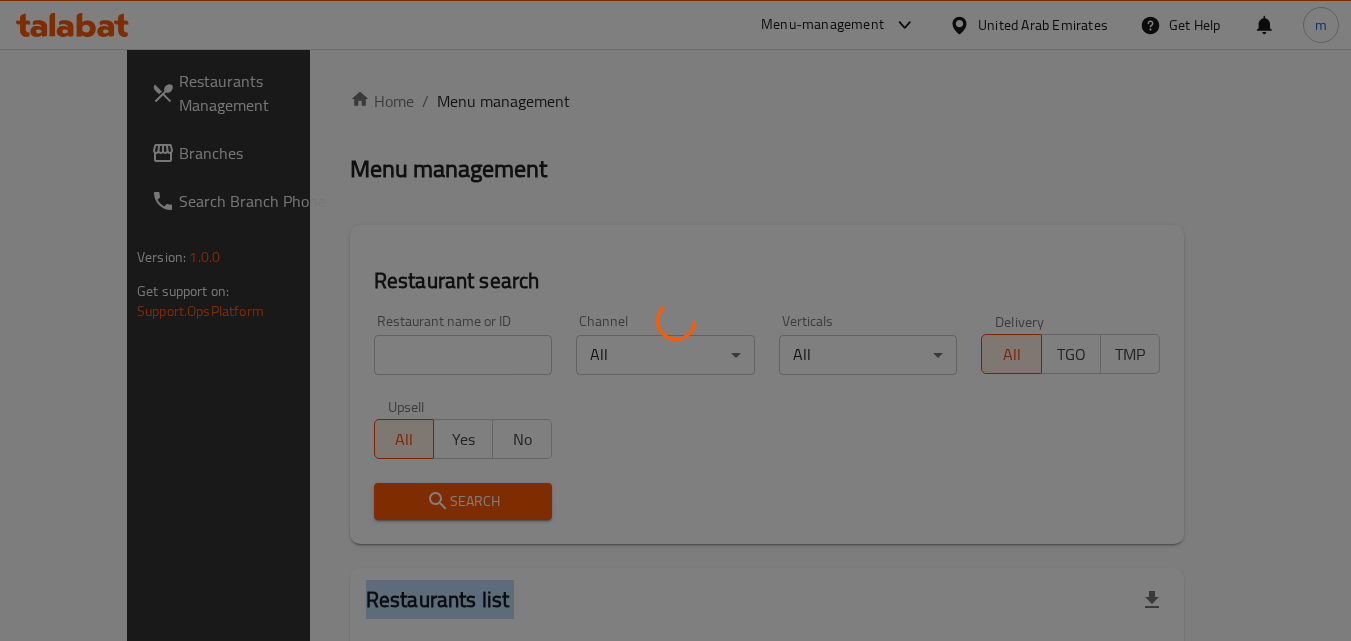 drag, startPoint x: 384, startPoint y: 358, endPoint x: 362, endPoint y: 354, distance: 22.36068 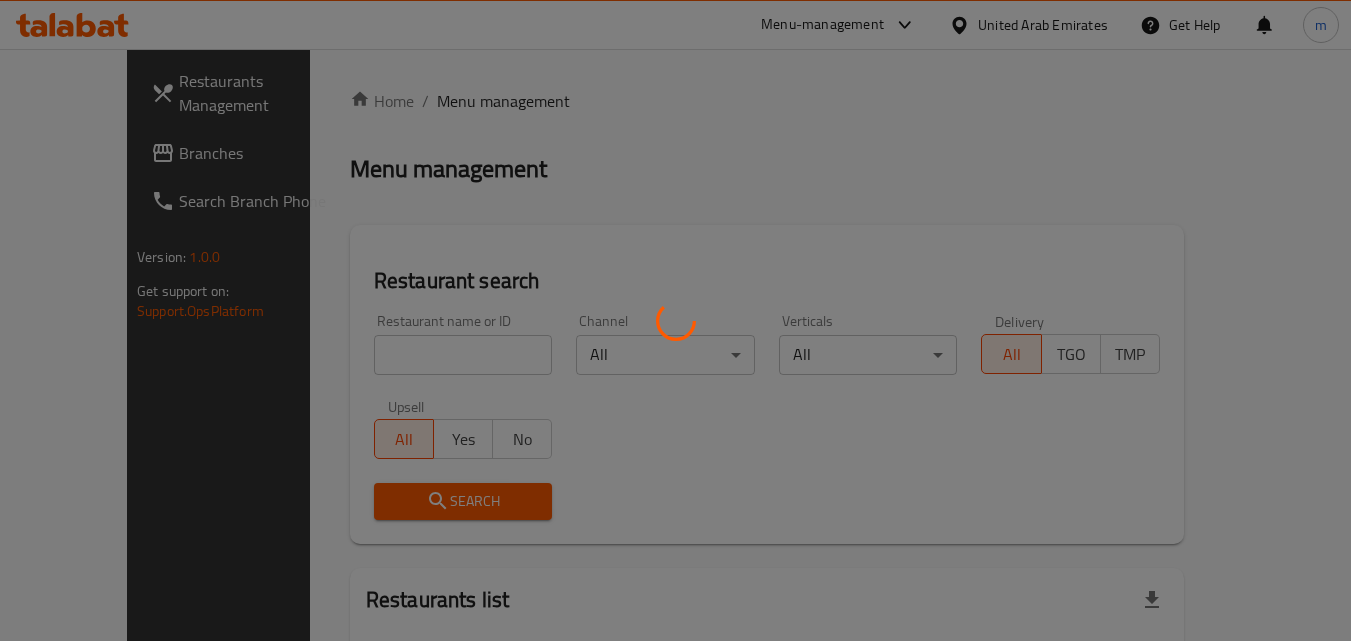 click at bounding box center (675, 320) 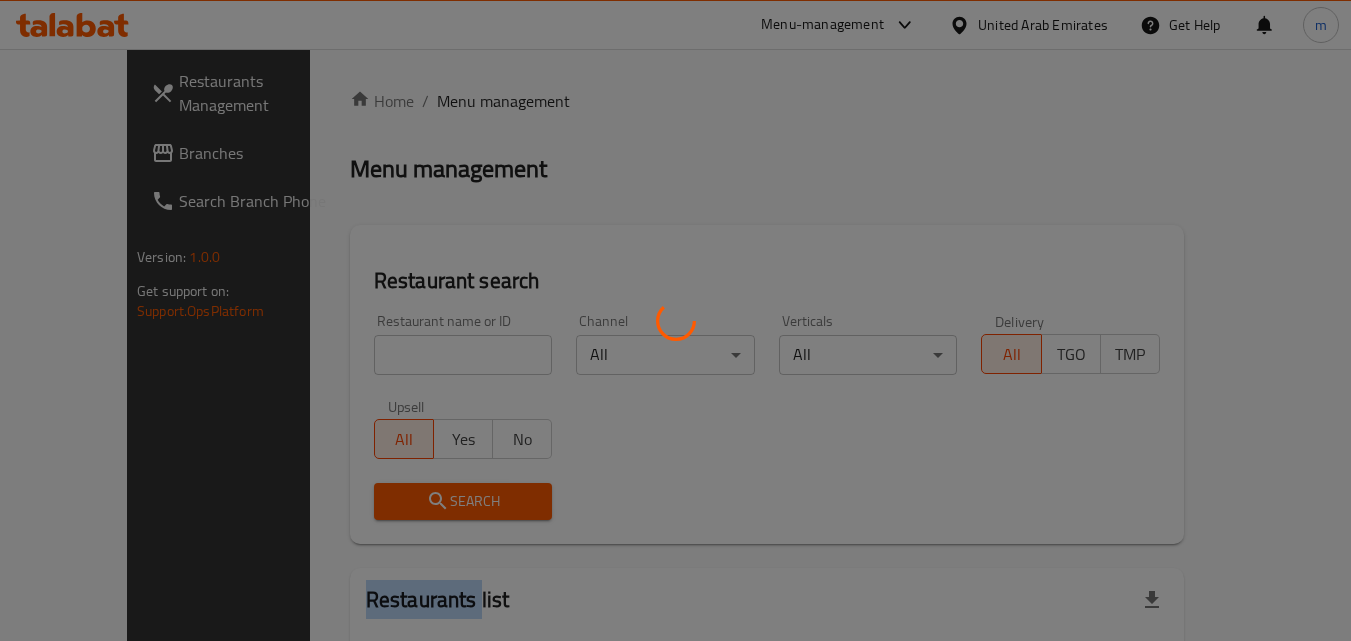 click at bounding box center (675, 320) 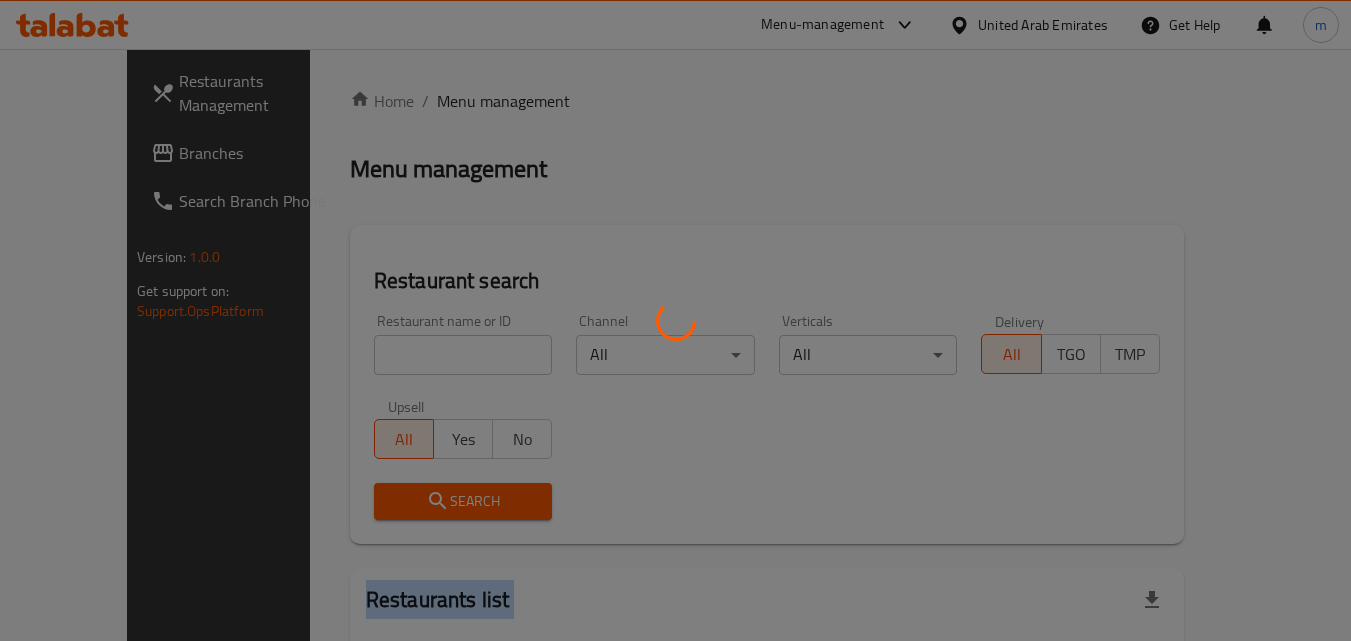 click at bounding box center (675, 320) 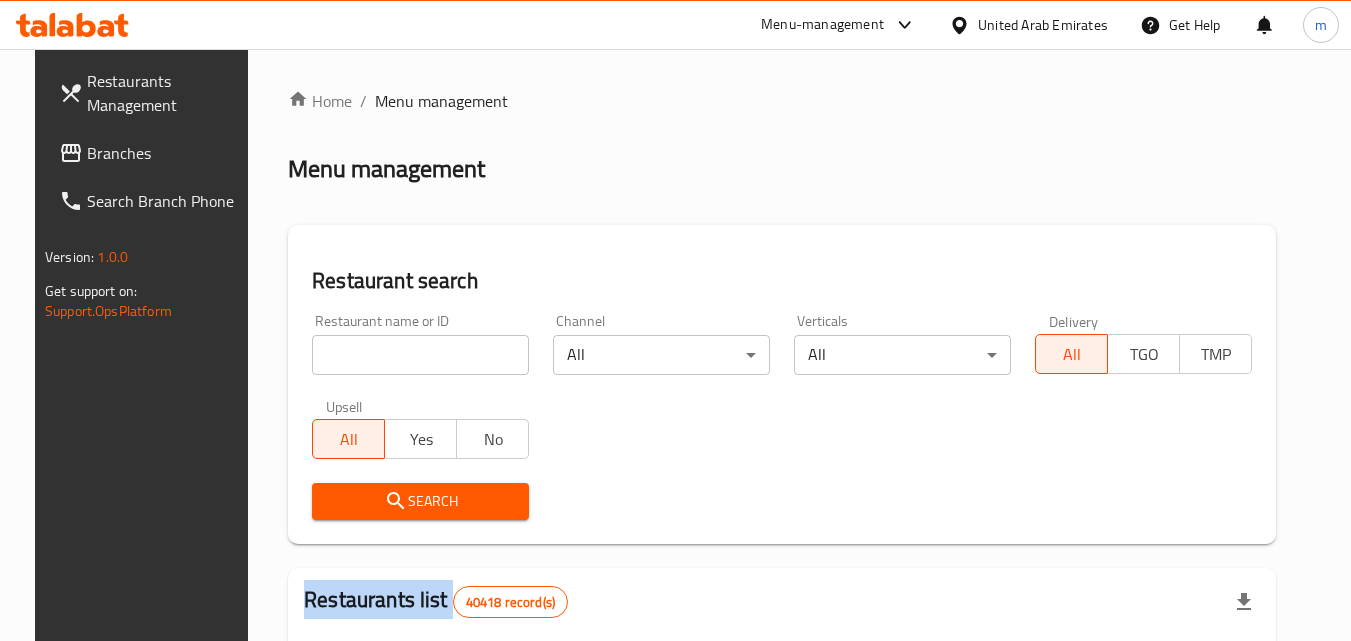 click on "Home / Menu management Menu management Restaurant search Restaurant name or ID Restaurant name or ID Channel All ​ Verticals All ​ Delivery All TGO TMP Upsell All Yes No   Search Restaurants list   40418 record(s) ID sorted ascending Name (En) Name (Ar) Ref. Name Logo Branches Open Busy Closed POS group Status Action 328 Johnny Rockets جوني روكيتس 37 0 1 0 OPEN 330 French Connection فرنش كونكشن 1 0 0 0 INACTIVE 339 Arz Lebanon أرز لبنان Al Karama,Al Barsha & Mirdif 9 1 0 2 OPEN 340 Mega Wraps ميجا رابس 3 0 0 0 INACTIVE 342 Sandella's Flatbread Cafe سانديلاز فلات براد 7 0 0 0 INACTIVE 343 Dragon Hut كوخ التنين 1 0 0 0 INACTIVE 348 Thai Kitchen المطبخ التايلندى 1 0 0 0 INACTIVE 349 Mughal  موغل 1 0 0 0 HIDDEN 350 HOT N COOL (Old) هوت و كول 1 0 0 0 INACTIVE 355 Al Habasha  الحبشة 11 1 0 0 HIDDEN Rows per page: 10 1-10 of 40418" at bounding box center [782, 717] 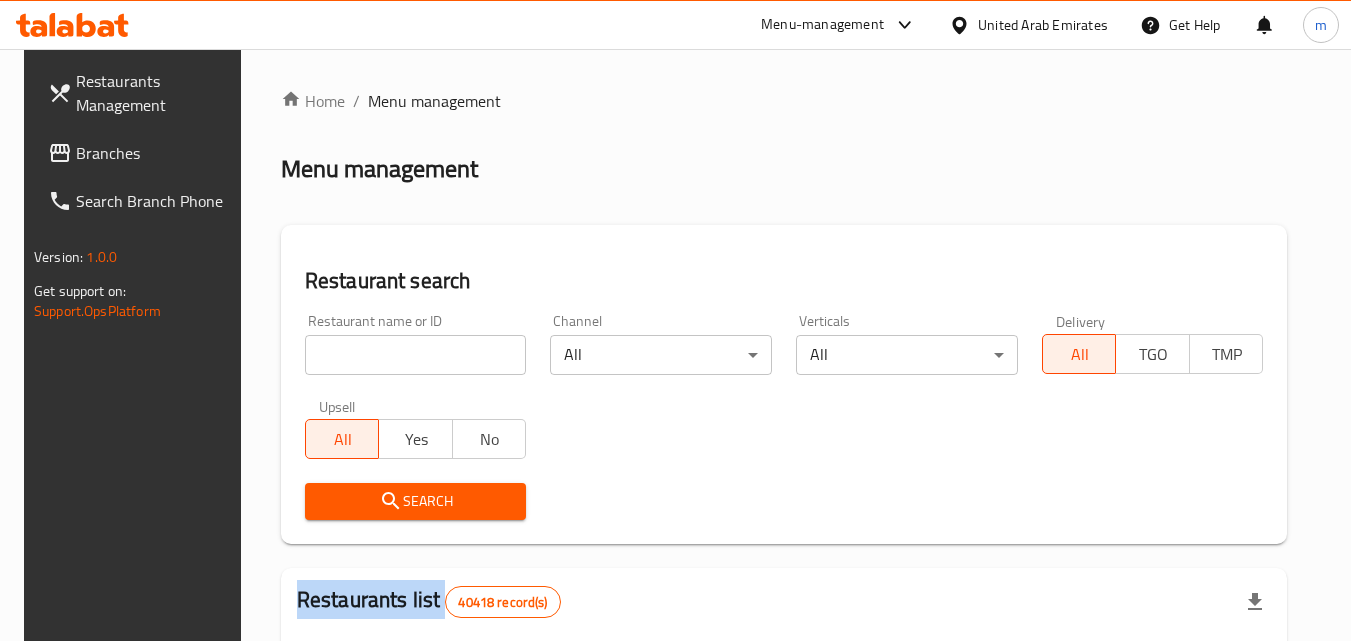 click at bounding box center (416, 355) 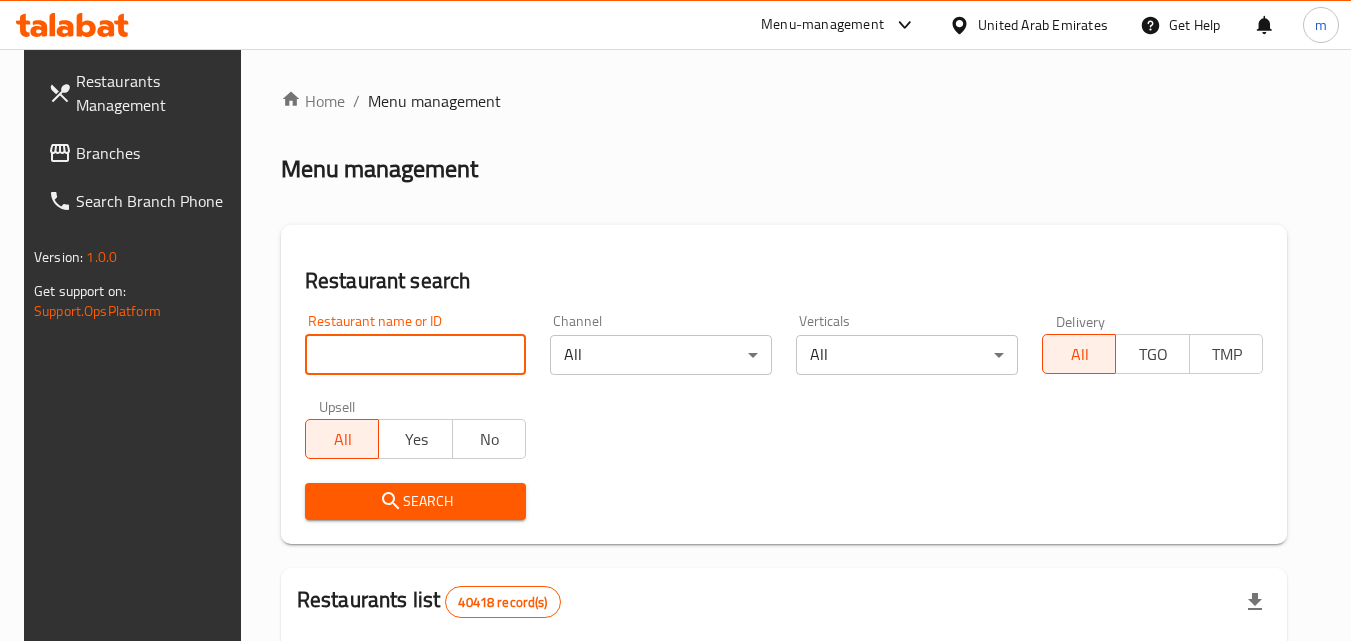 paste on "690456" 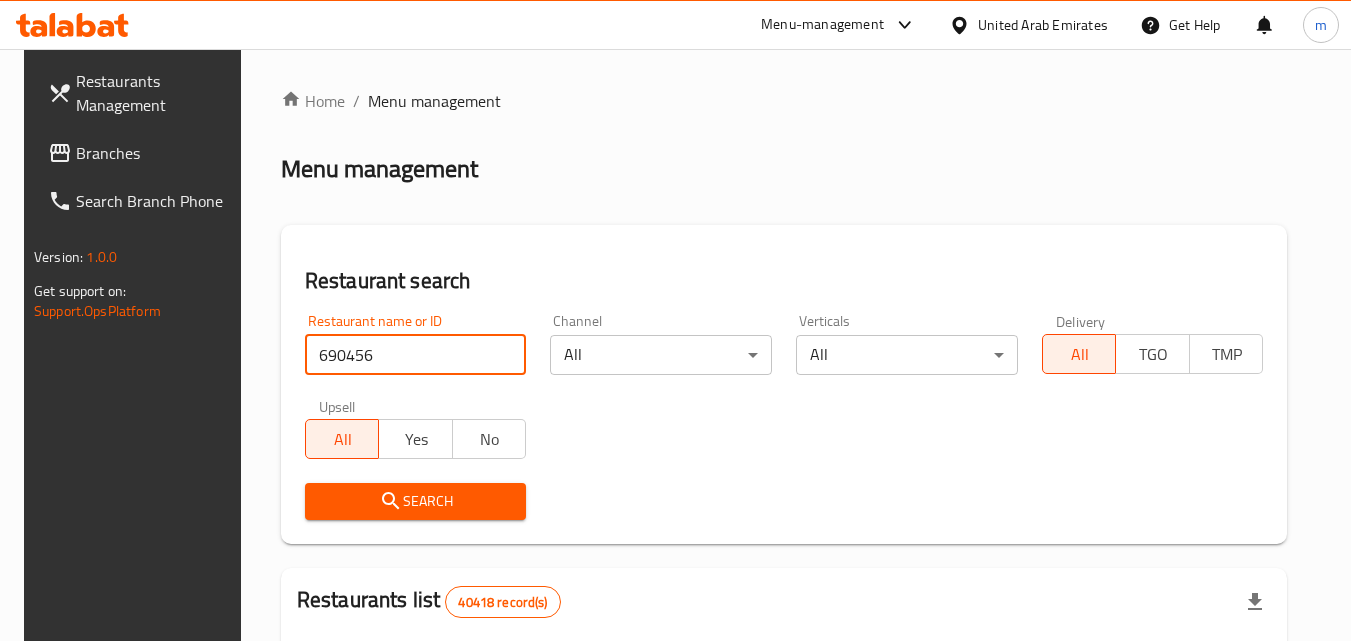 type on "690456" 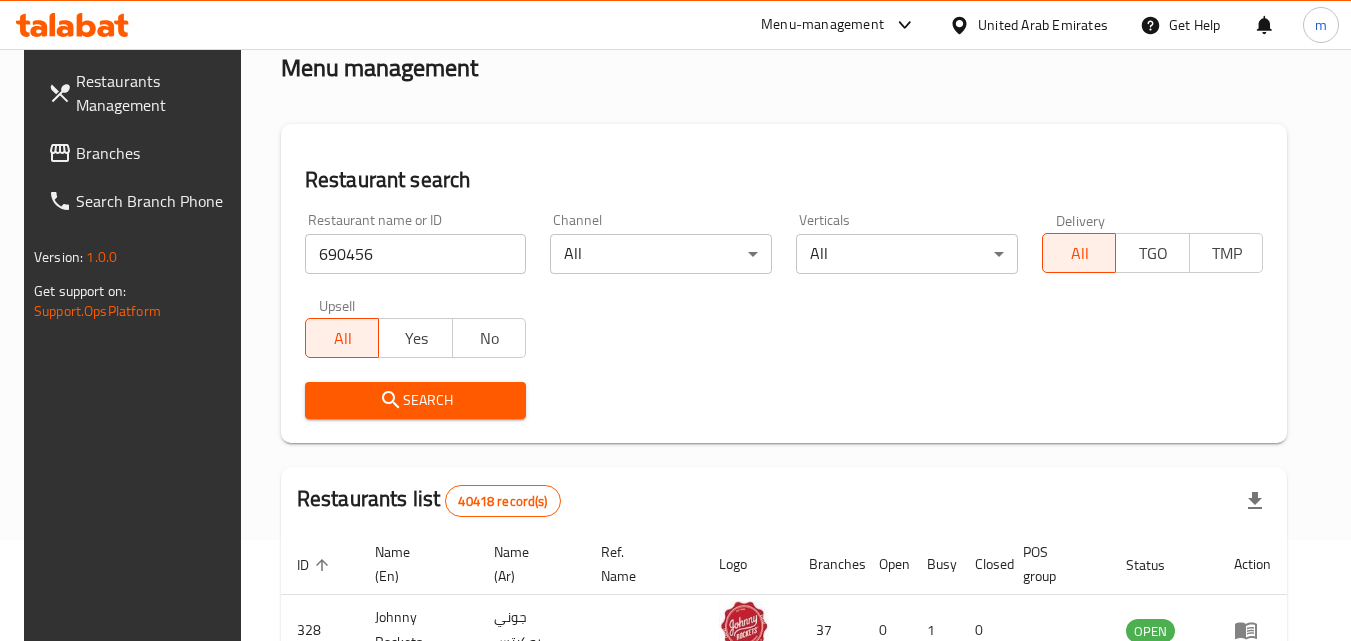scroll, scrollTop: 400, scrollLeft: 0, axis: vertical 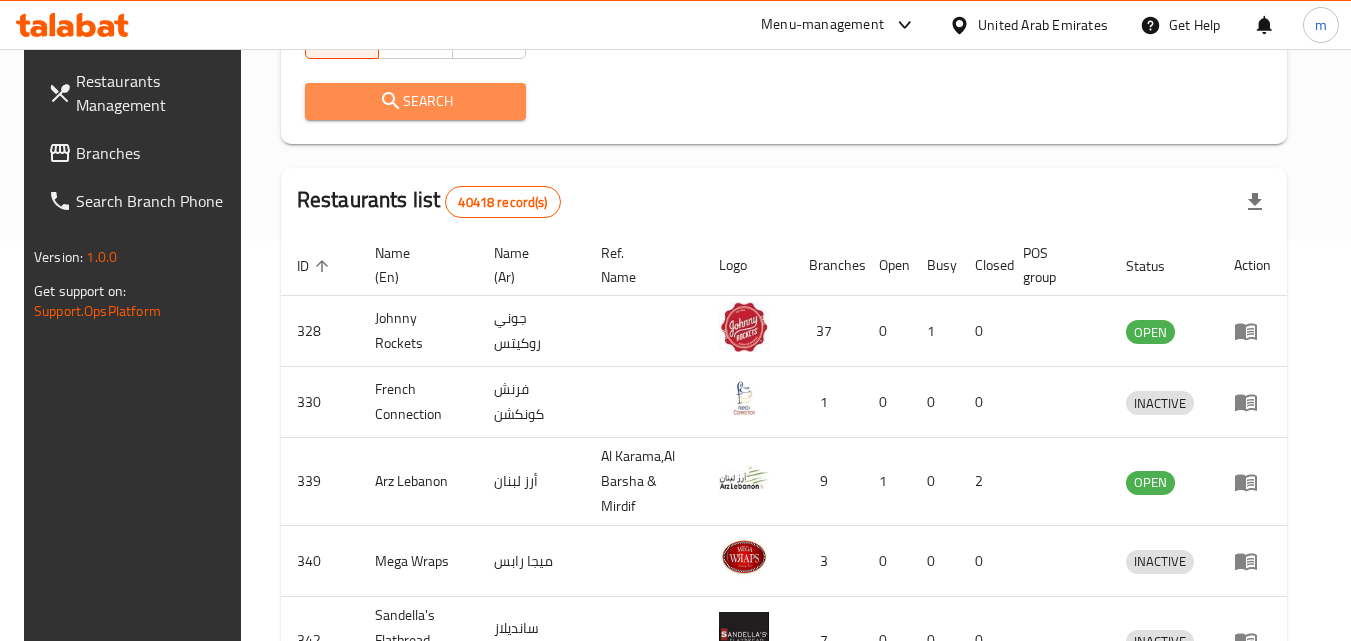 click on "Search" at bounding box center [416, 101] 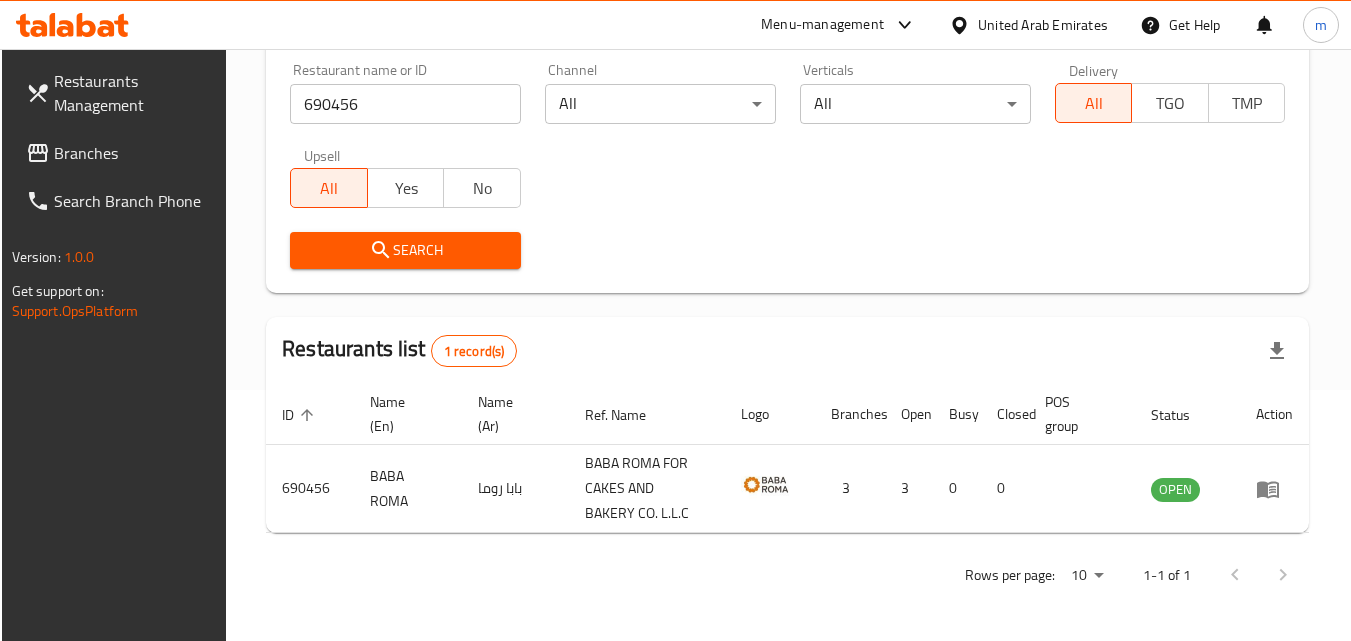scroll, scrollTop: 251, scrollLeft: 0, axis: vertical 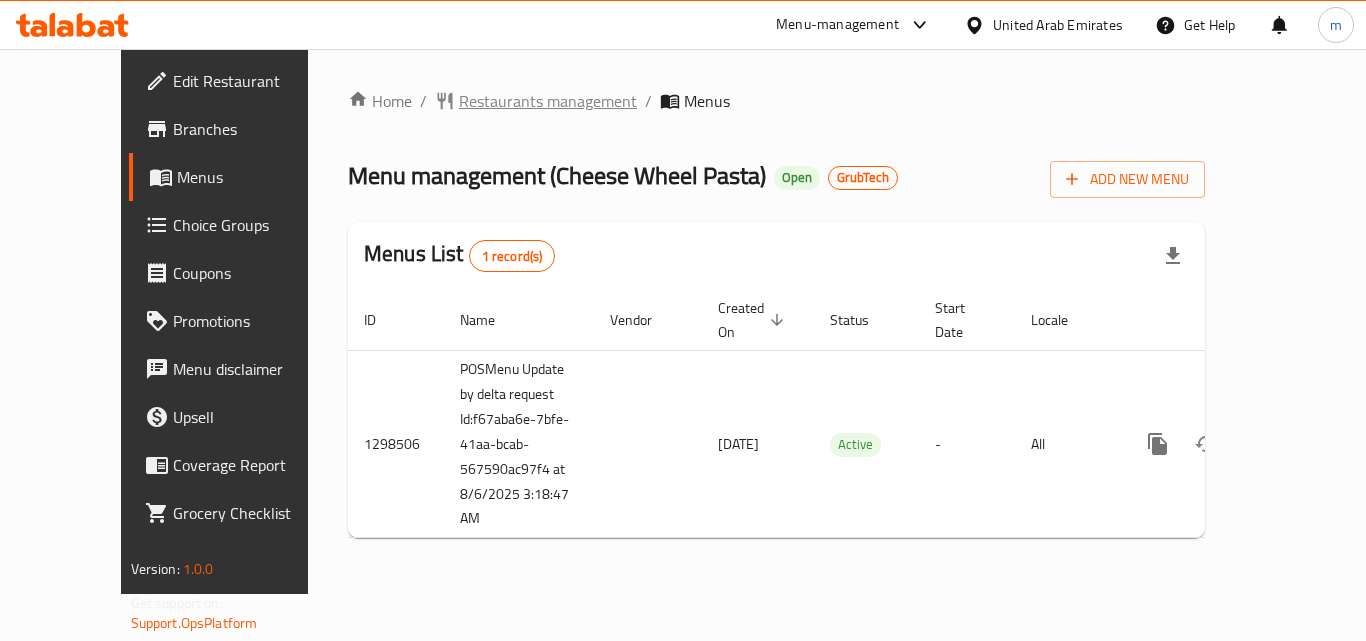 click on "Restaurants management" at bounding box center [548, 101] 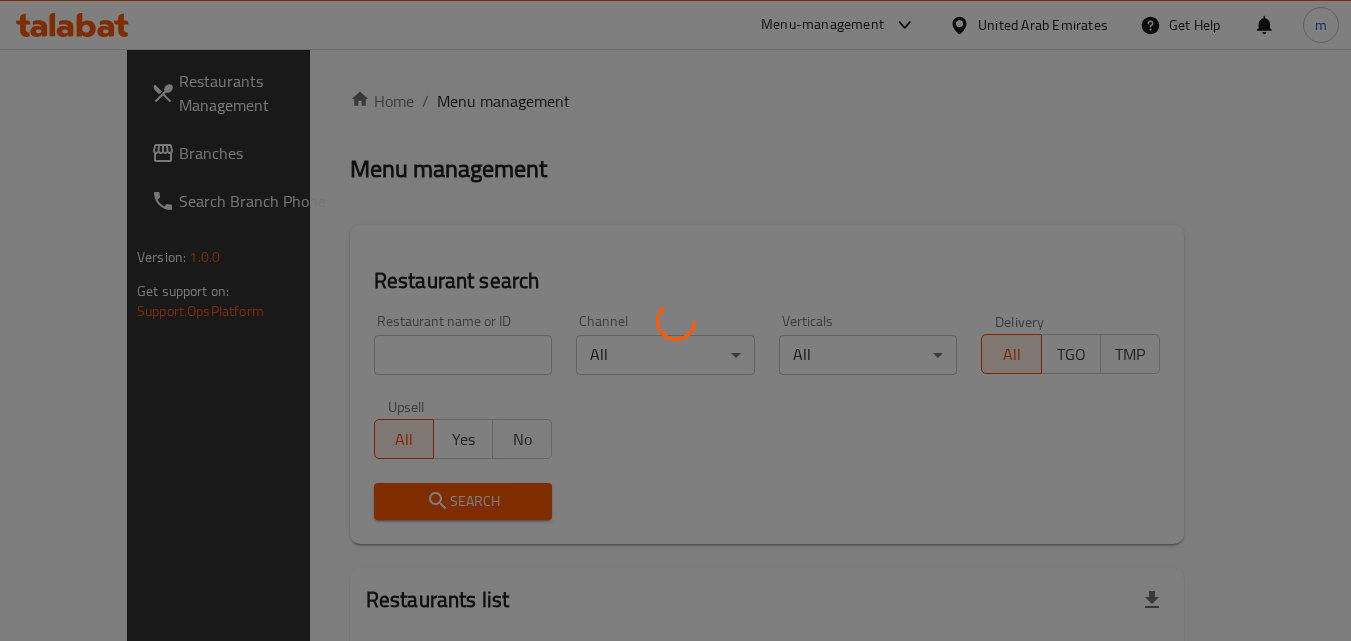 click at bounding box center [675, 320] 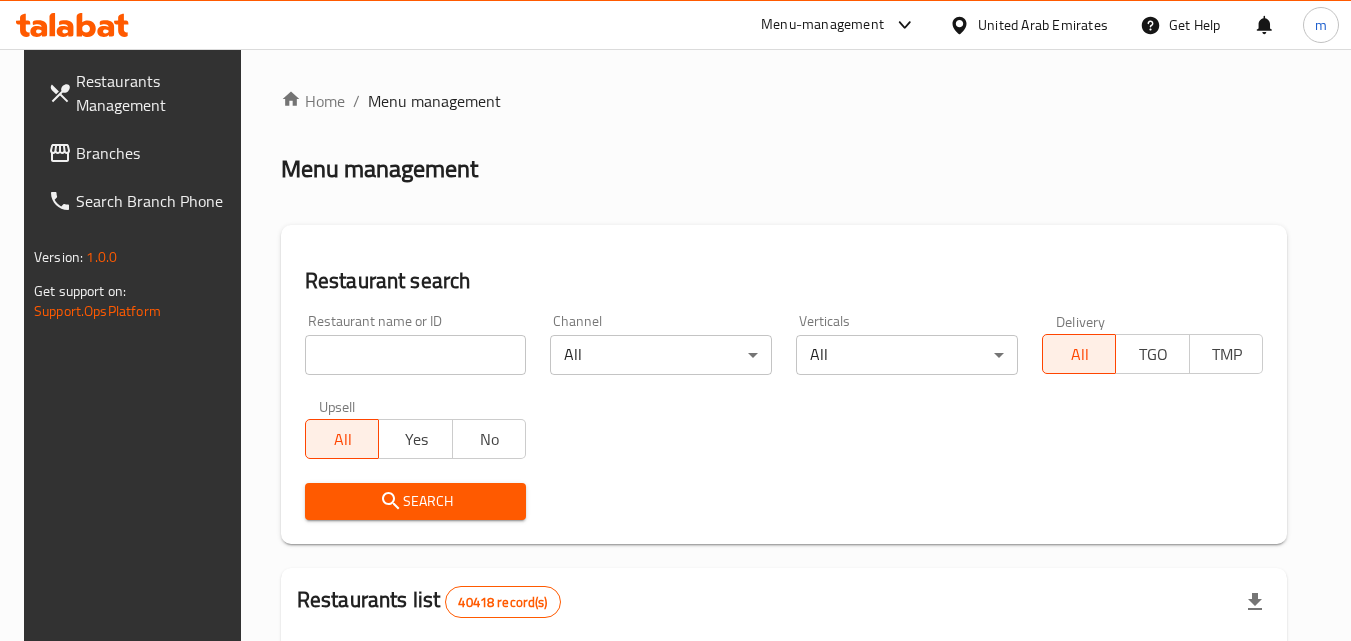 click at bounding box center (416, 355) 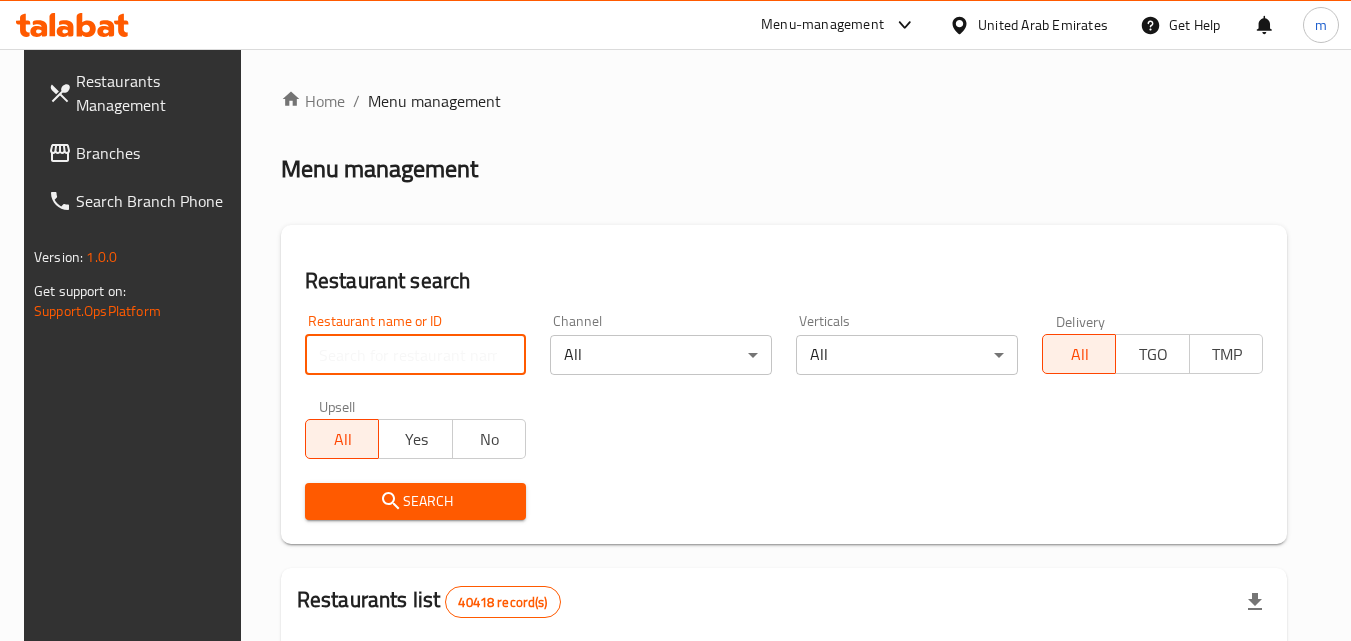 type on "v" 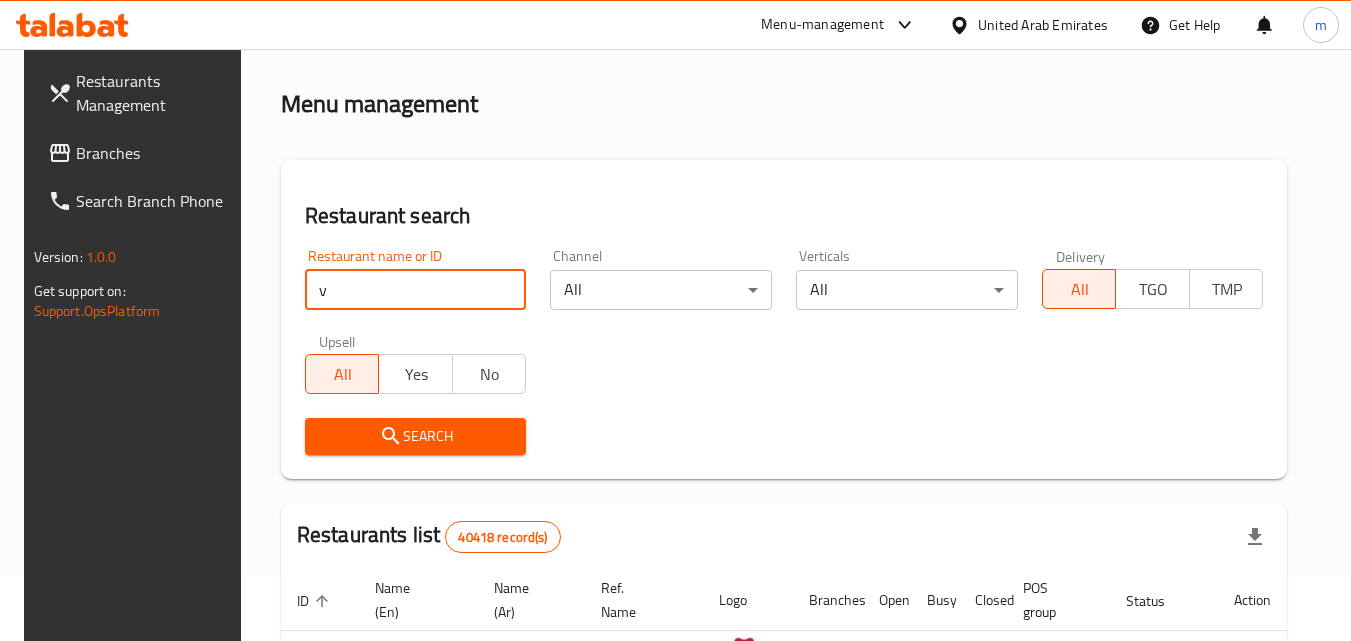 scroll, scrollTop: 100, scrollLeft: 0, axis: vertical 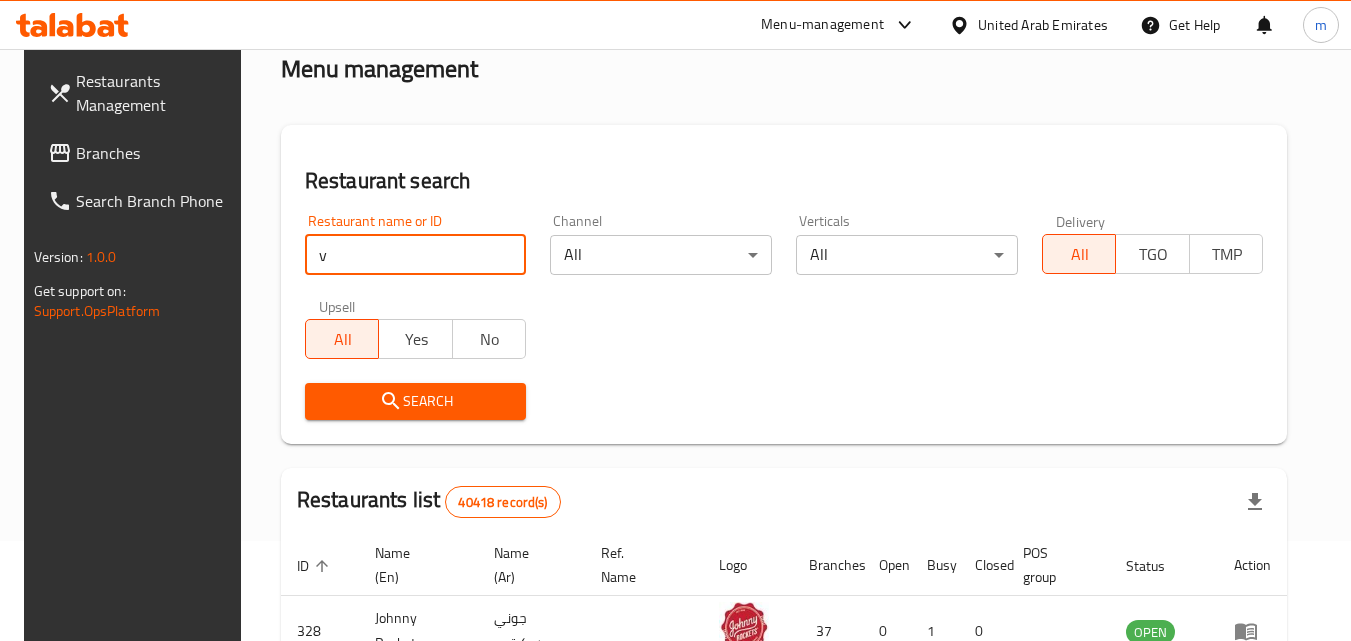 click on "v" at bounding box center [416, 255] 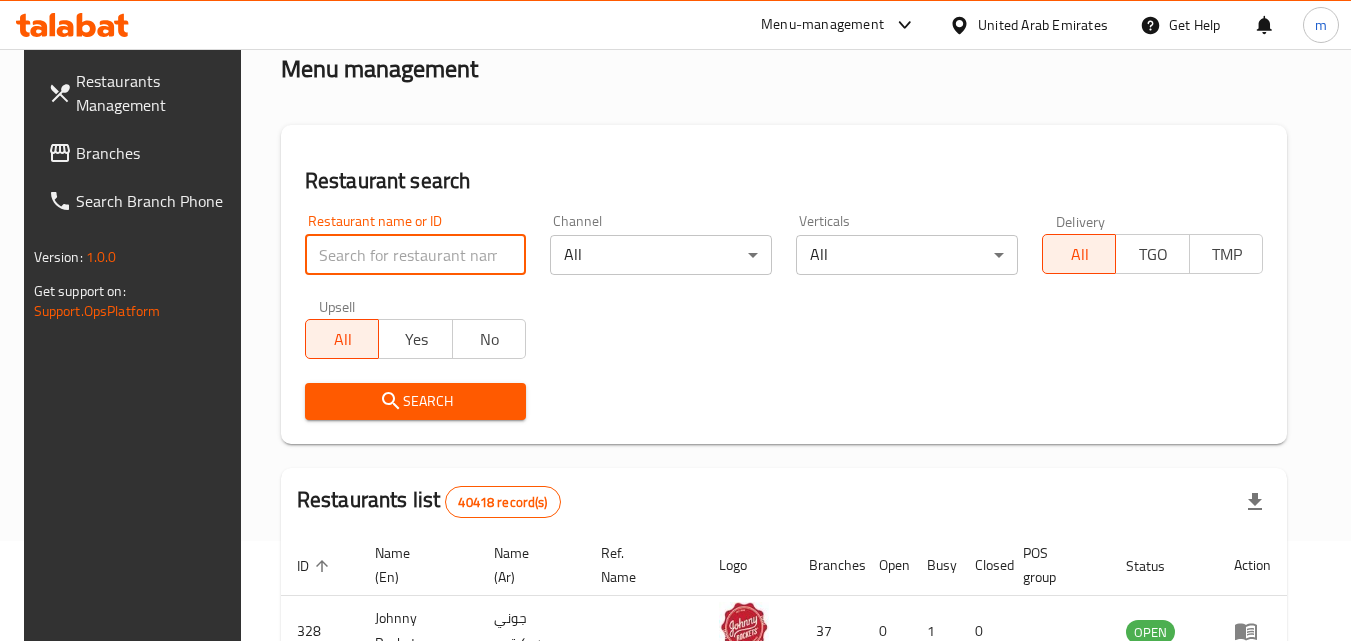 paste on "700938" 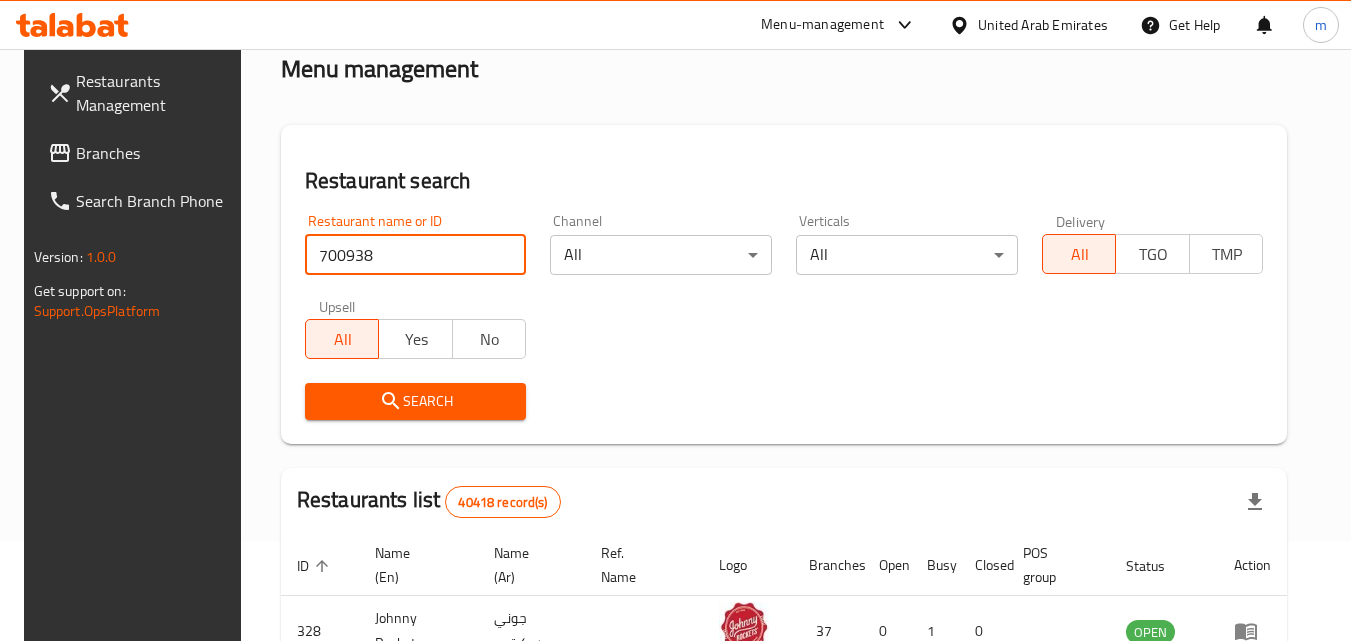type on "700938" 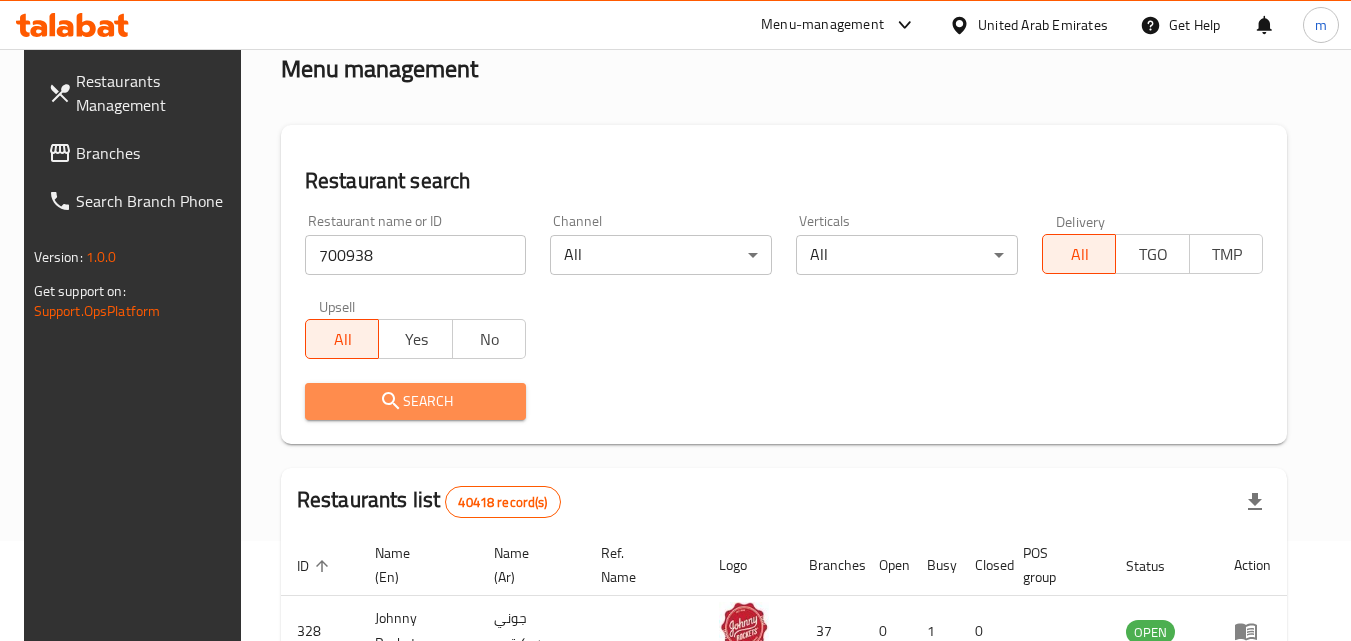 click on "Search" at bounding box center (416, 401) 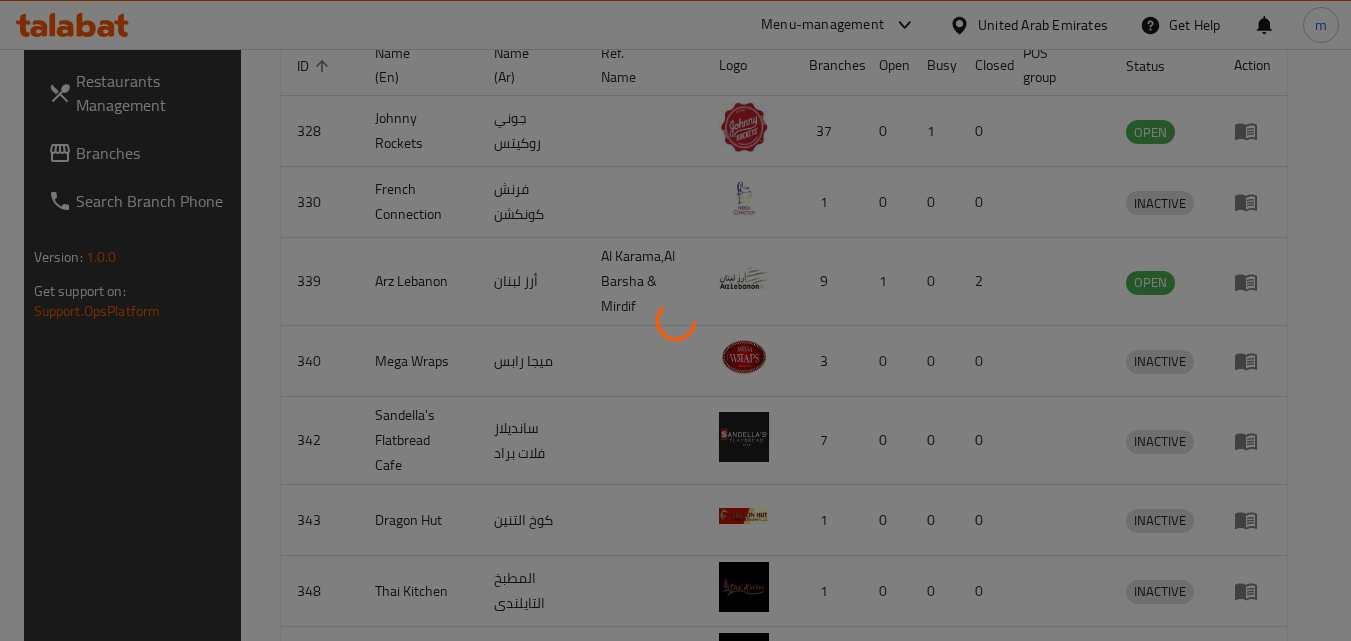 scroll, scrollTop: 251, scrollLeft: 0, axis: vertical 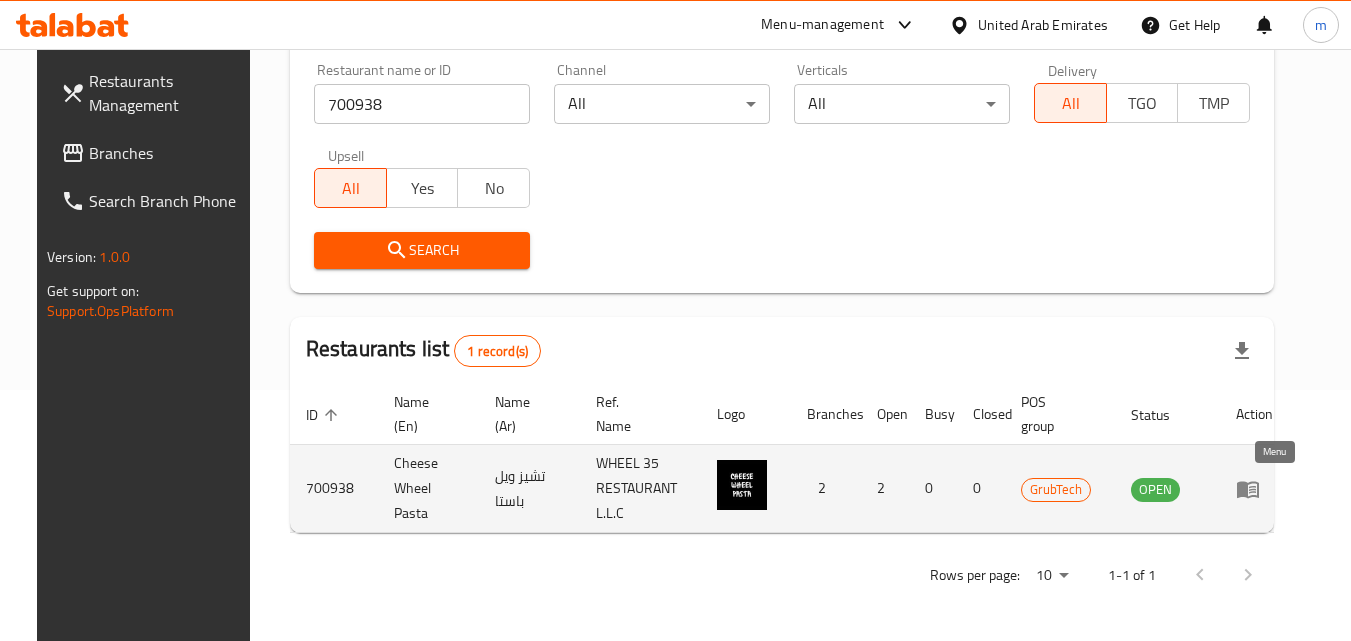 click 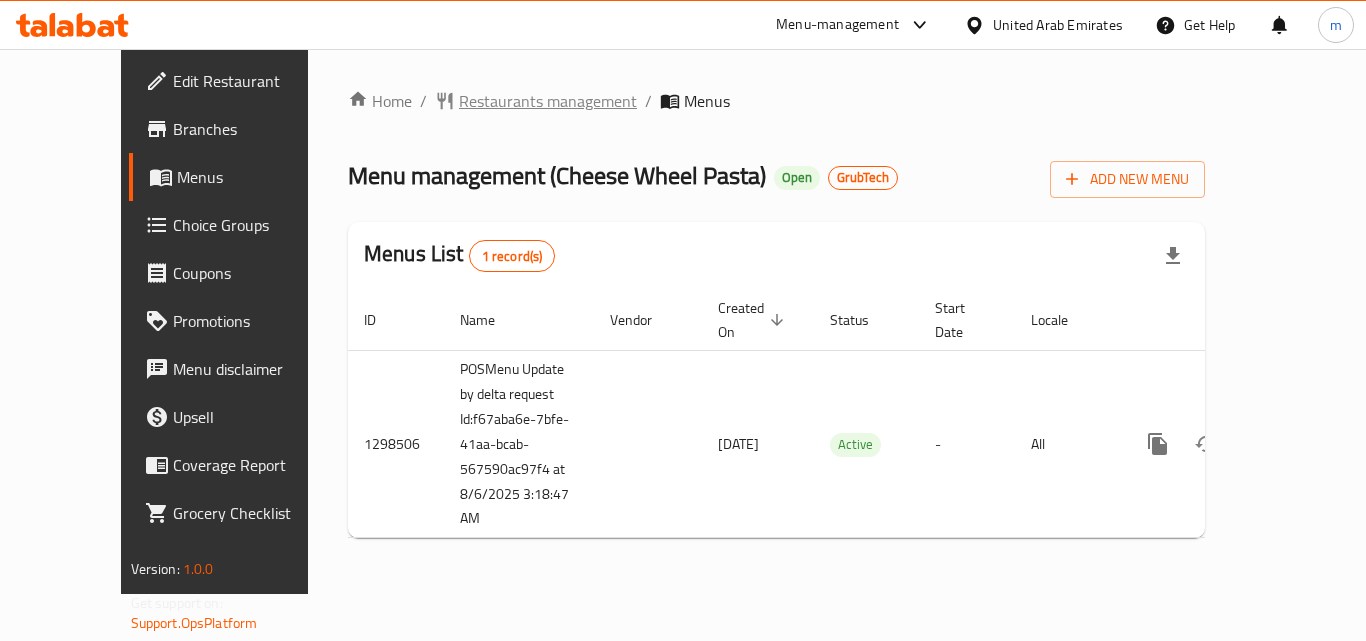 click on "Restaurants management" at bounding box center (548, 101) 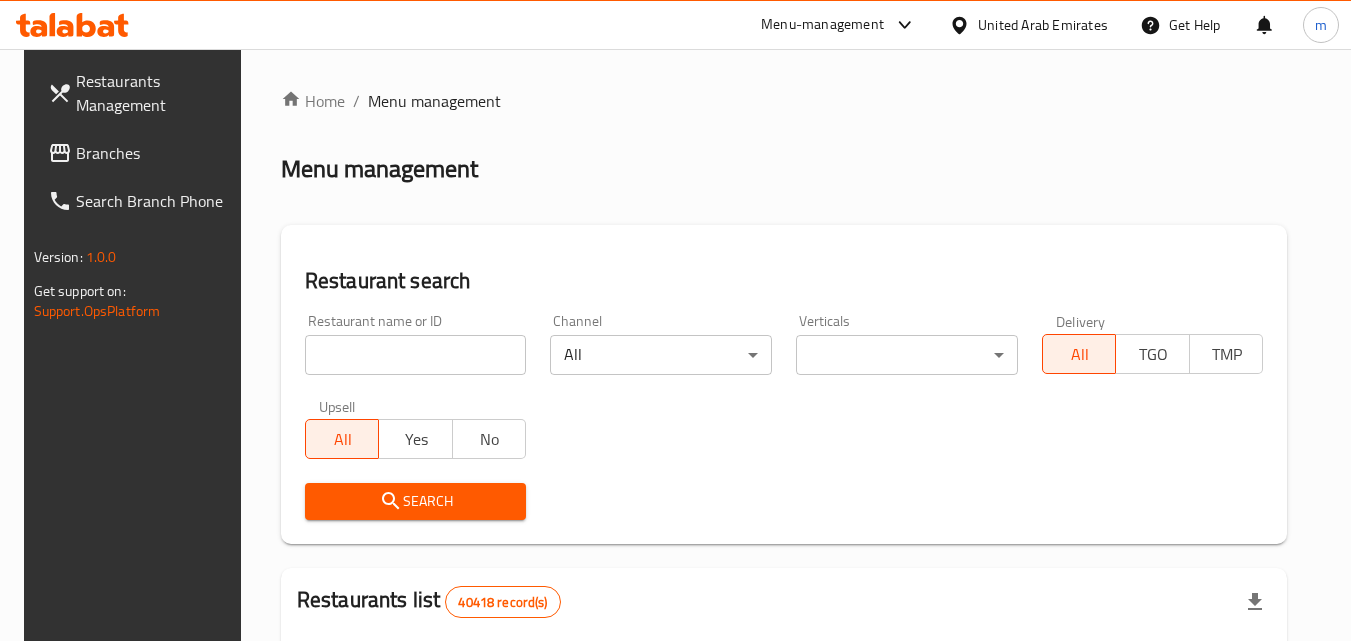 click at bounding box center [416, 355] 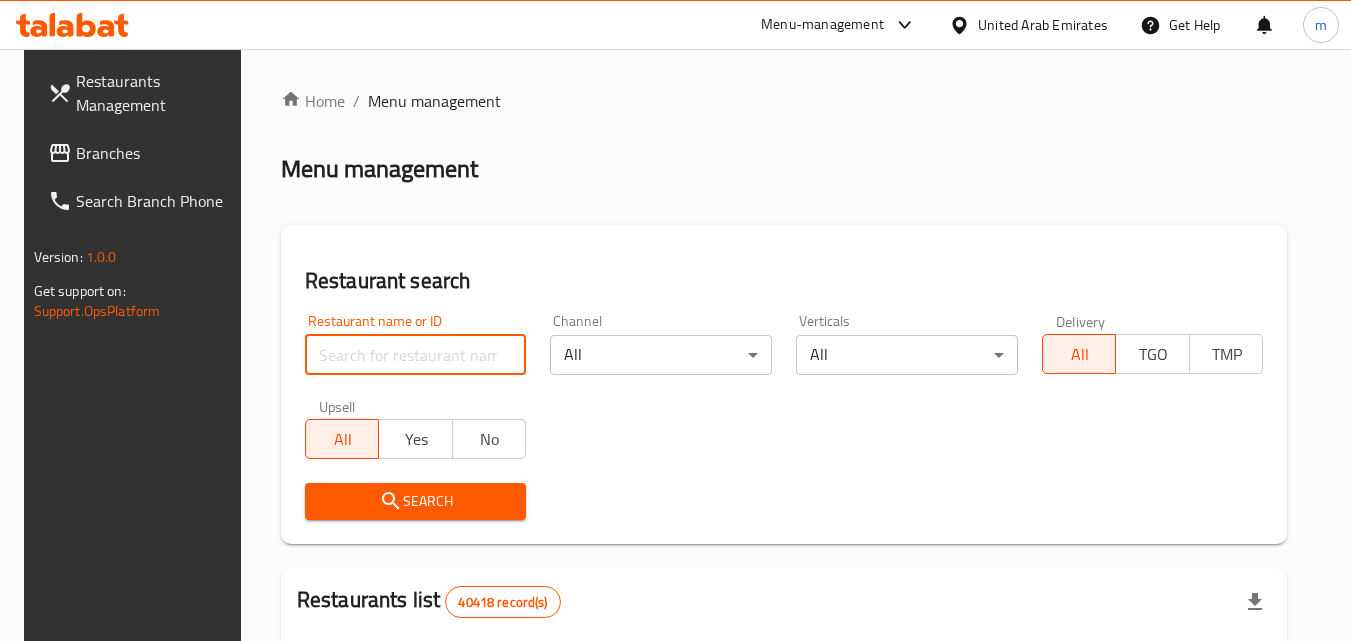 paste on "700938" 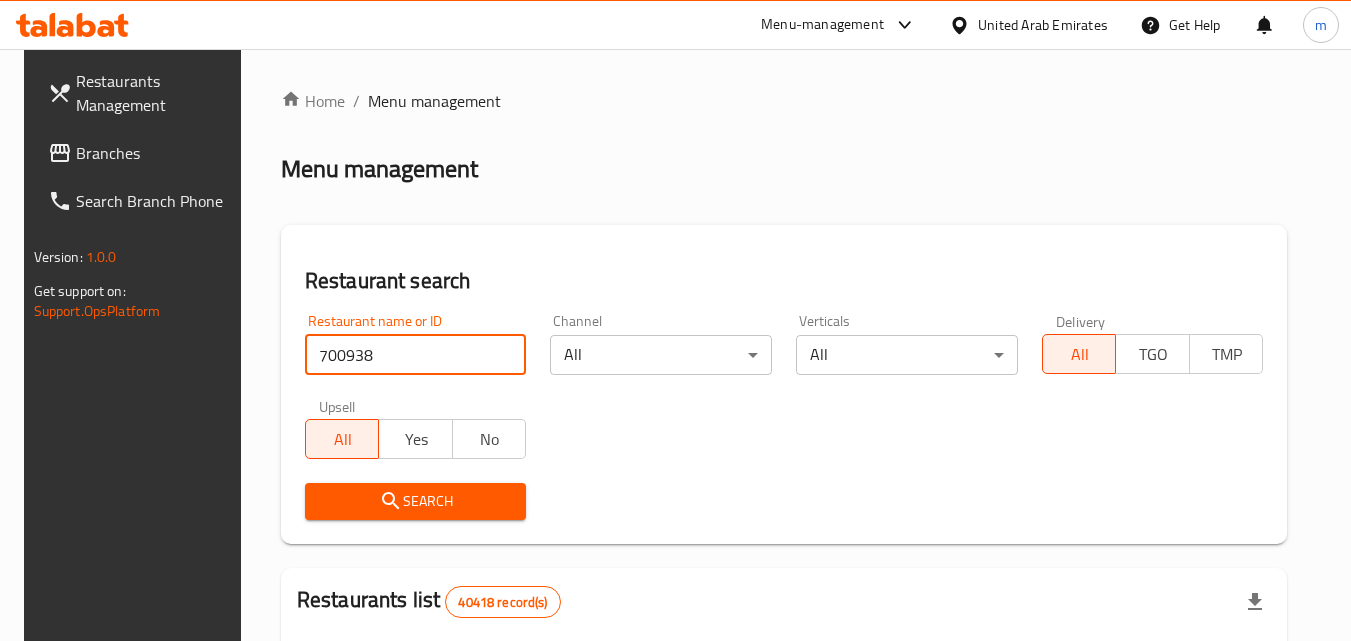 type on "700938" 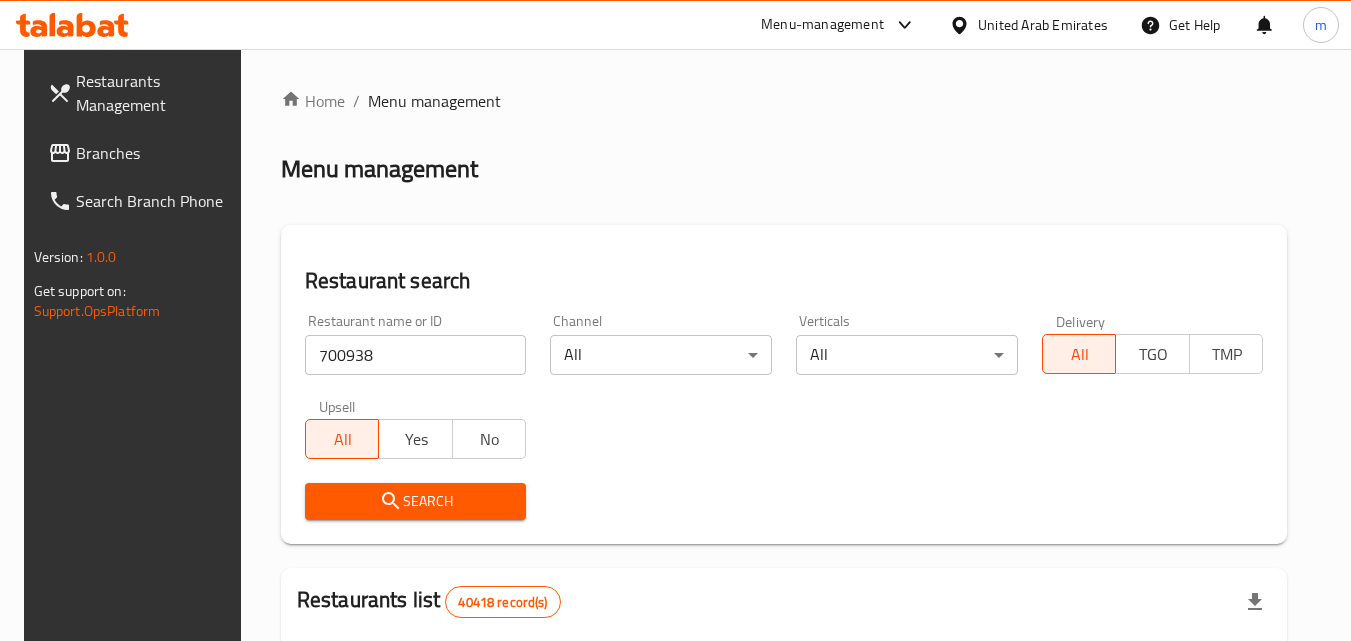 click on "Search" at bounding box center (416, 501) 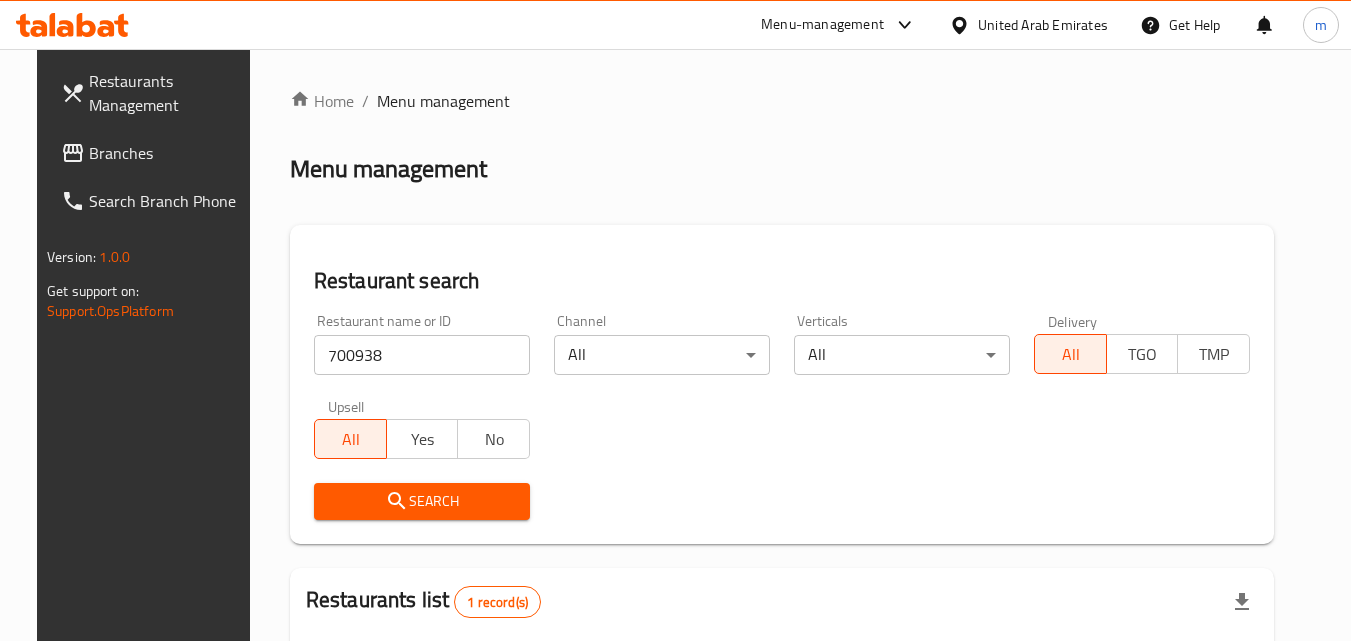 click on "Search" at bounding box center (422, 501) 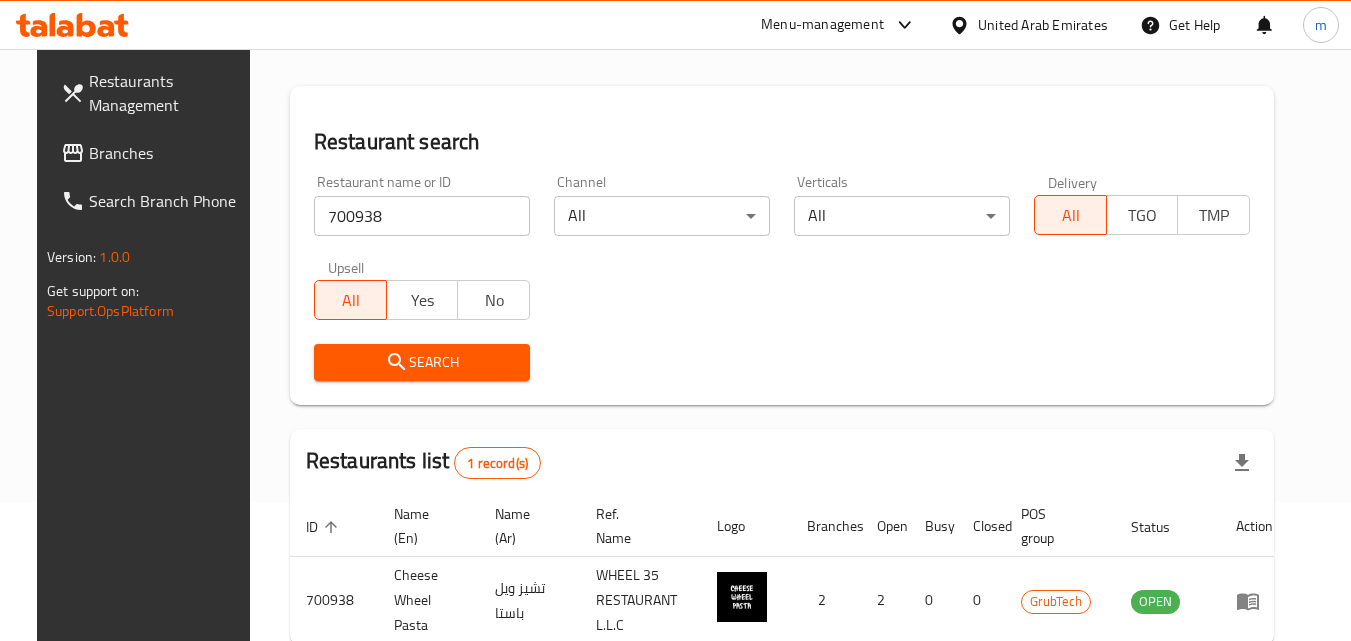 scroll, scrollTop: 251, scrollLeft: 0, axis: vertical 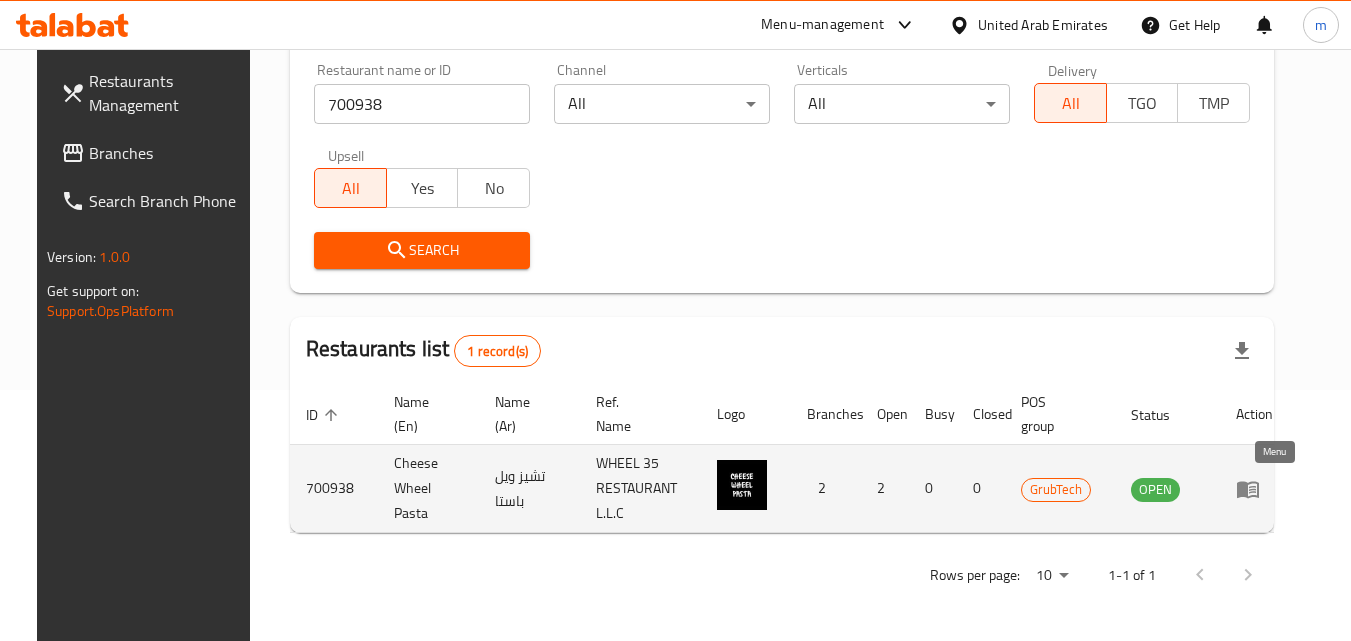 click 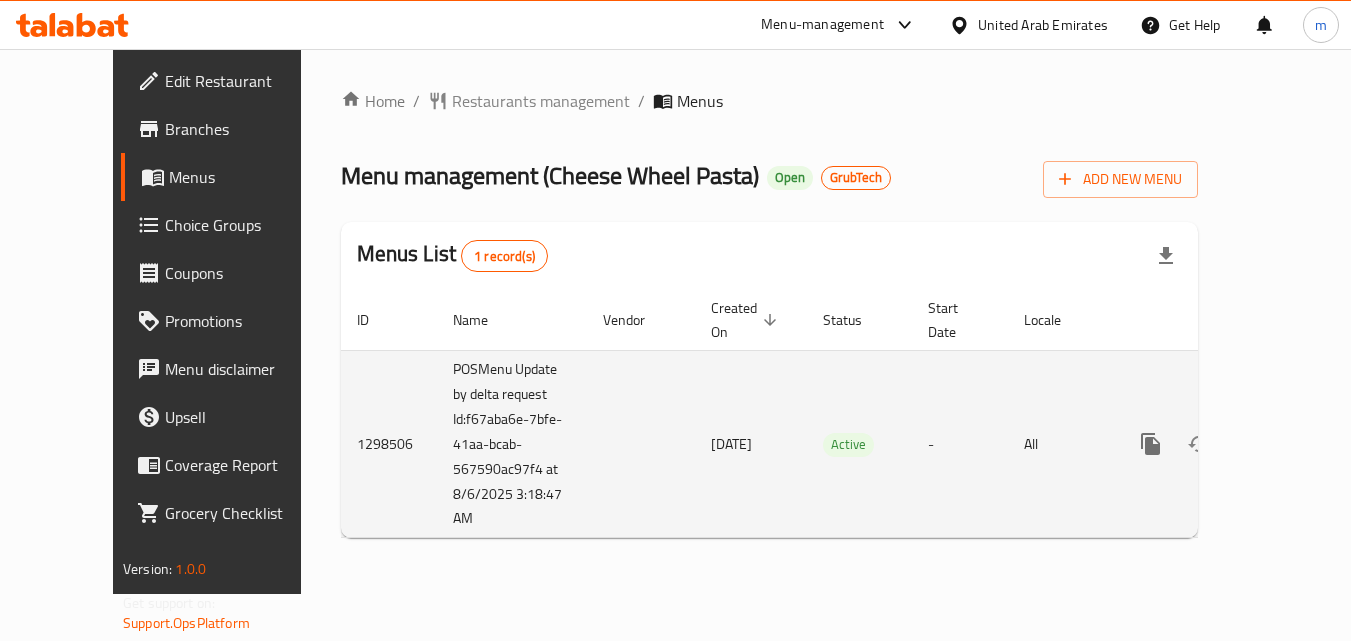 scroll, scrollTop: 0, scrollLeft: 0, axis: both 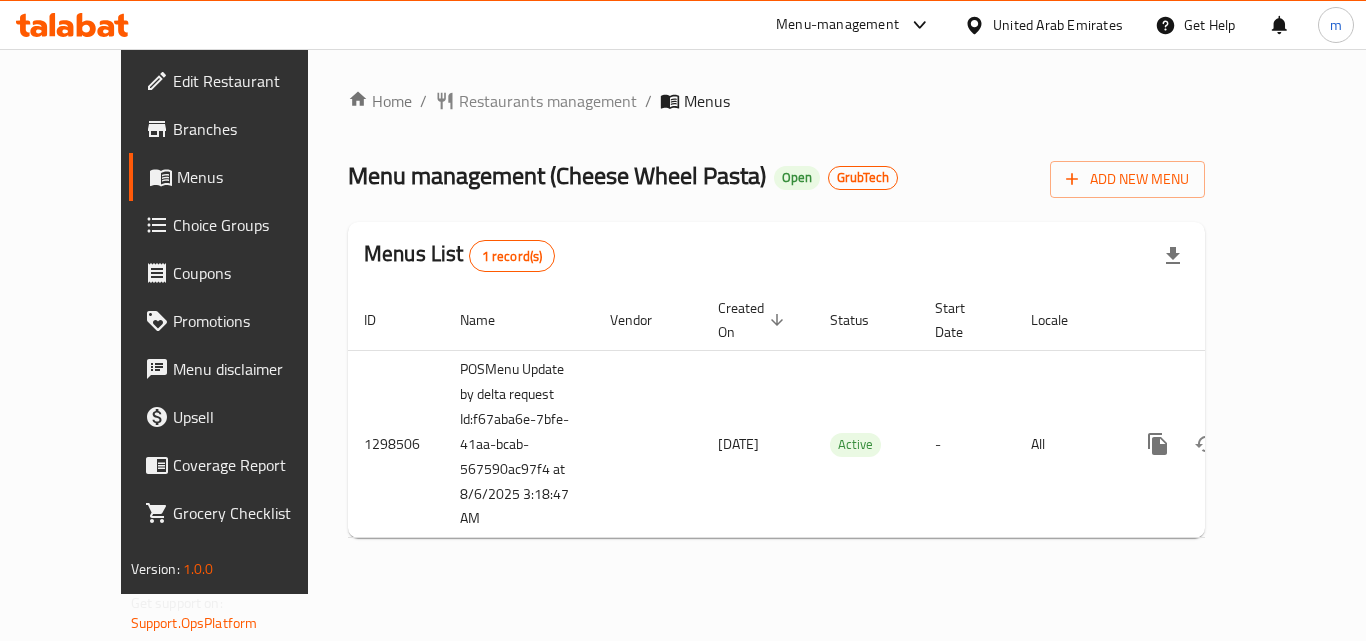 click on "United Arab Emirates" at bounding box center (1058, 25) 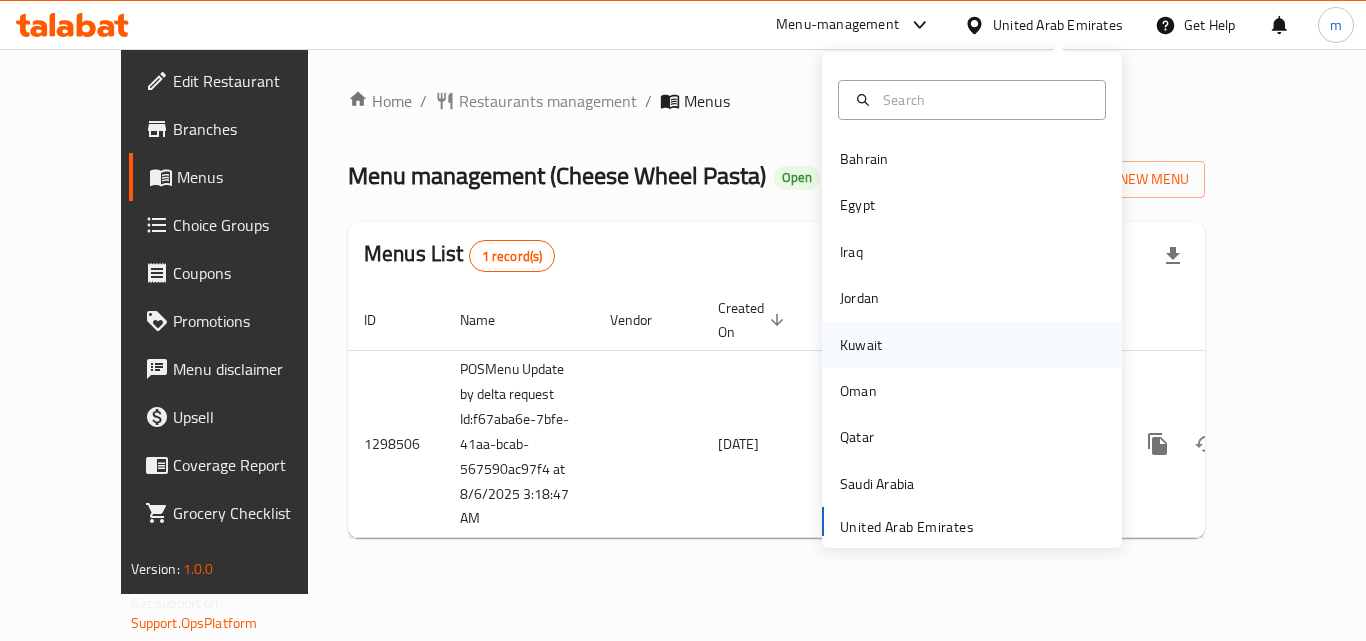 click on "Kuwait" at bounding box center [861, 345] 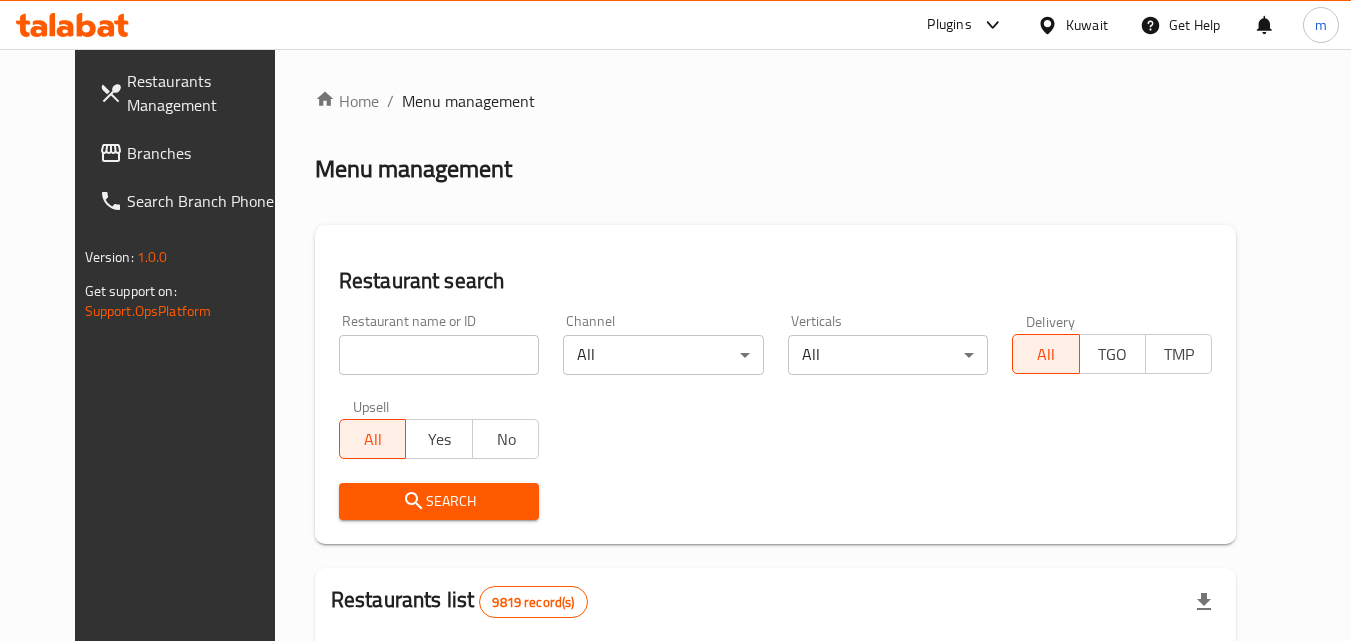 click on "Branches" at bounding box center (206, 153) 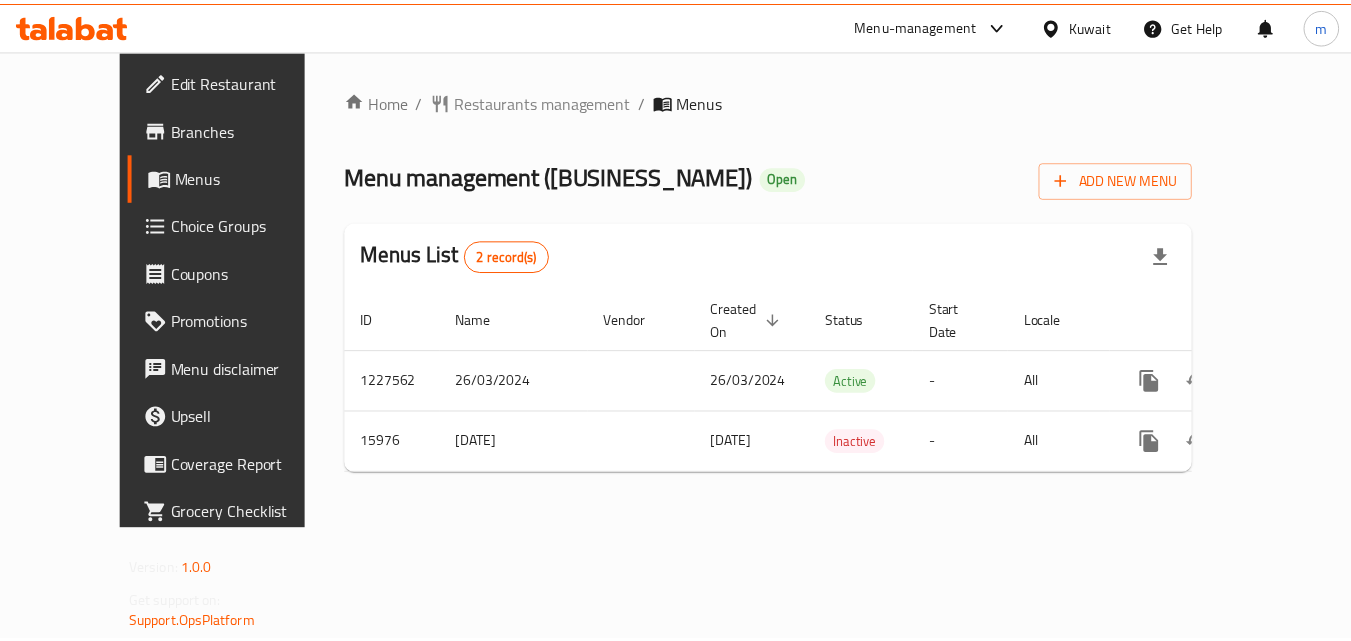 scroll, scrollTop: 0, scrollLeft: 0, axis: both 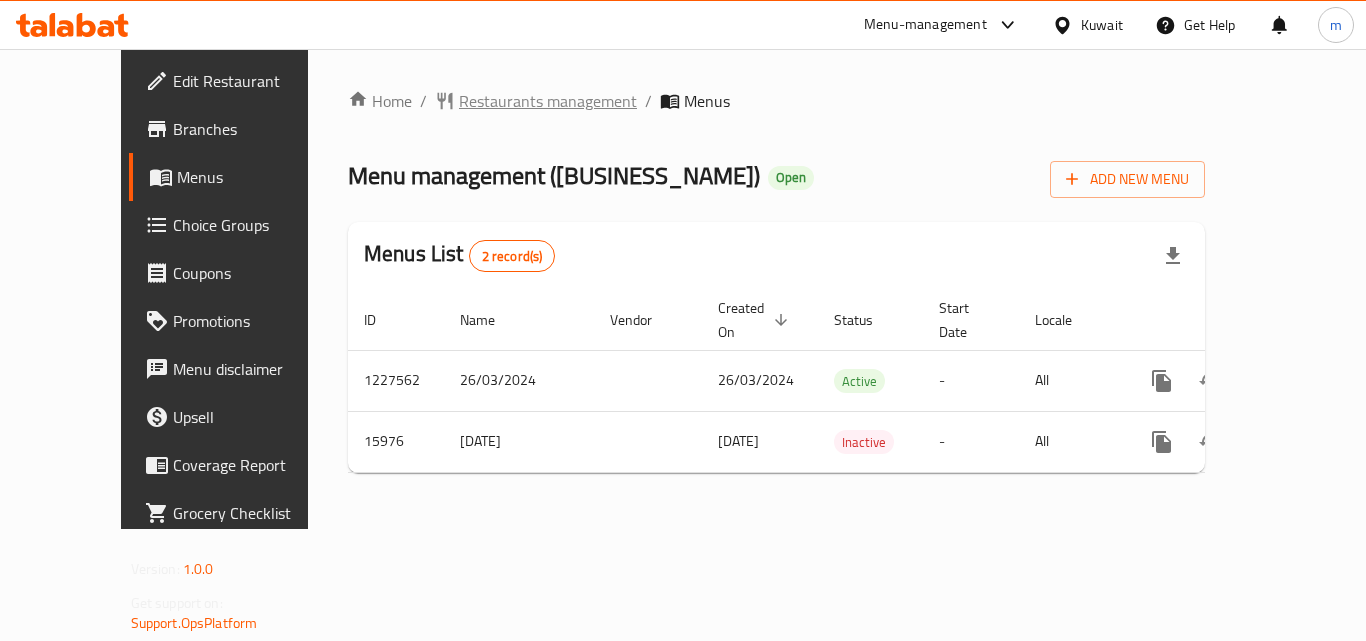 click on "Restaurants management" at bounding box center [548, 101] 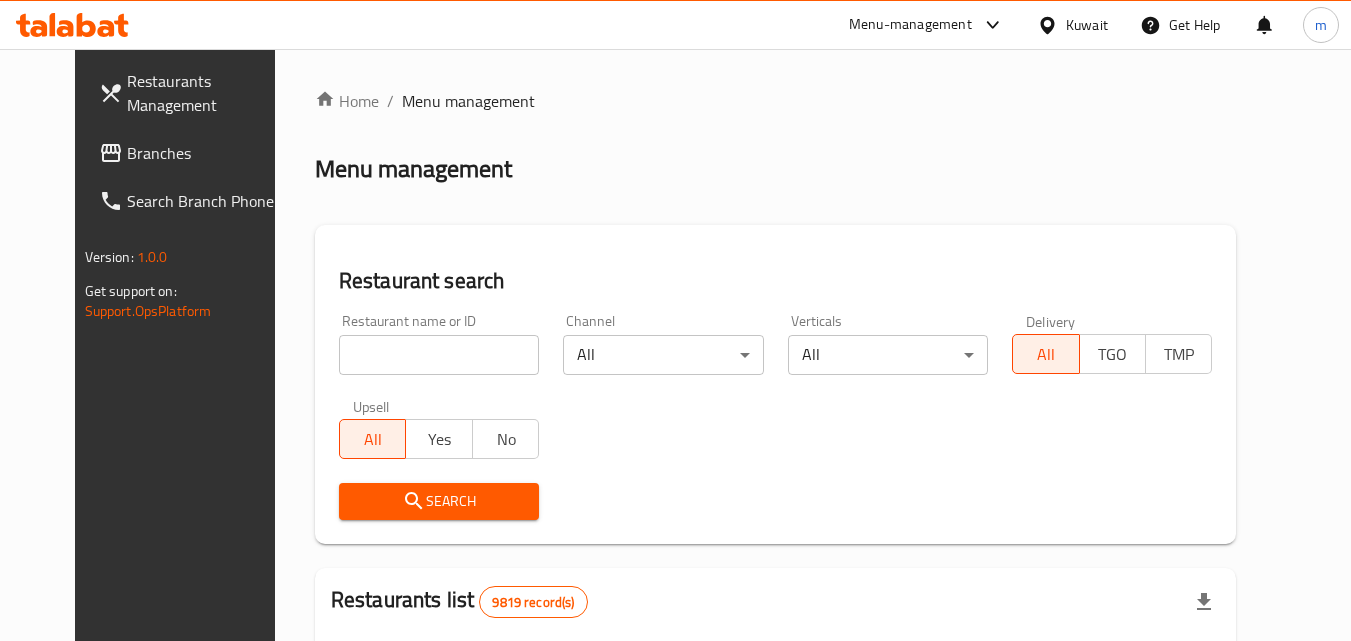 click at bounding box center (675, 320) 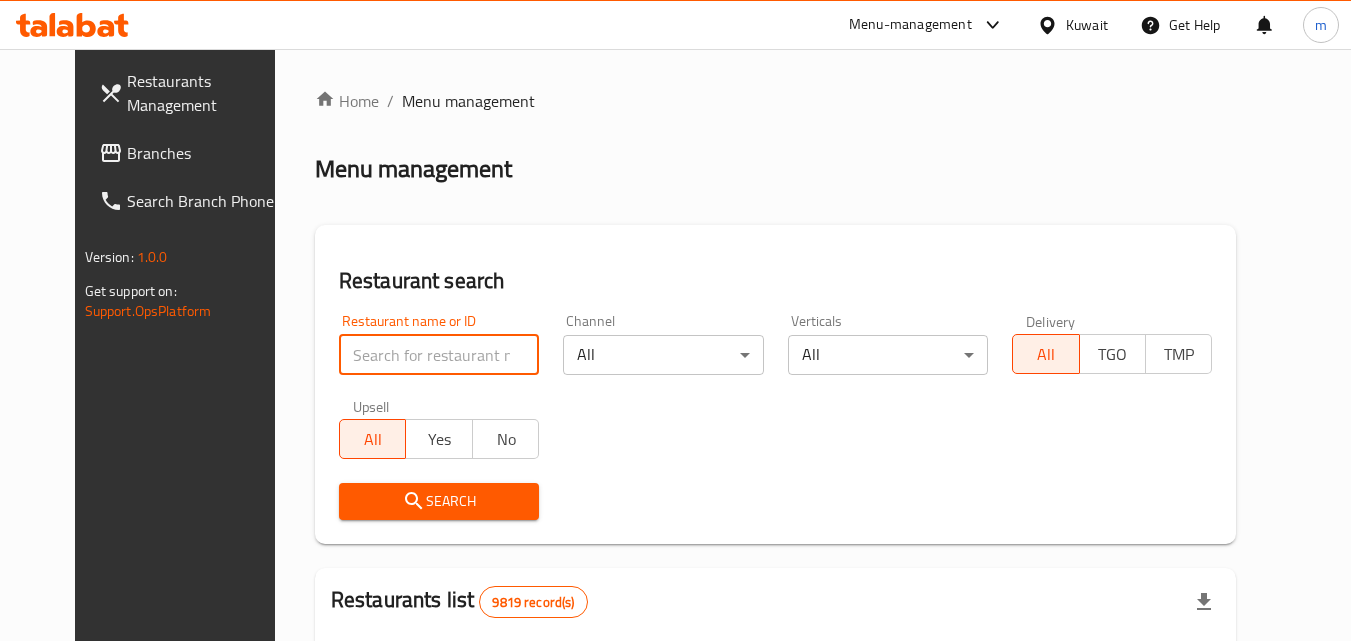click at bounding box center [439, 355] 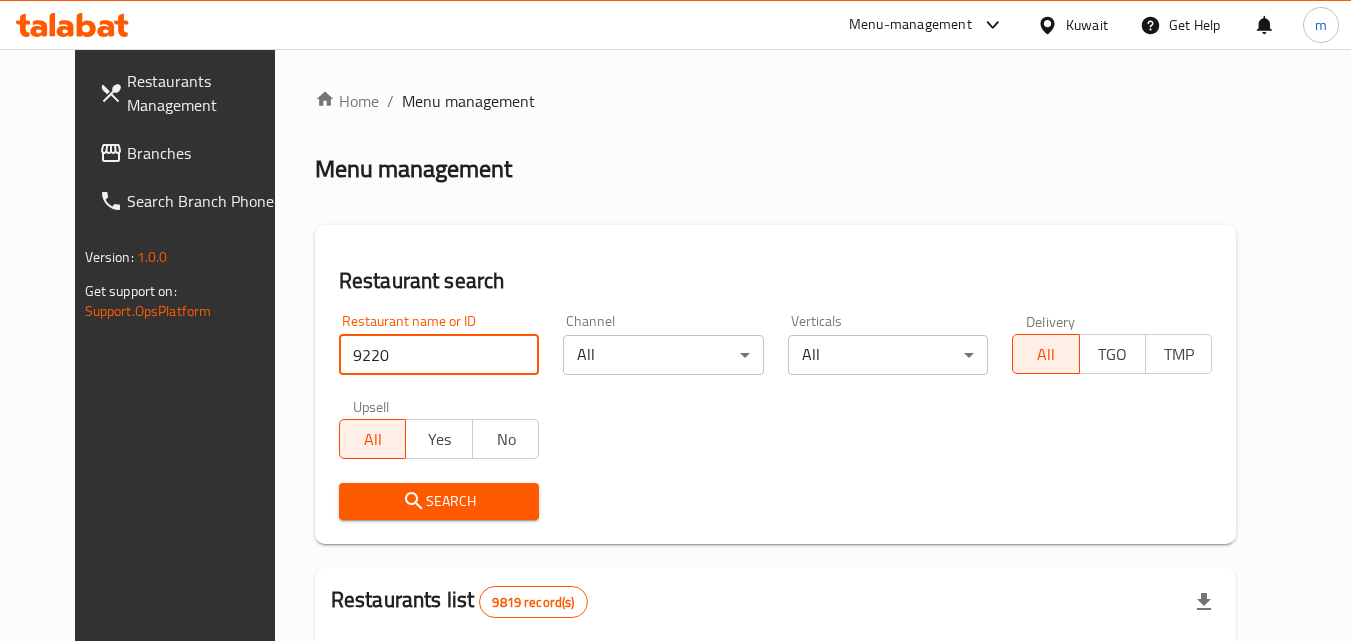 type on "9220" 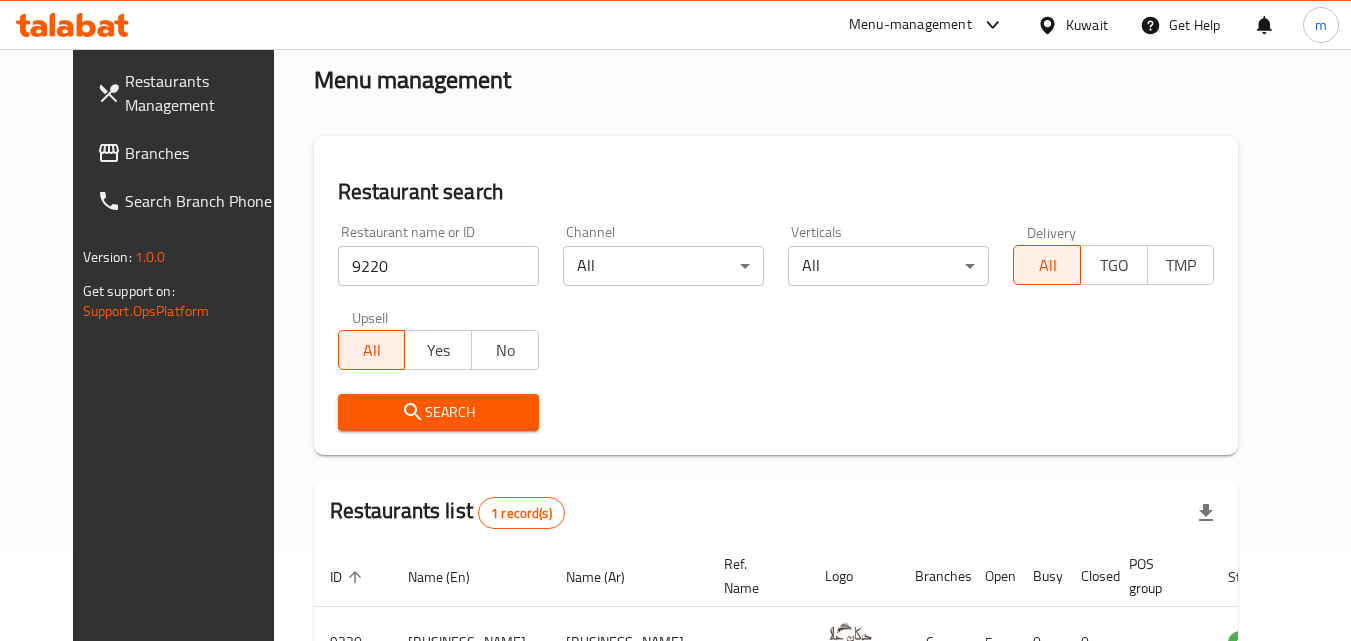 scroll, scrollTop: 234, scrollLeft: 0, axis: vertical 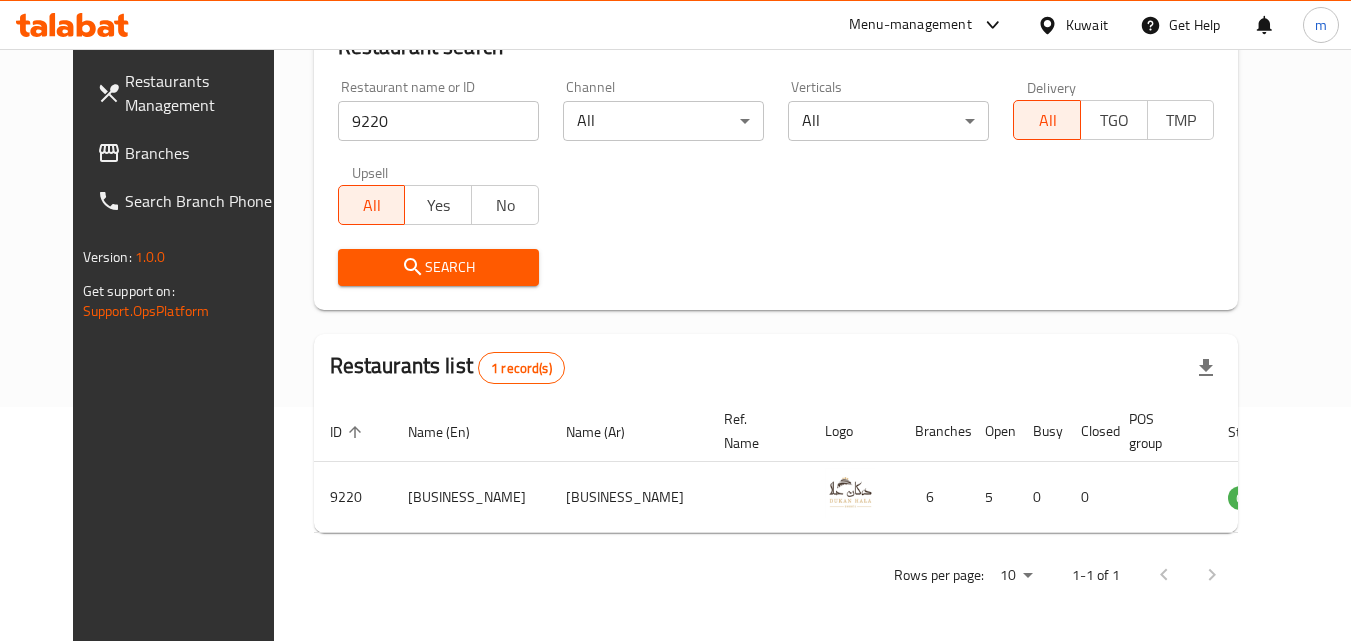 click on "Kuwait" at bounding box center (1087, 25) 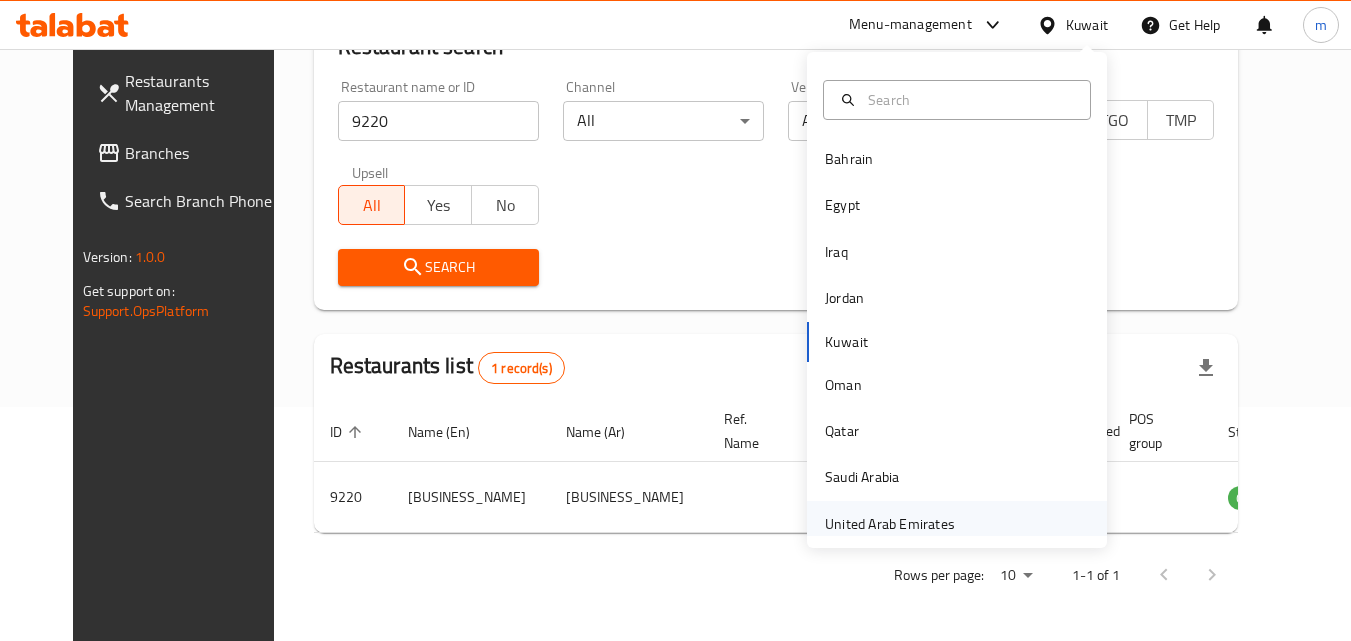 click on "United Arab Emirates" at bounding box center [890, 524] 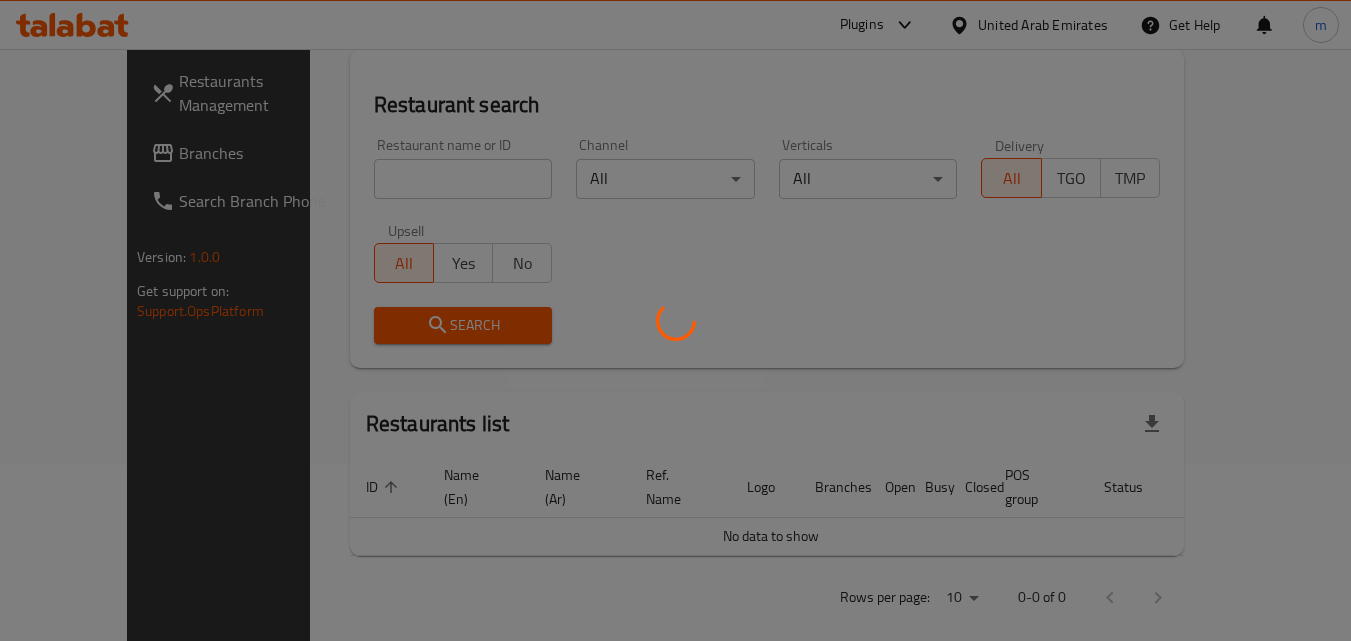 scroll, scrollTop: 234, scrollLeft: 0, axis: vertical 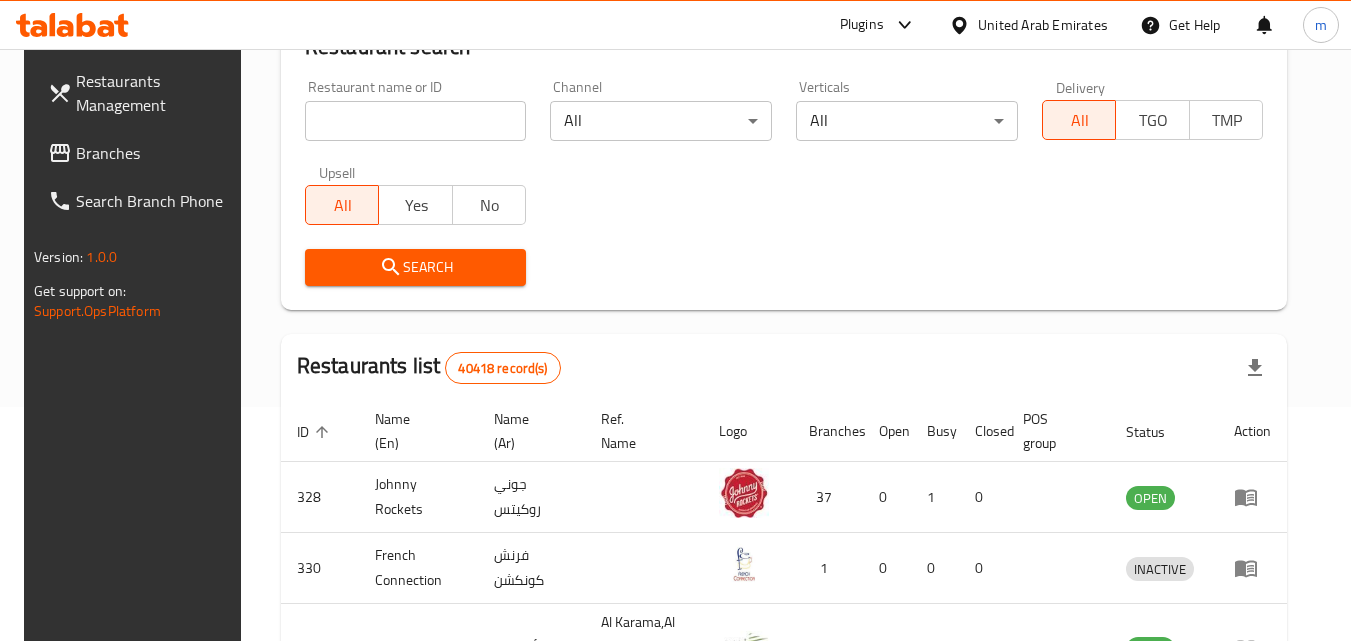 click on "Branches" at bounding box center (155, 153) 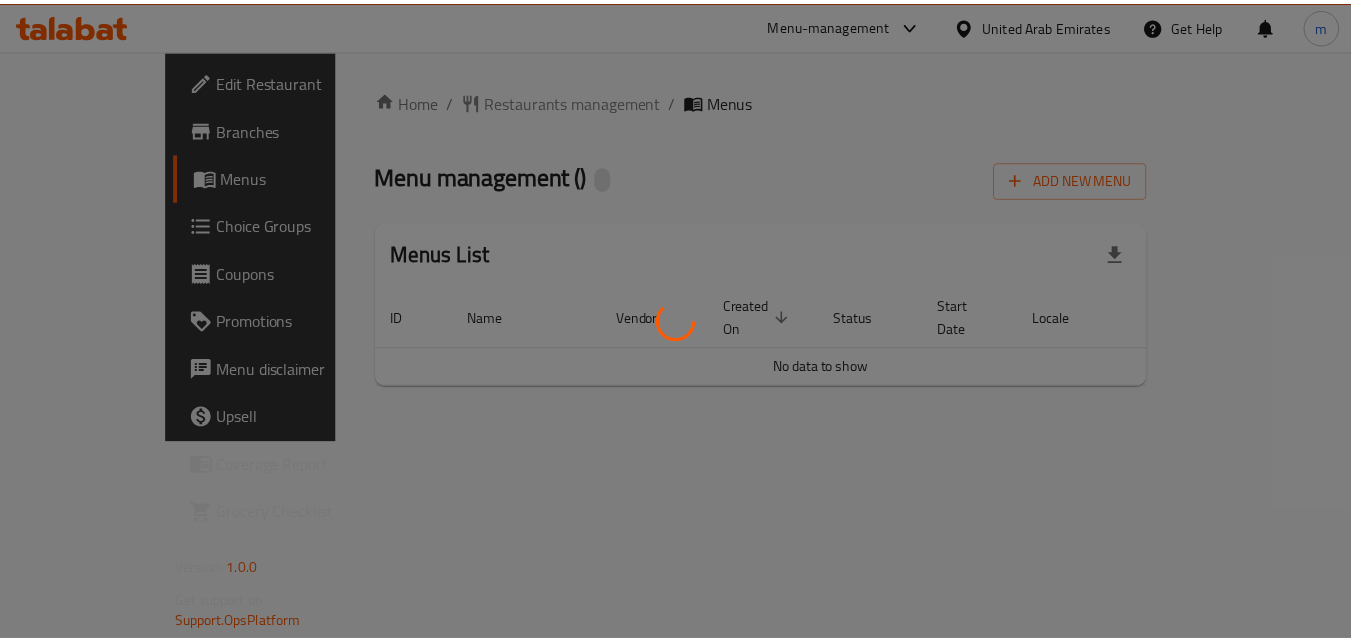 scroll, scrollTop: 0, scrollLeft: 0, axis: both 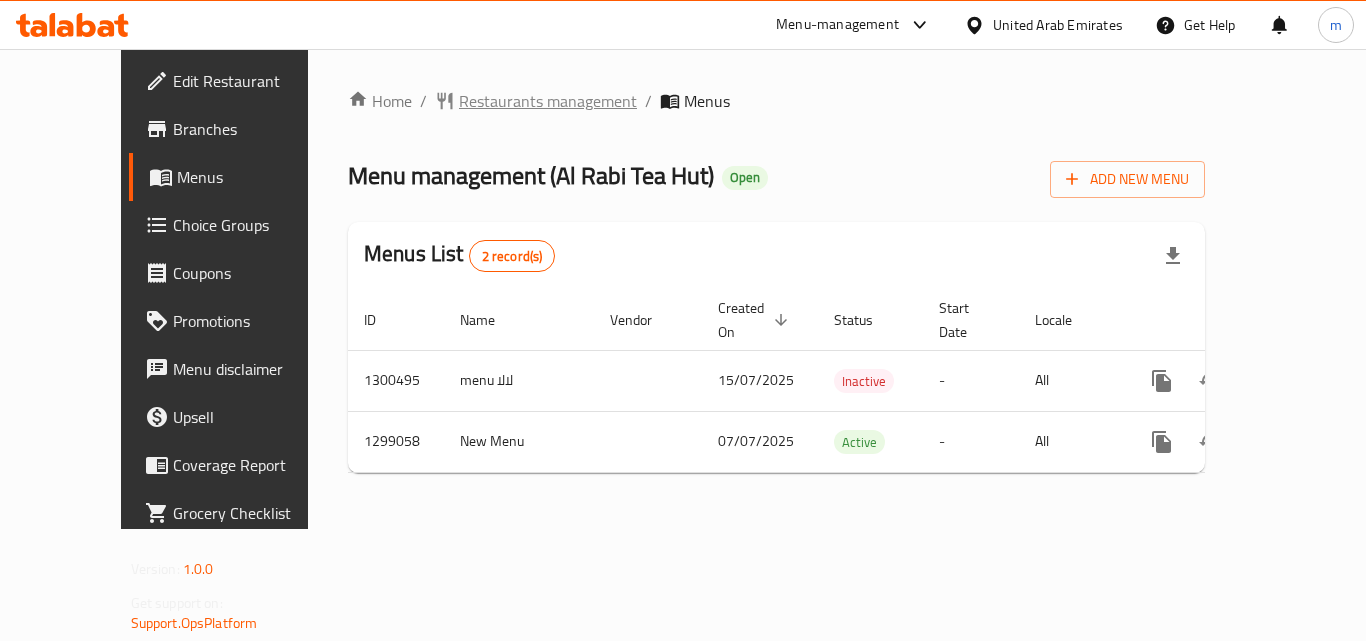 click on "Restaurants management" at bounding box center (548, 101) 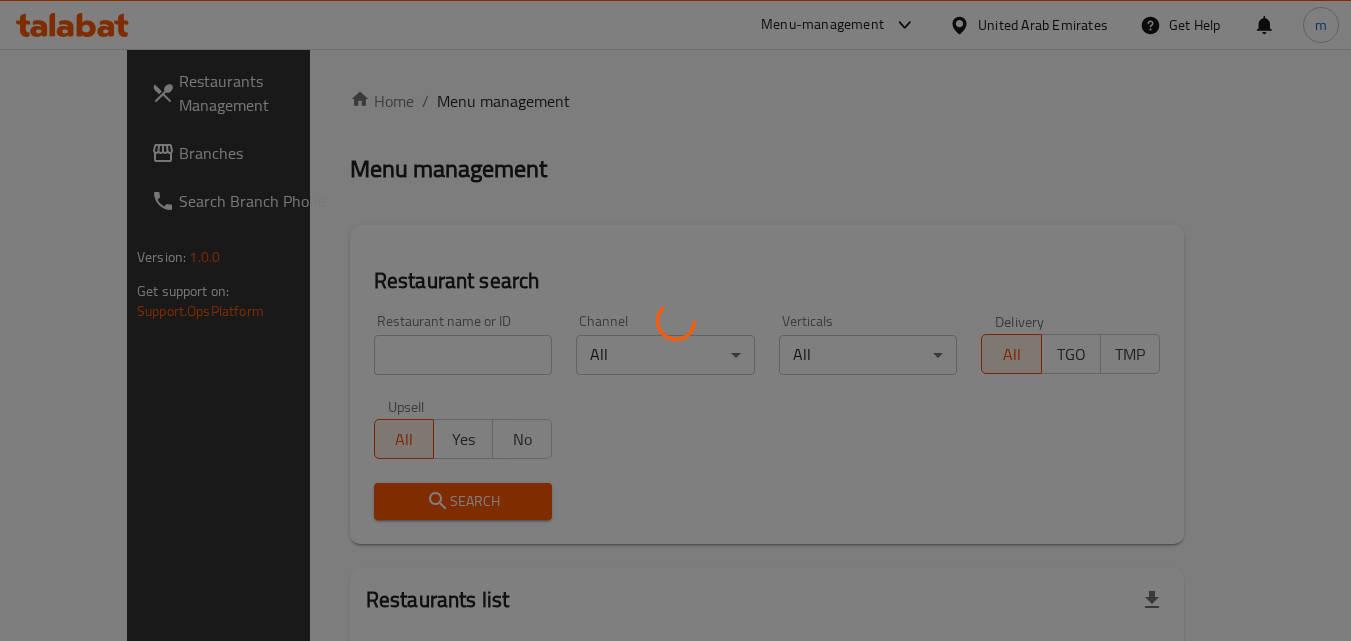 click at bounding box center (675, 320) 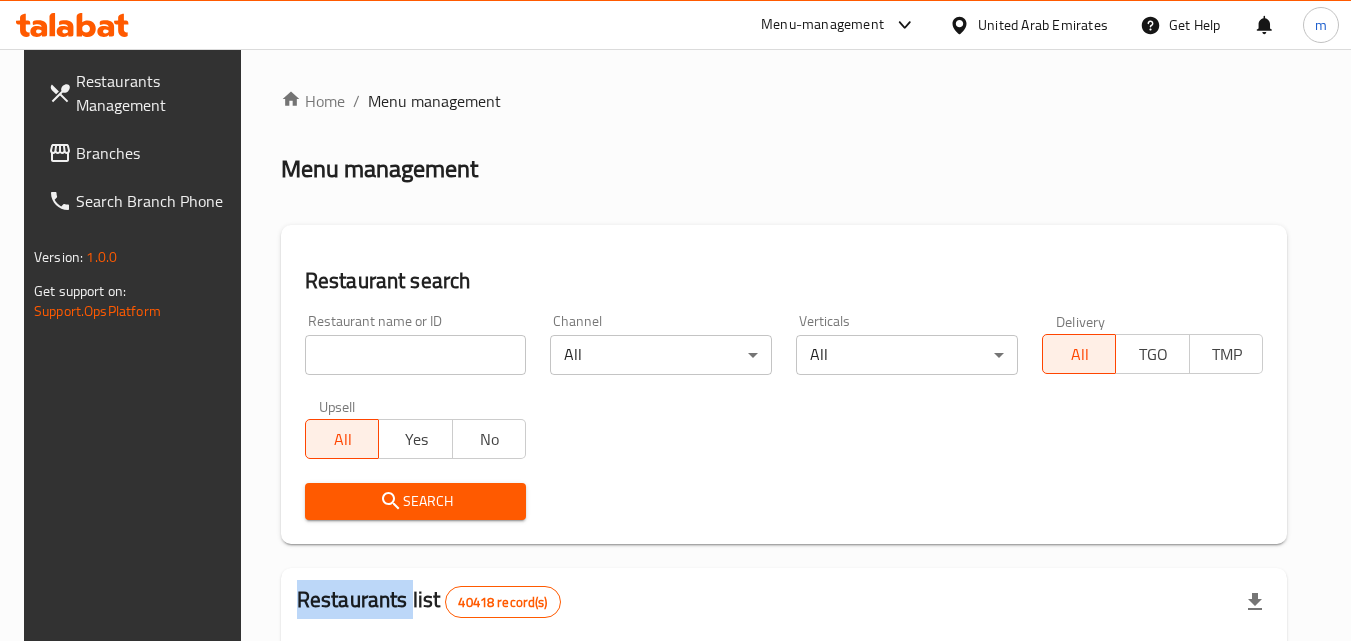 click at bounding box center [675, 320] 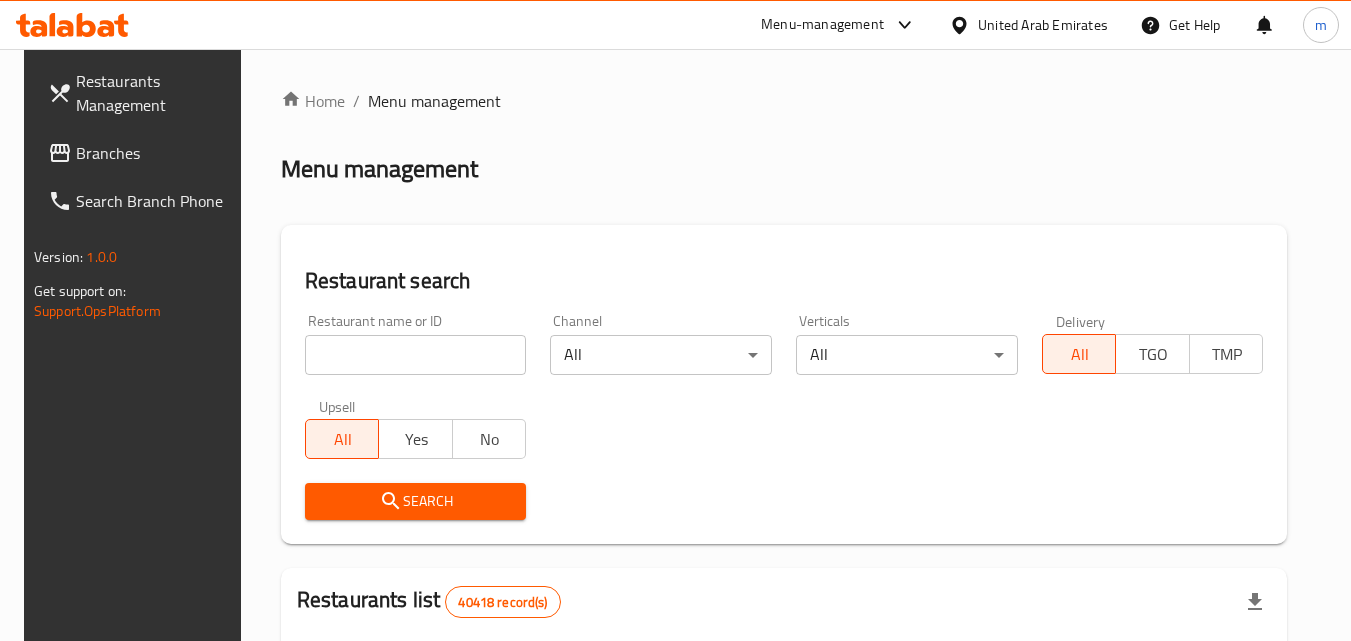 click at bounding box center [416, 355] 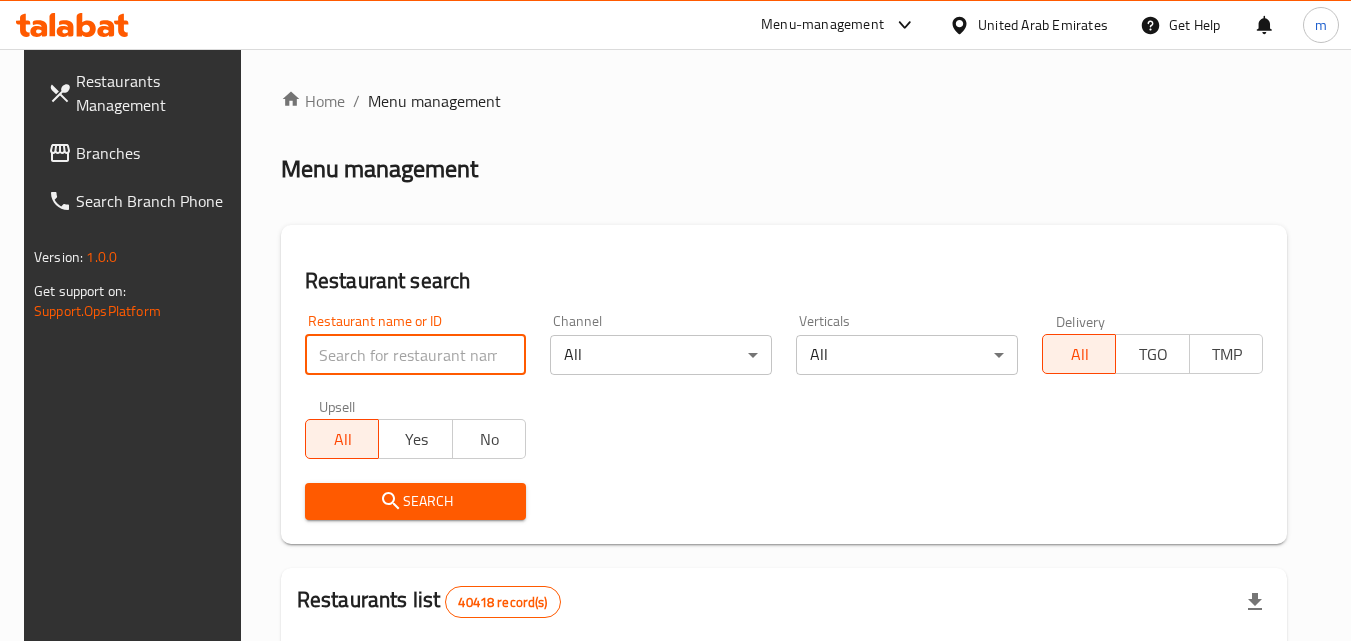 paste on "701201" 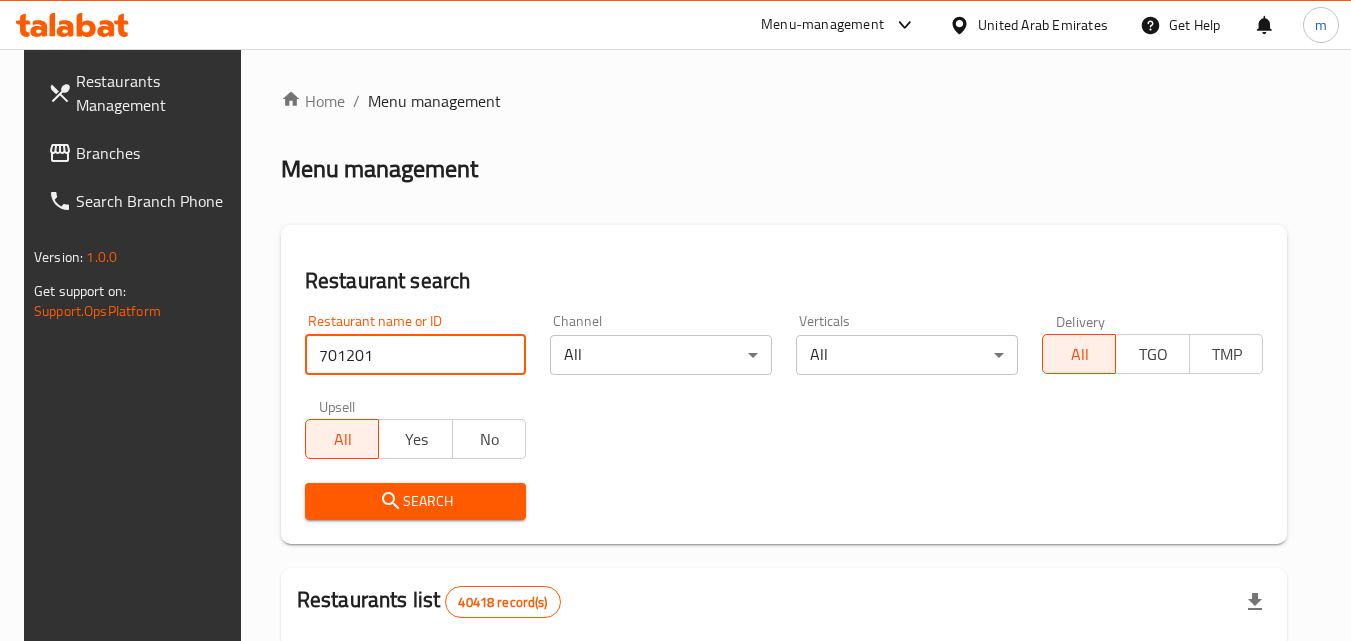 type on "701201" 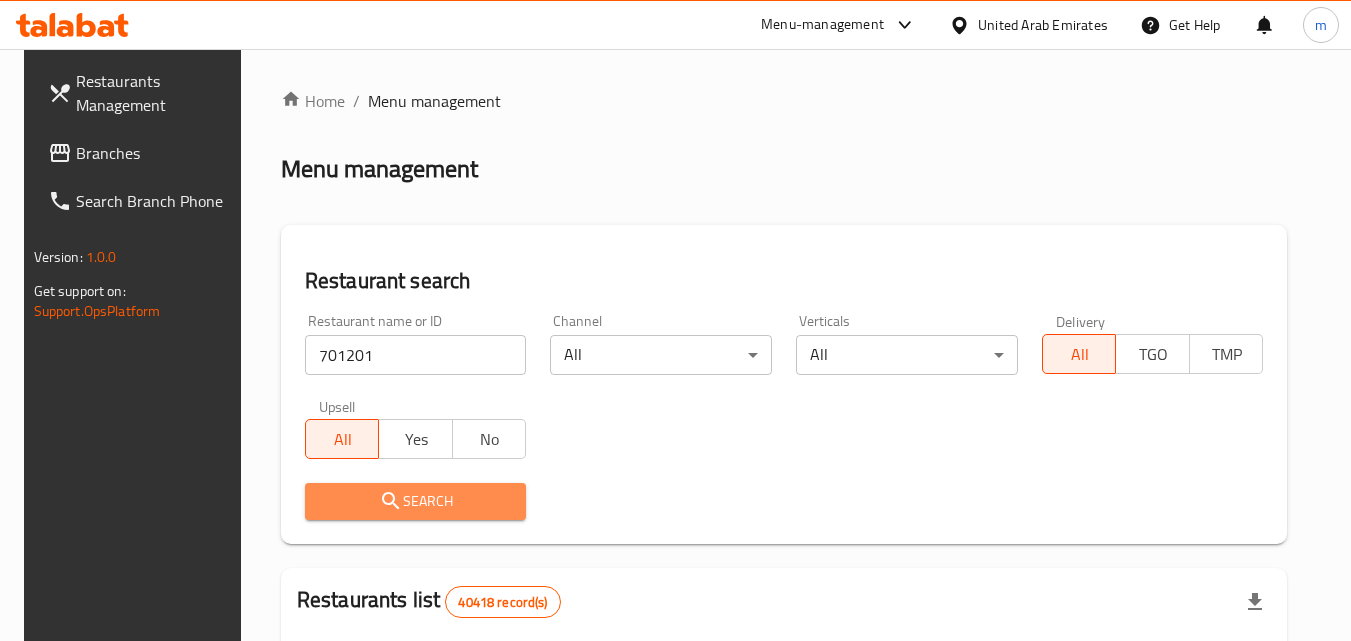 click on "Search" at bounding box center [416, 501] 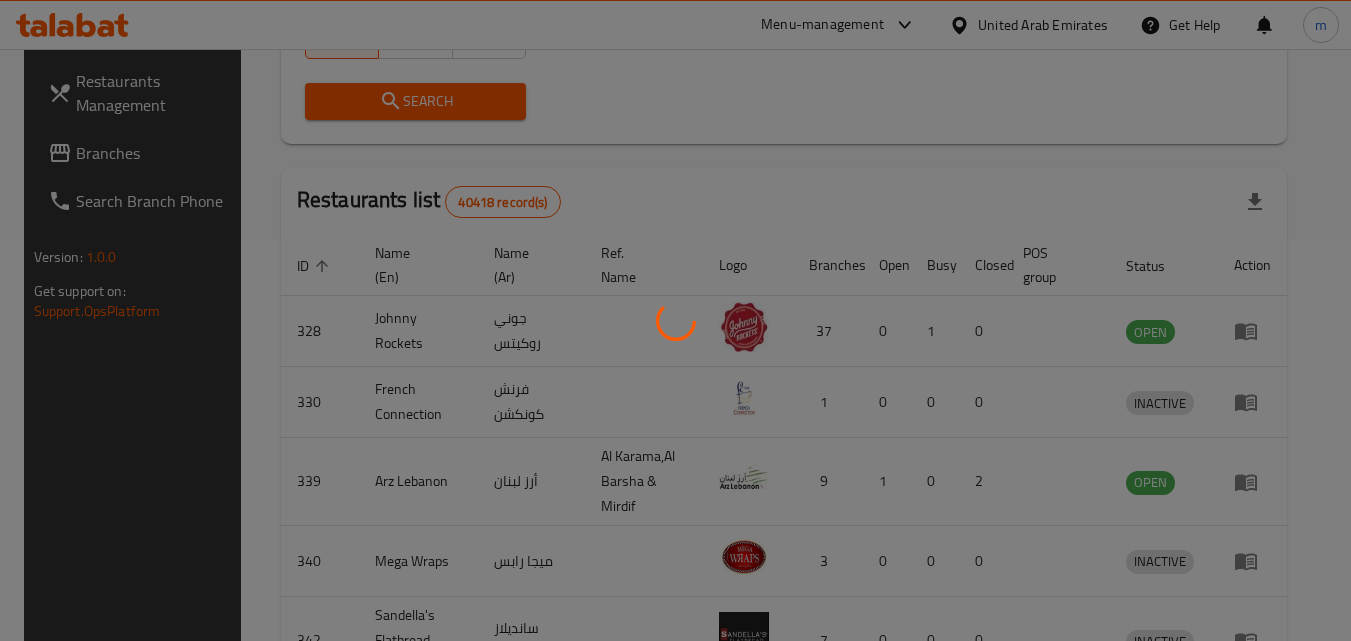 scroll, scrollTop: 234, scrollLeft: 0, axis: vertical 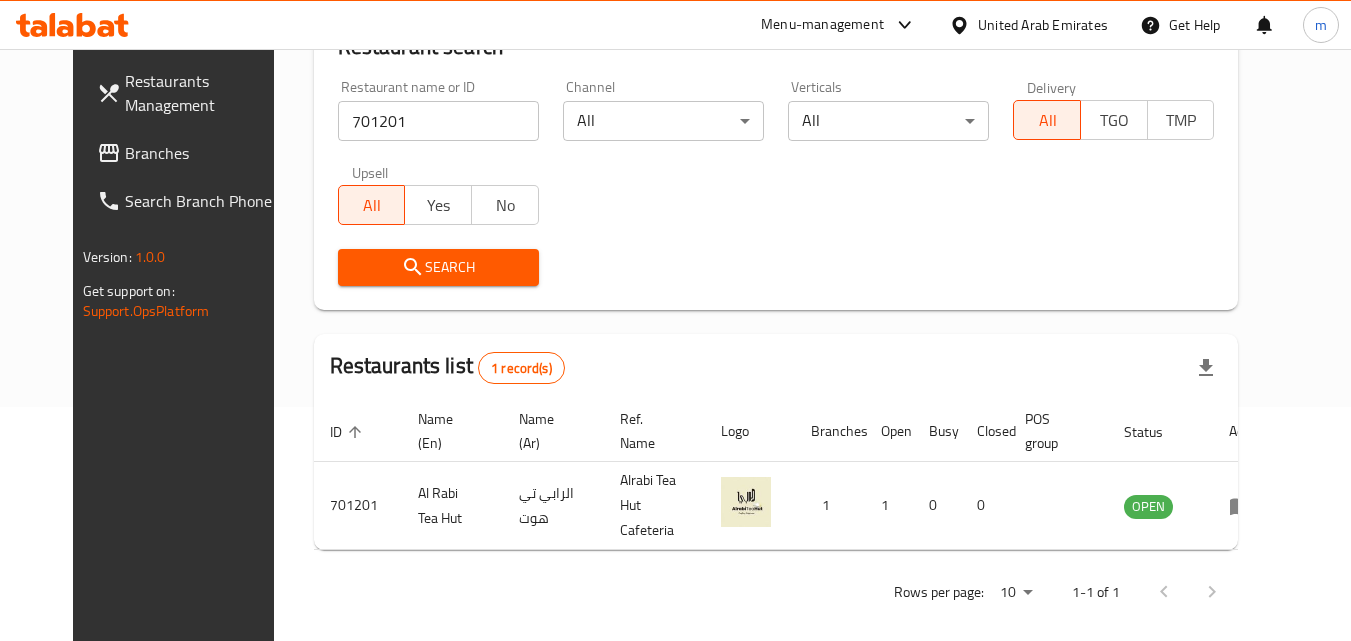 click on "United Arab Emirates" at bounding box center (1043, 25) 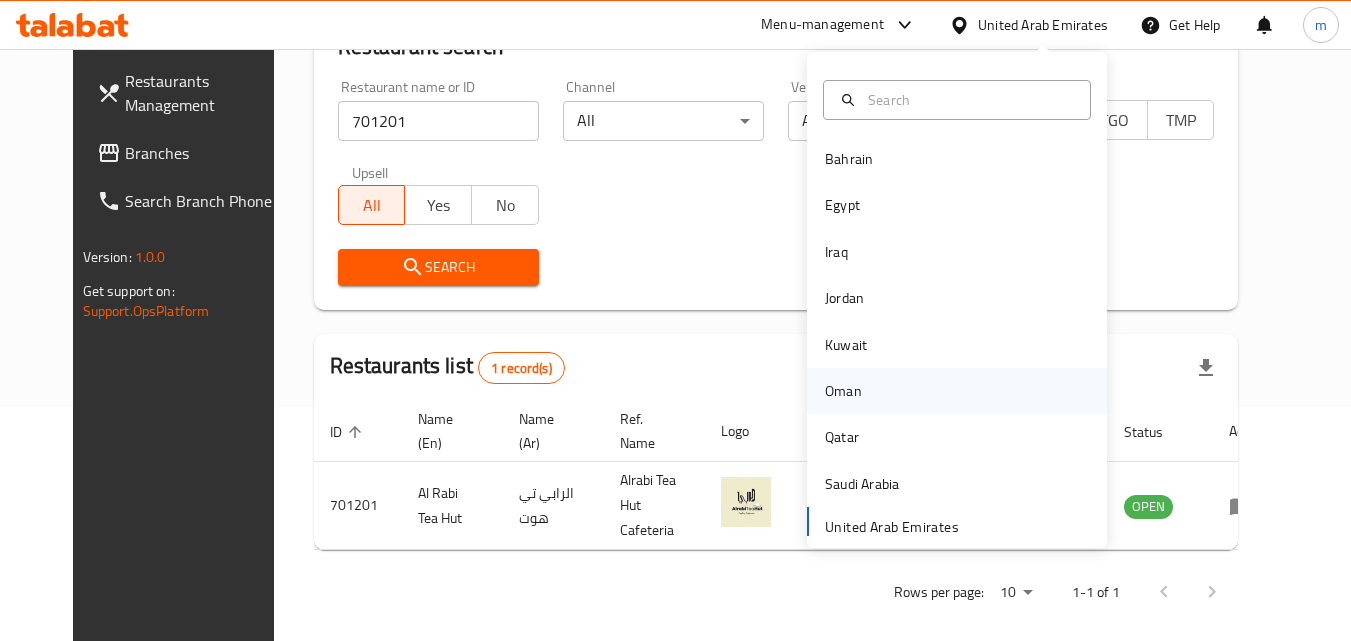 click on "Oman" at bounding box center (843, 391) 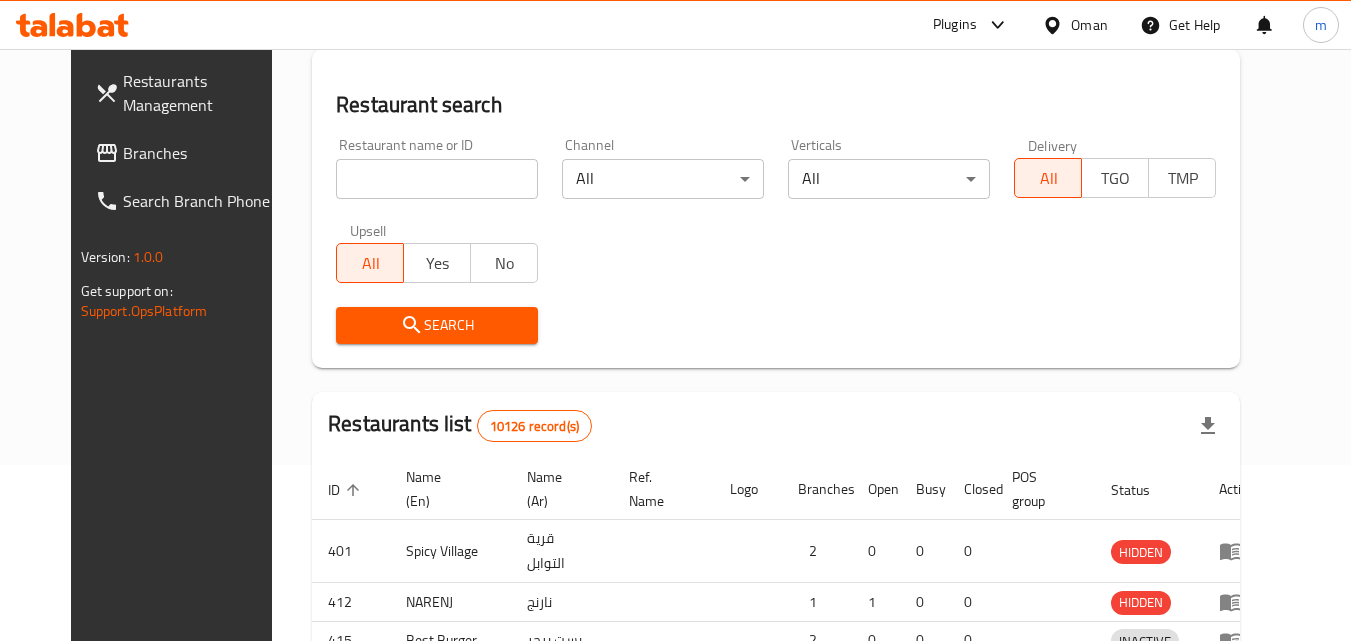 scroll, scrollTop: 234, scrollLeft: 0, axis: vertical 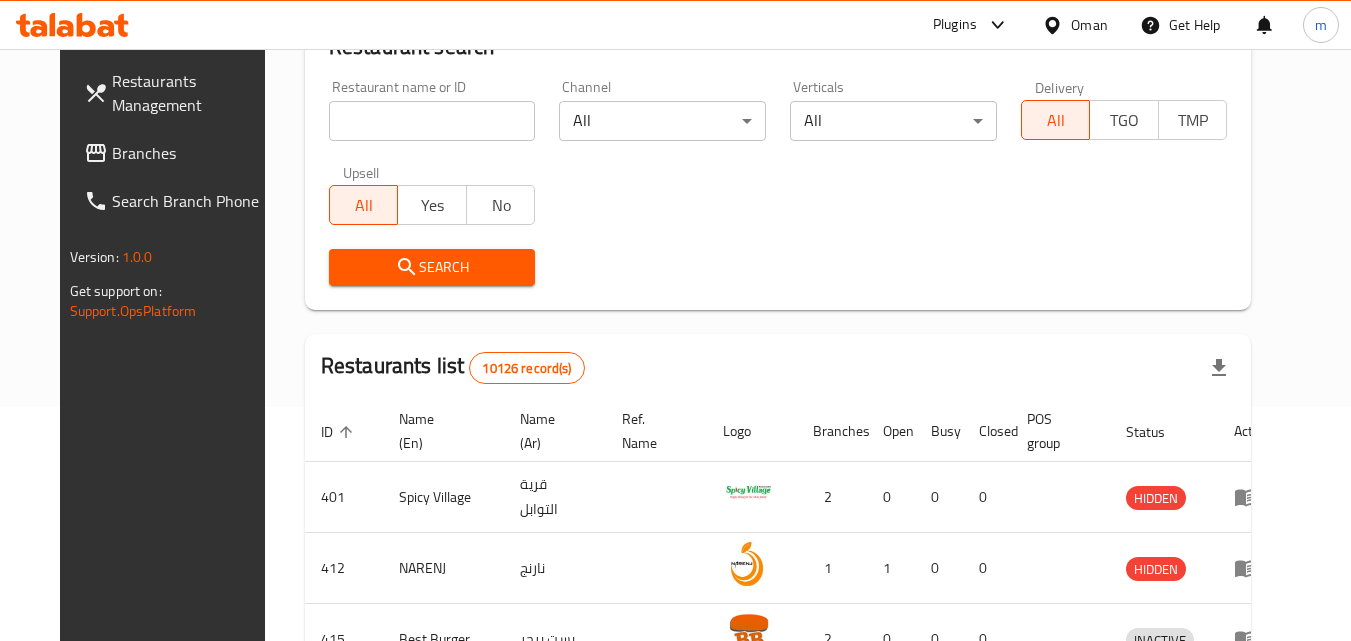 click on "Branches" at bounding box center [191, 153] 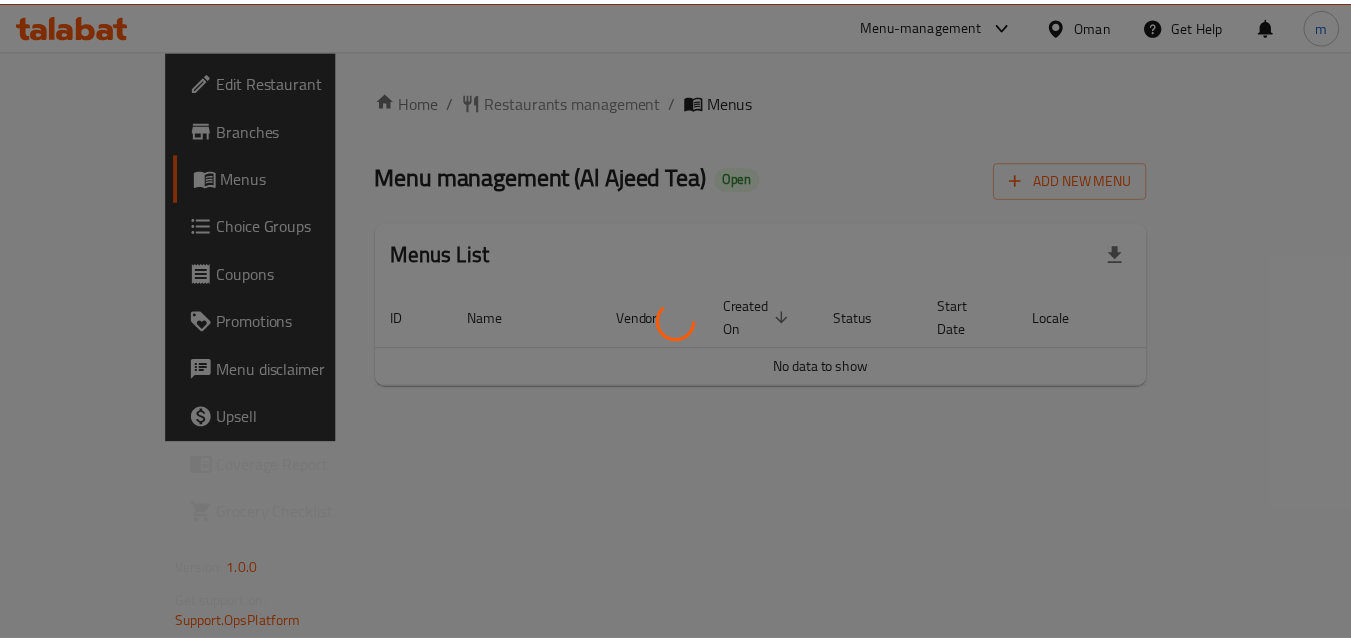 scroll, scrollTop: 0, scrollLeft: 0, axis: both 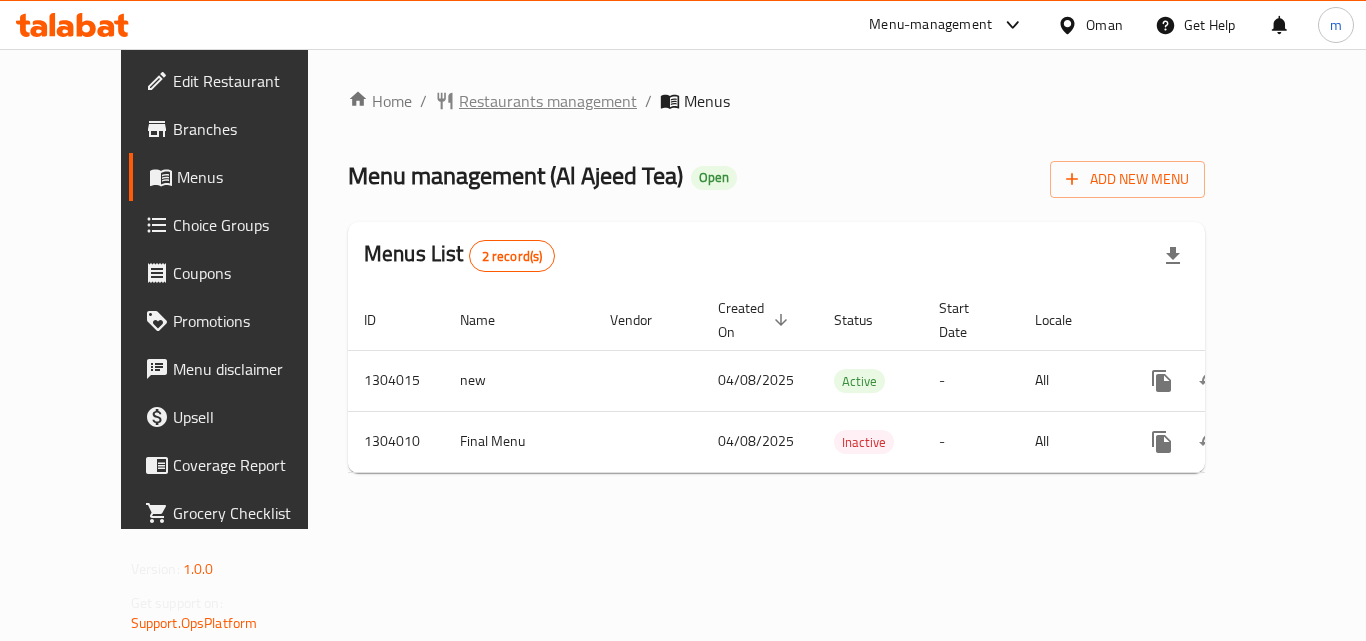 click on "Restaurants management" at bounding box center [548, 101] 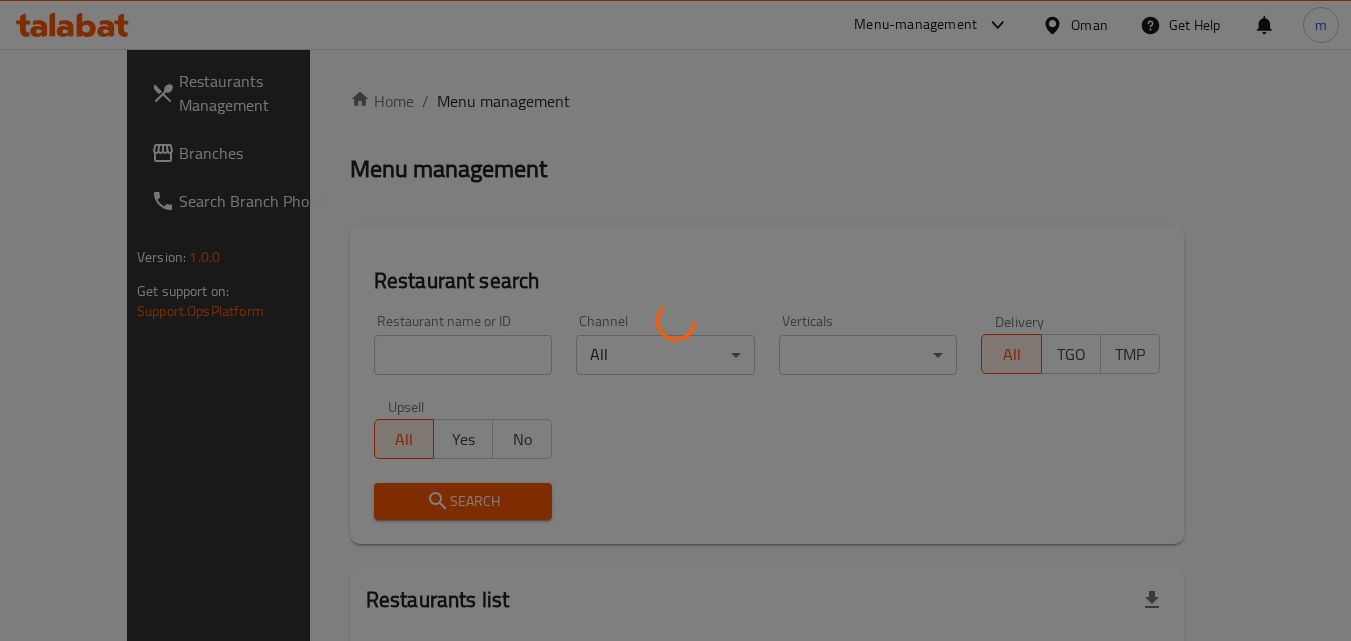 click at bounding box center [675, 320] 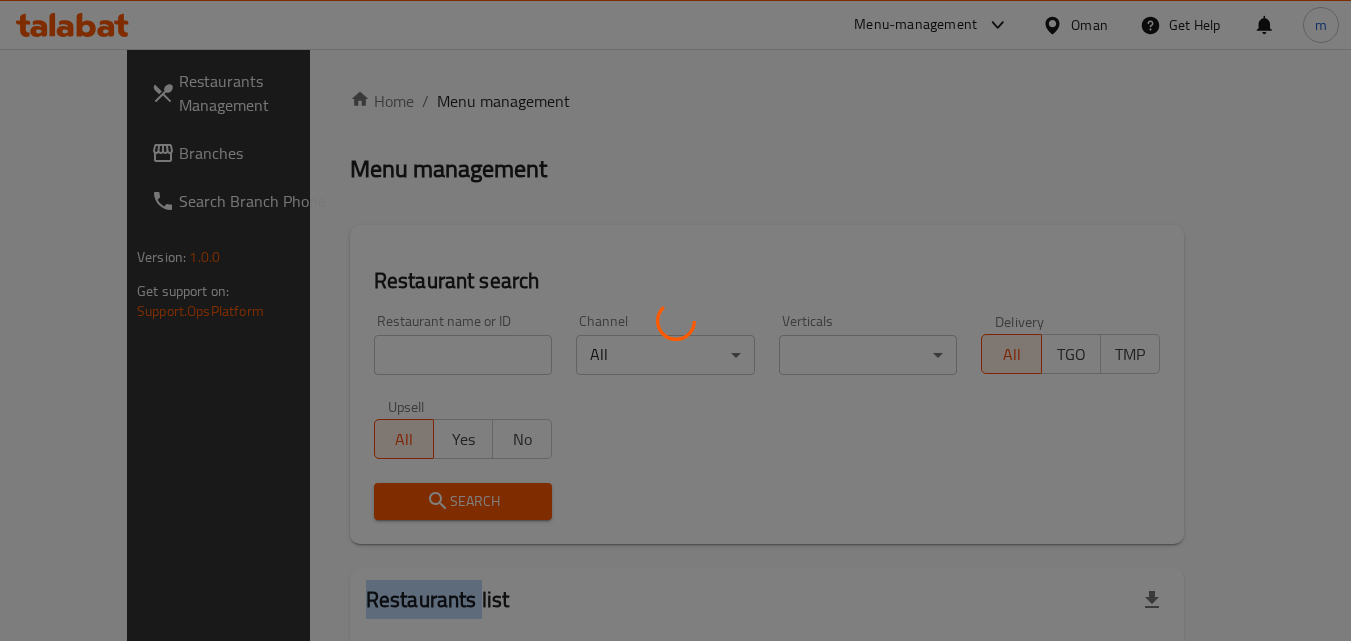 click at bounding box center [675, 320] 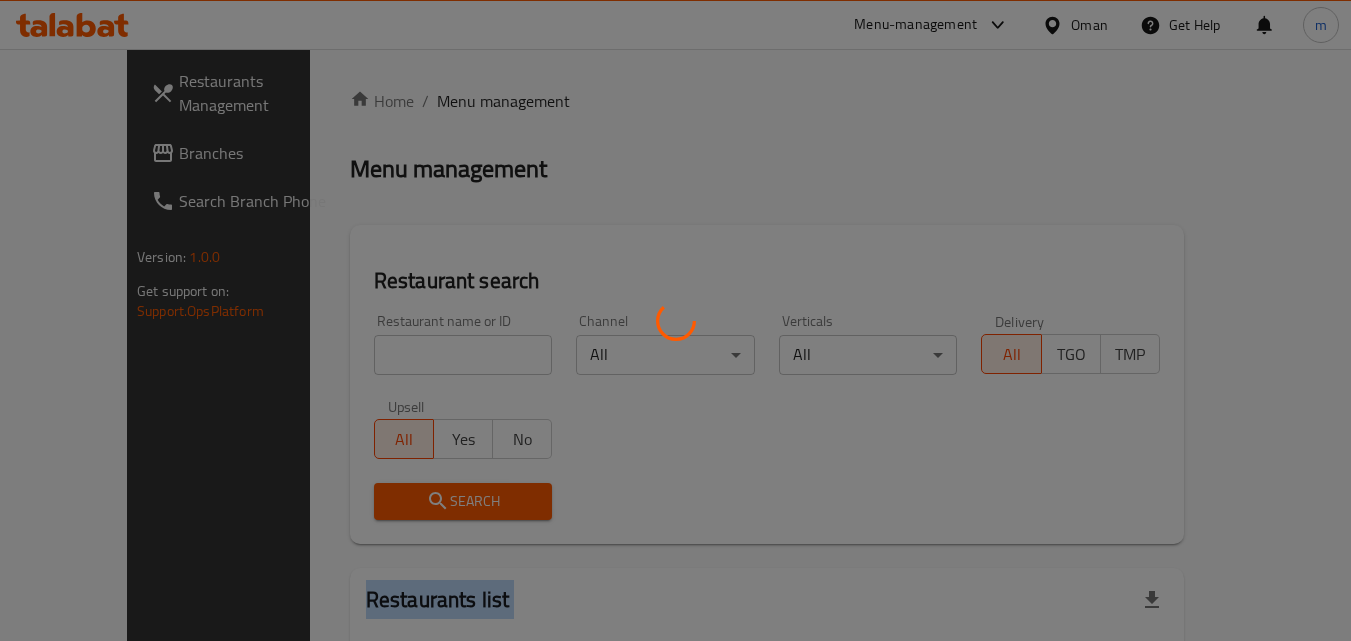 click at bounding box center [675, 320] 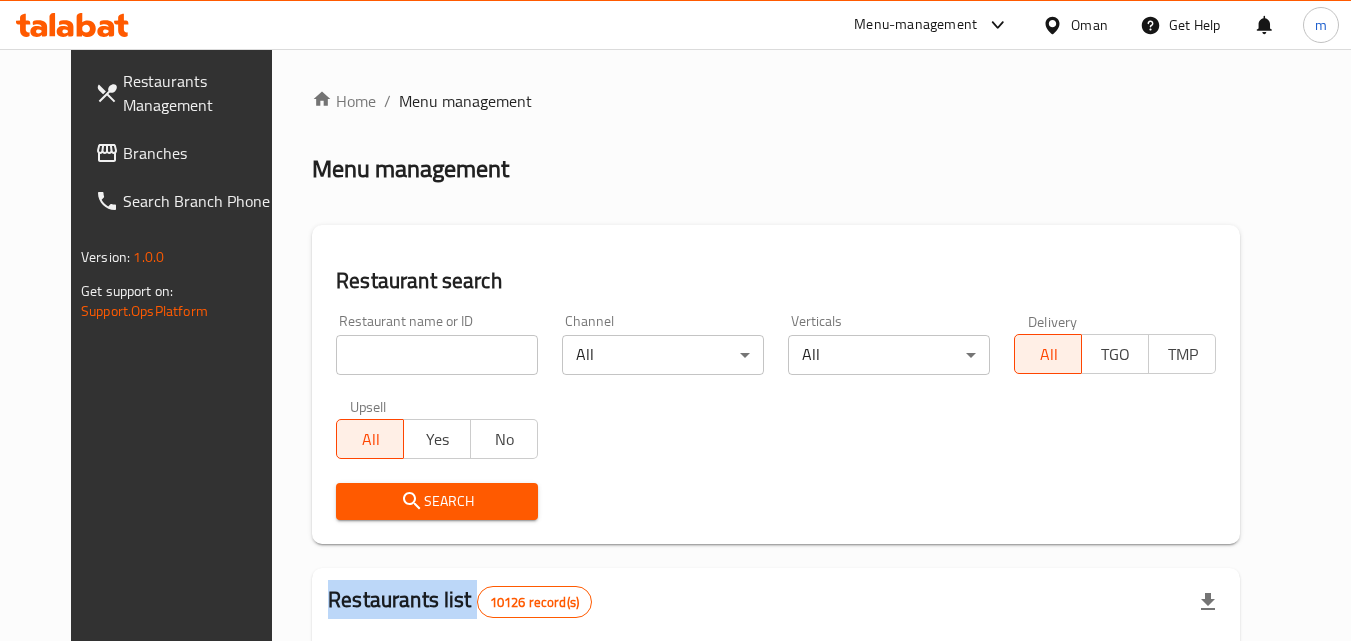 click at bounding box center [675, 320] 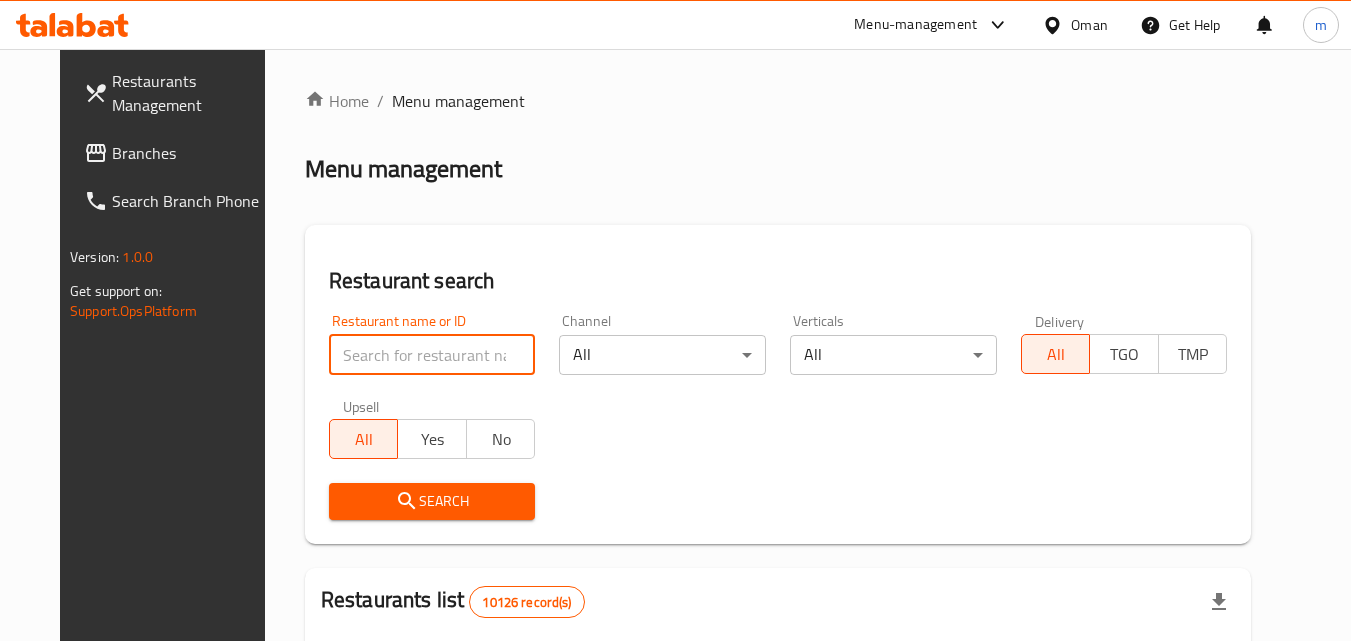 click at bounding box center [432, 355] 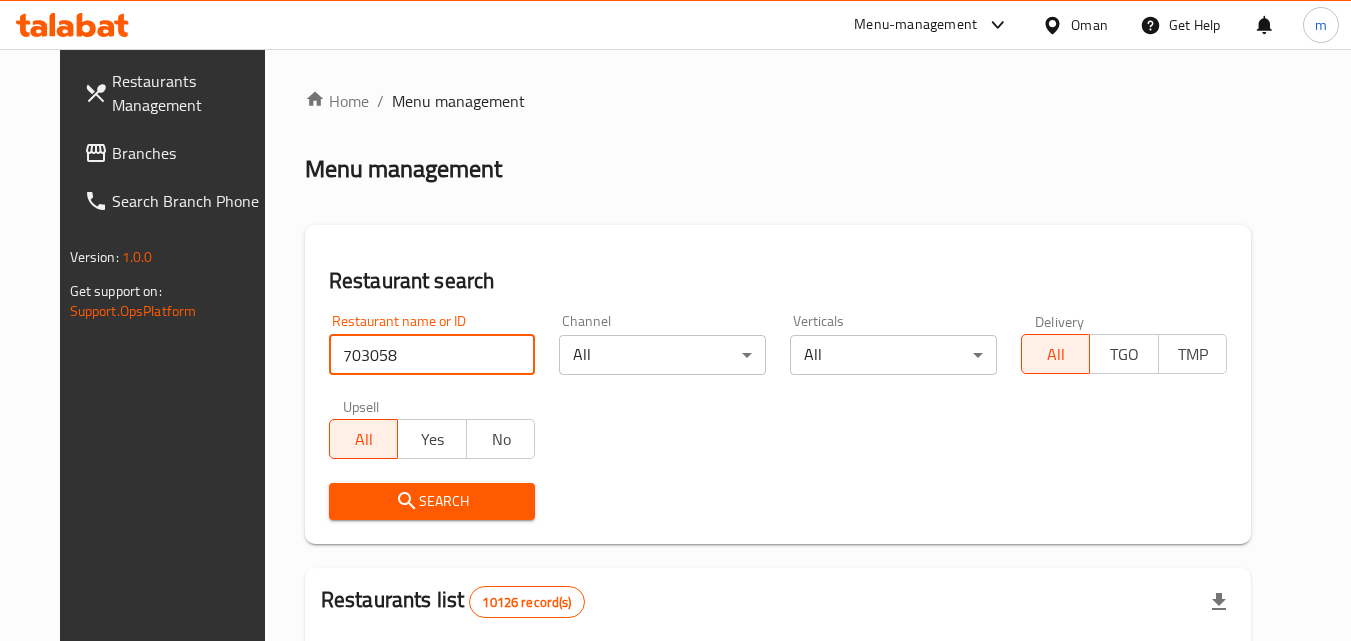 type on "703058" 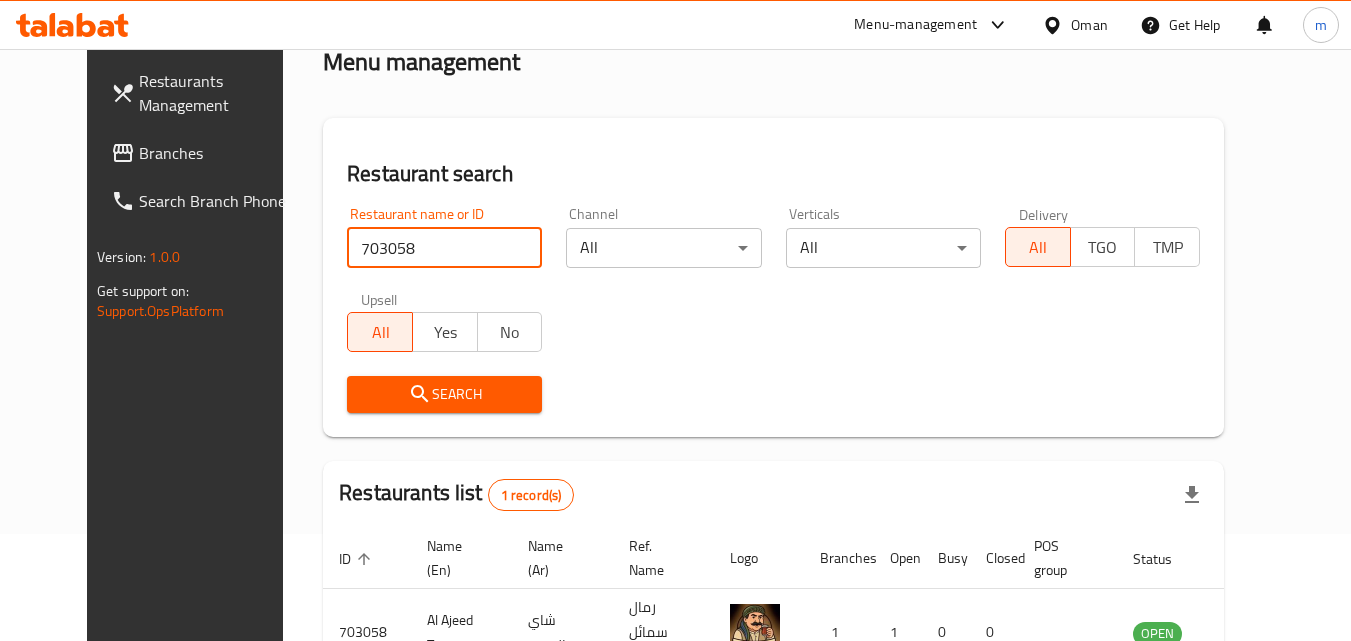 scroll, scrollTop: 234, scrollLeft: 0, axis: vertical 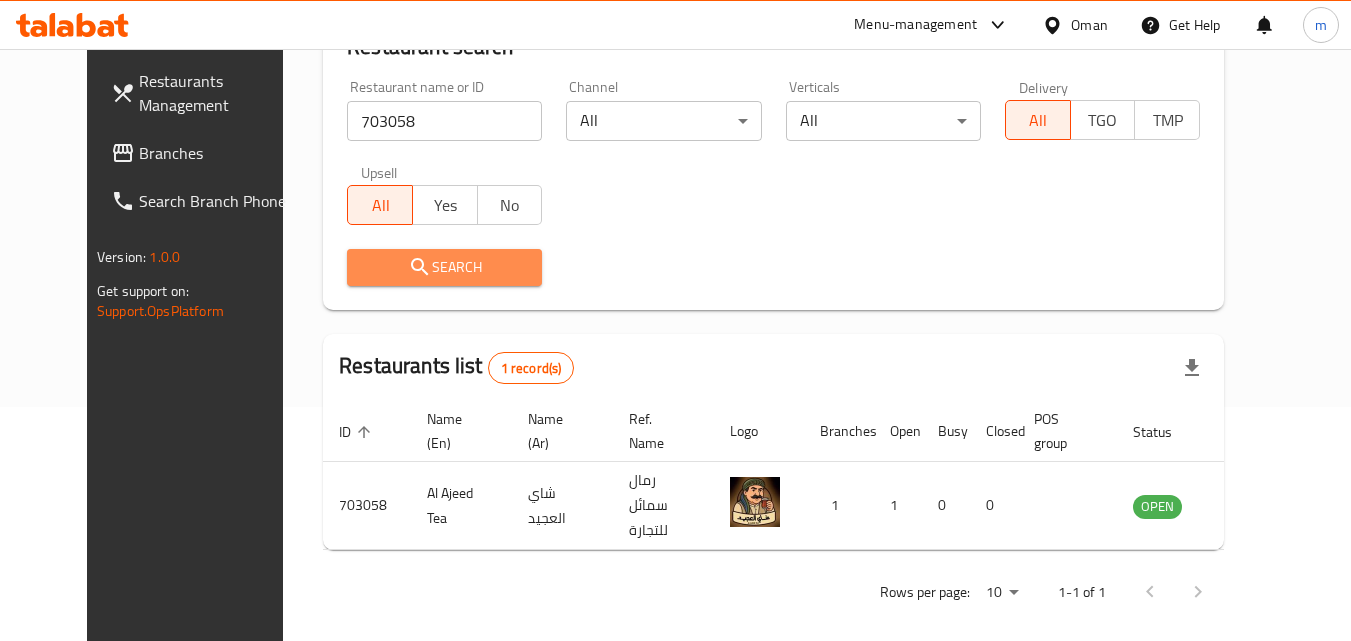 click on "Search" at bounding box center (444, 267) 